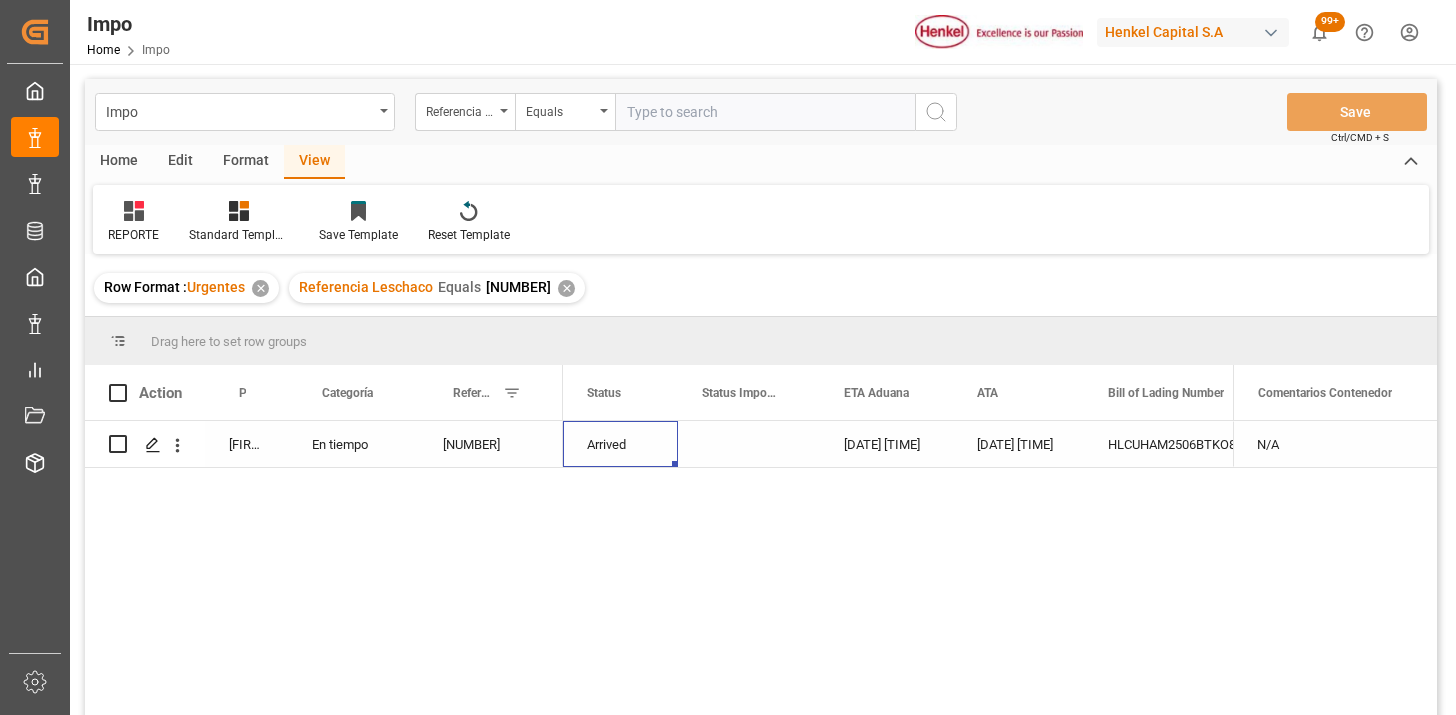 scroll, scrollTop: 0, scrollLeft: 0, axis: both 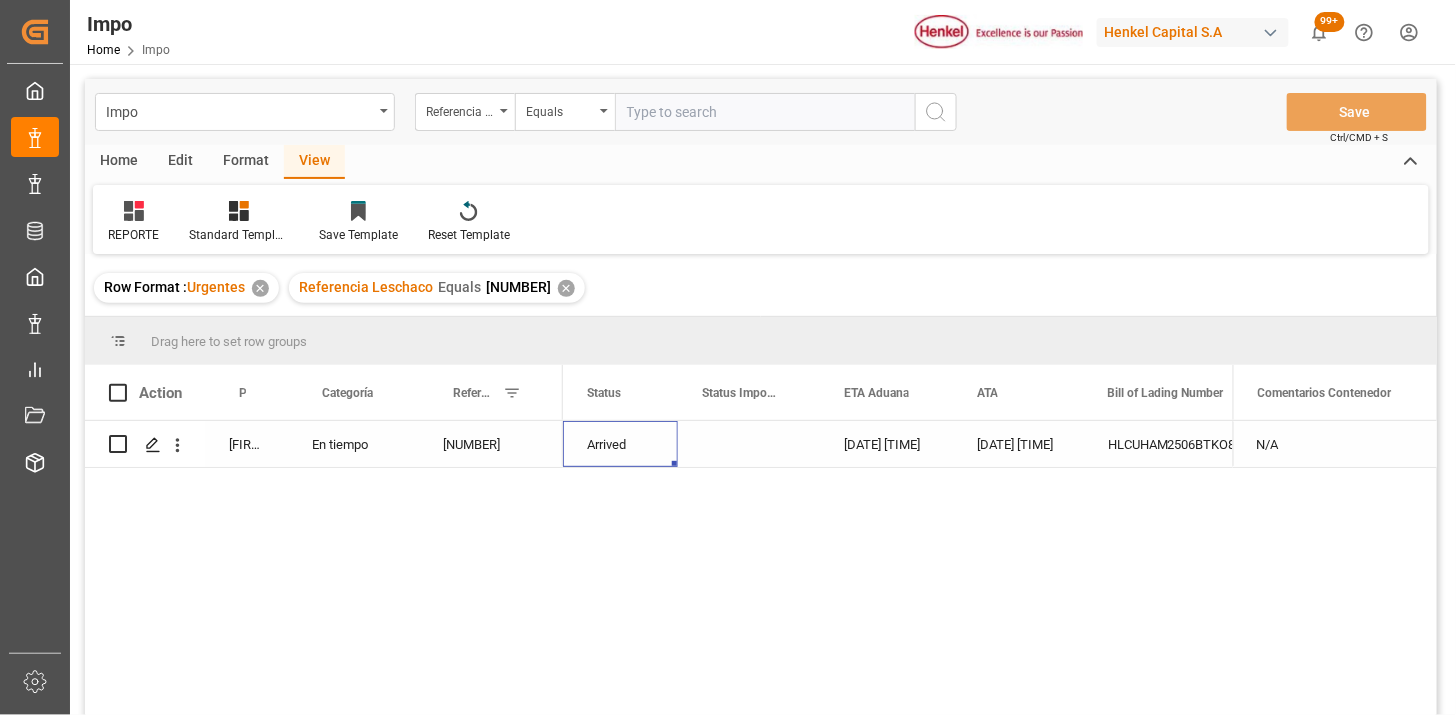 click at bounding box center (765, 112) 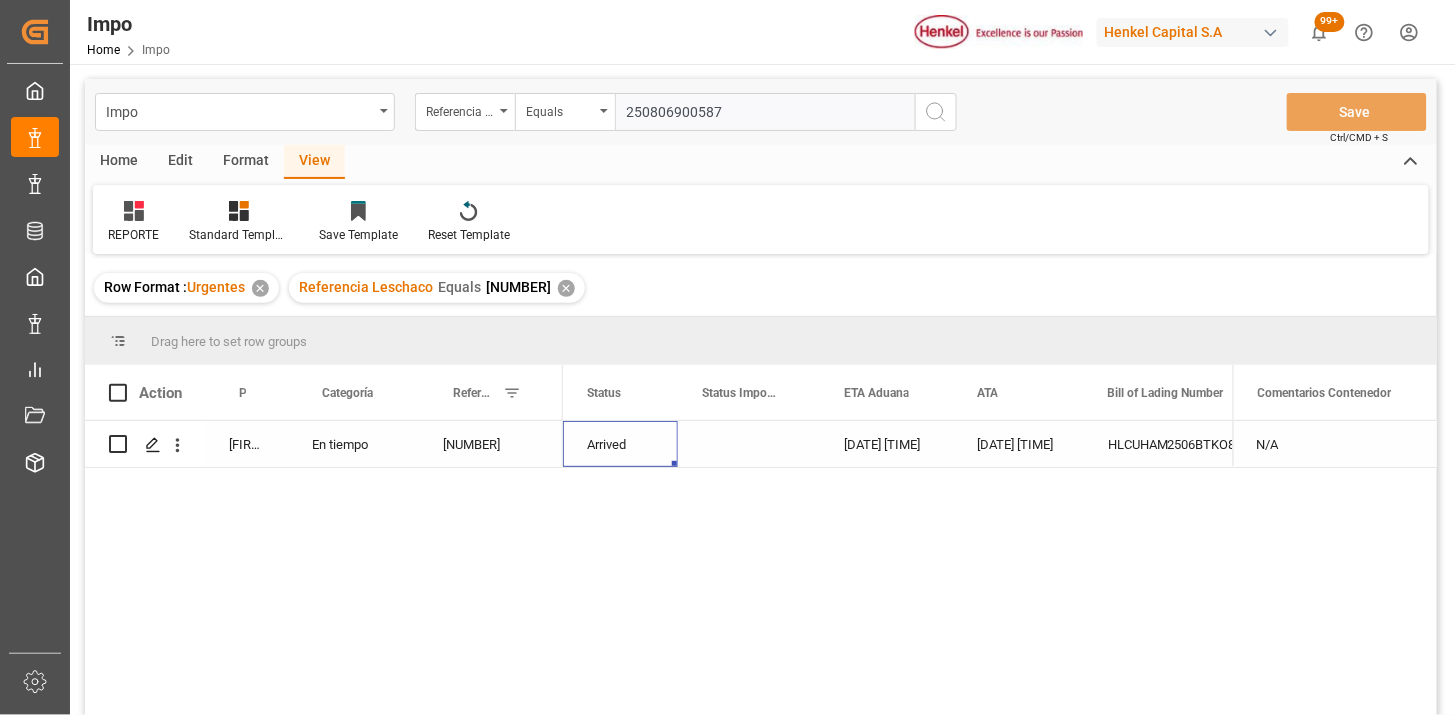 type 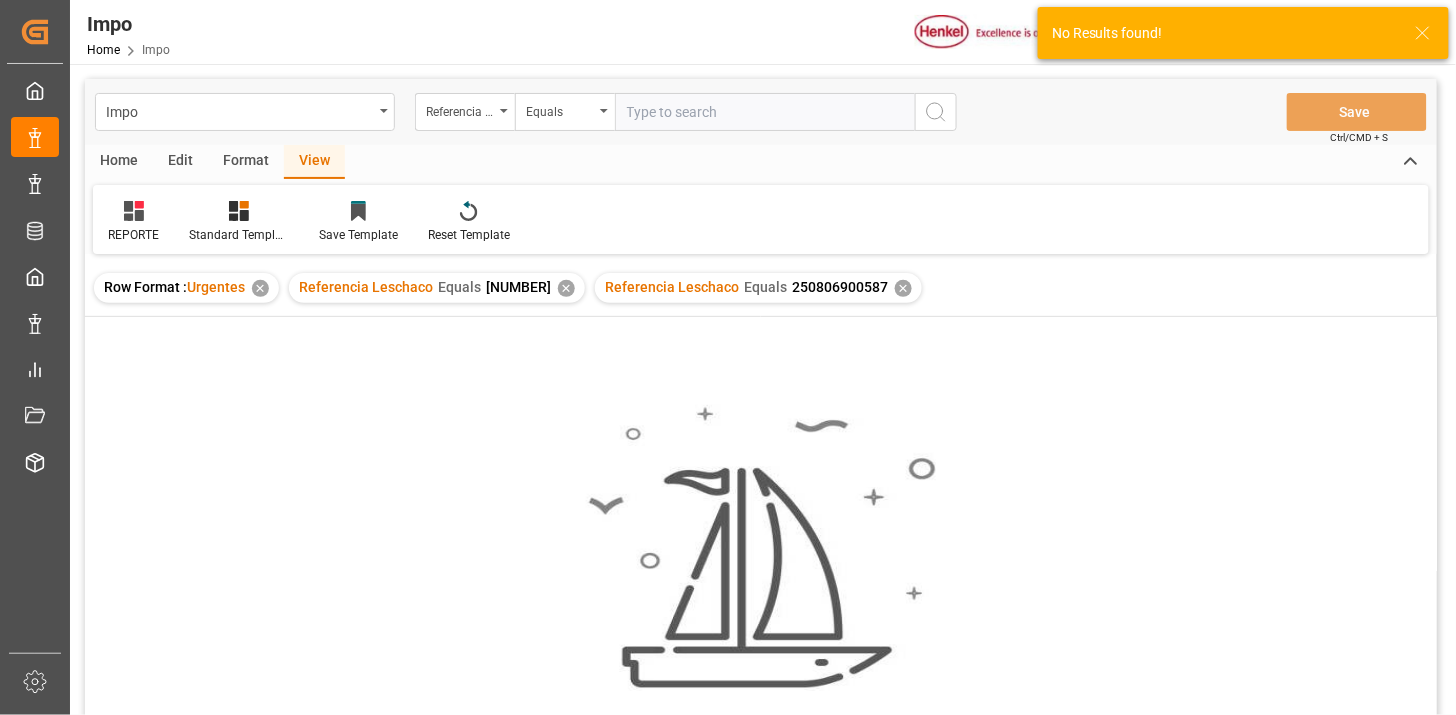 click on "✕" at bounding box center [566, 288] 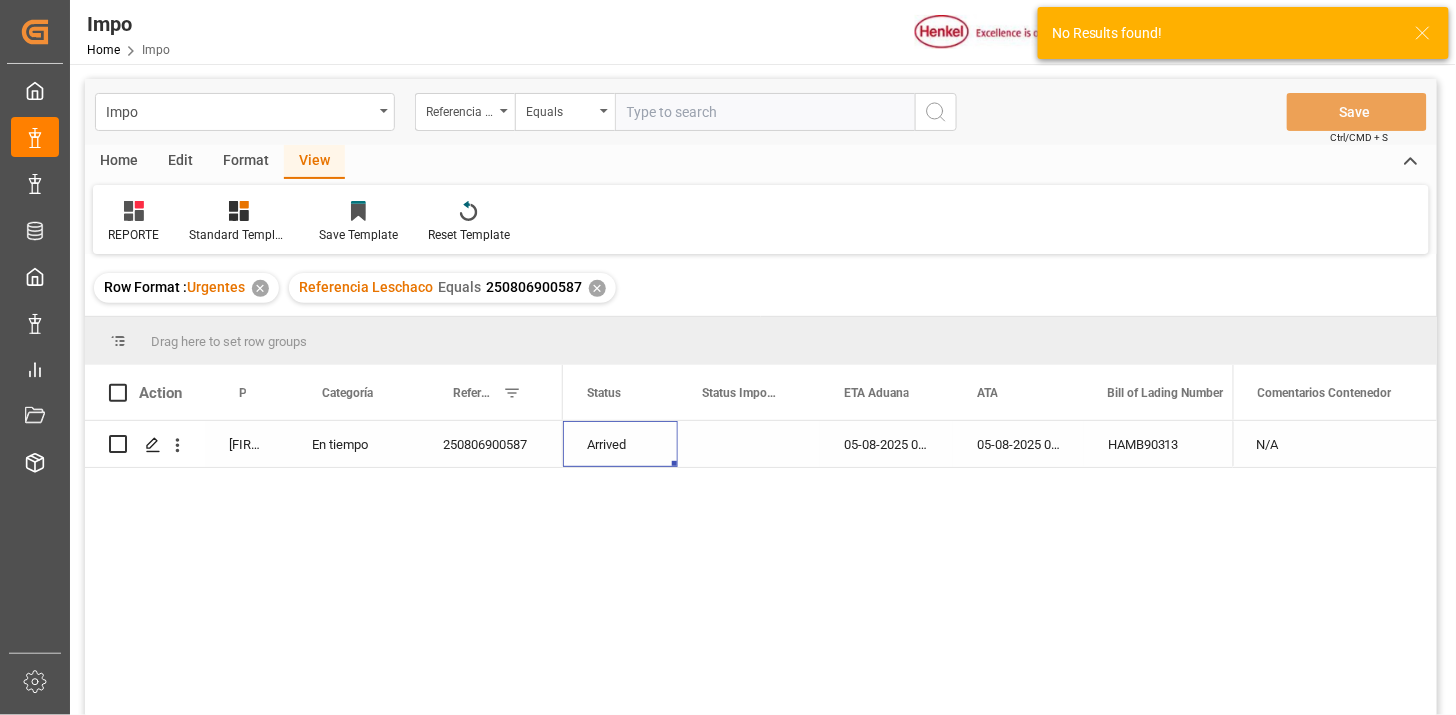 click on "250806900587" at bounding box center (491, 444) 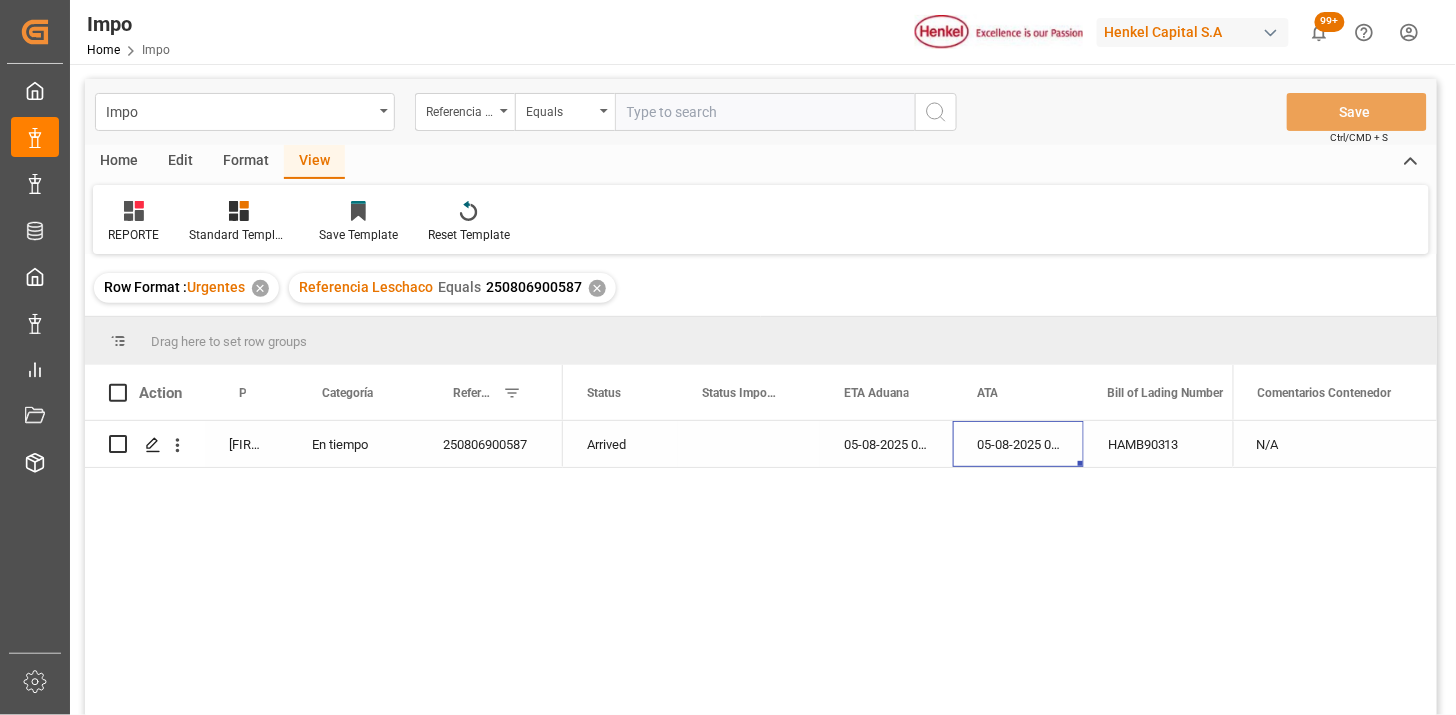 scroll, scrollTop: 0, scrollLeft: 56, axis: horizontal 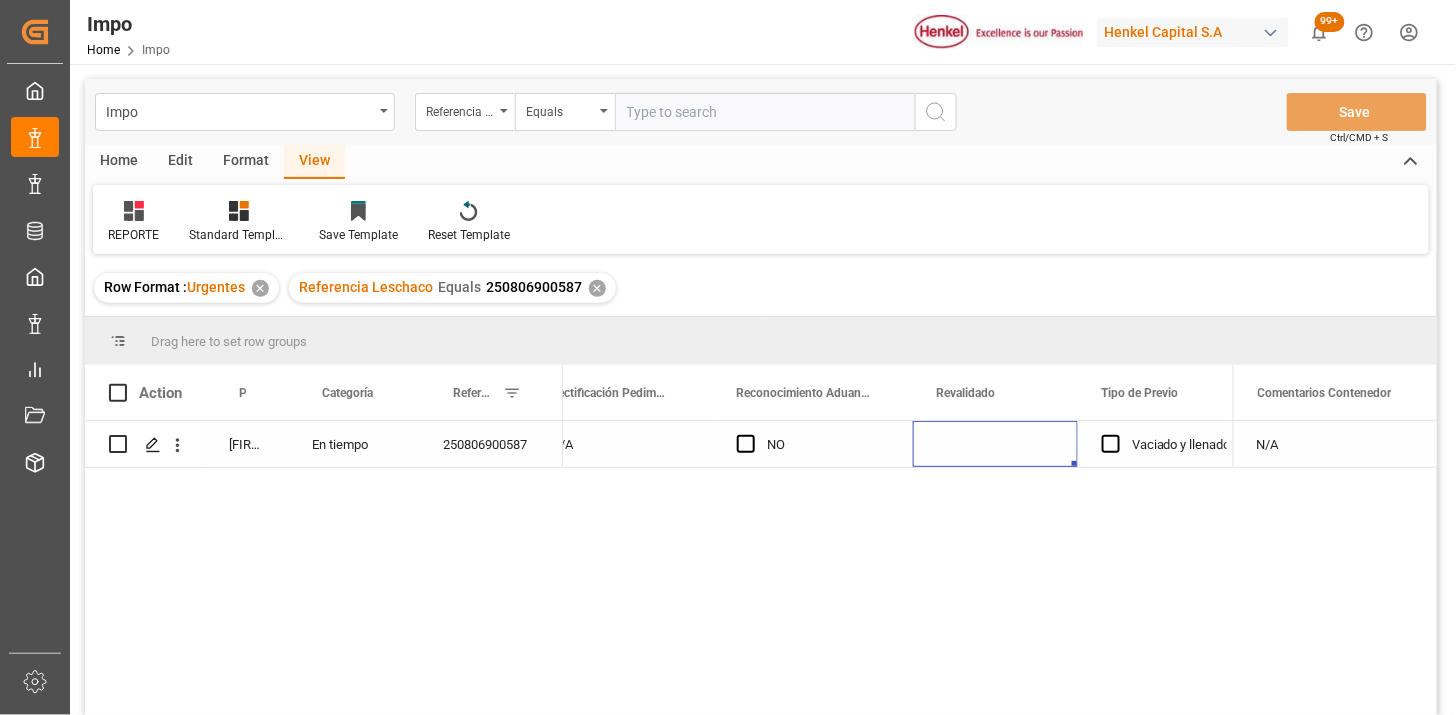 click at bounding box center (995, 444) 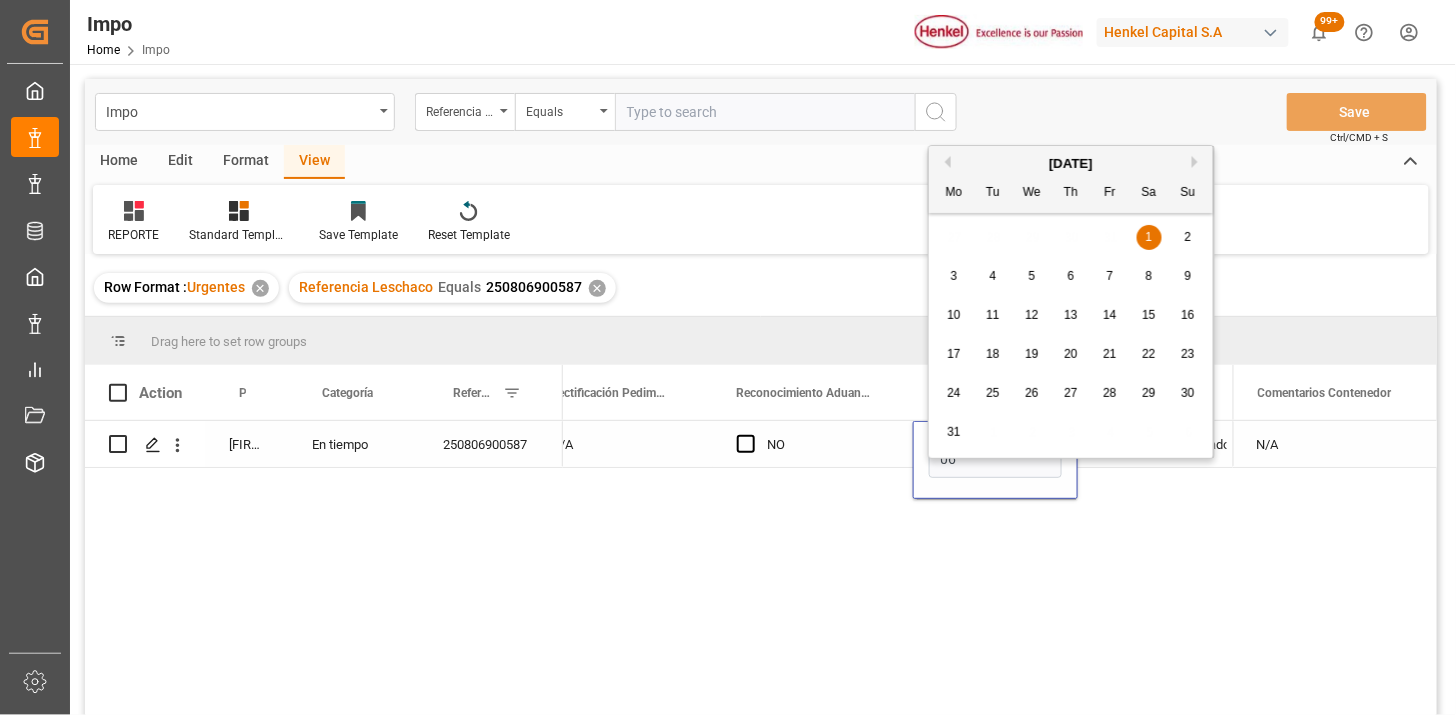 type on "06-08-2025" 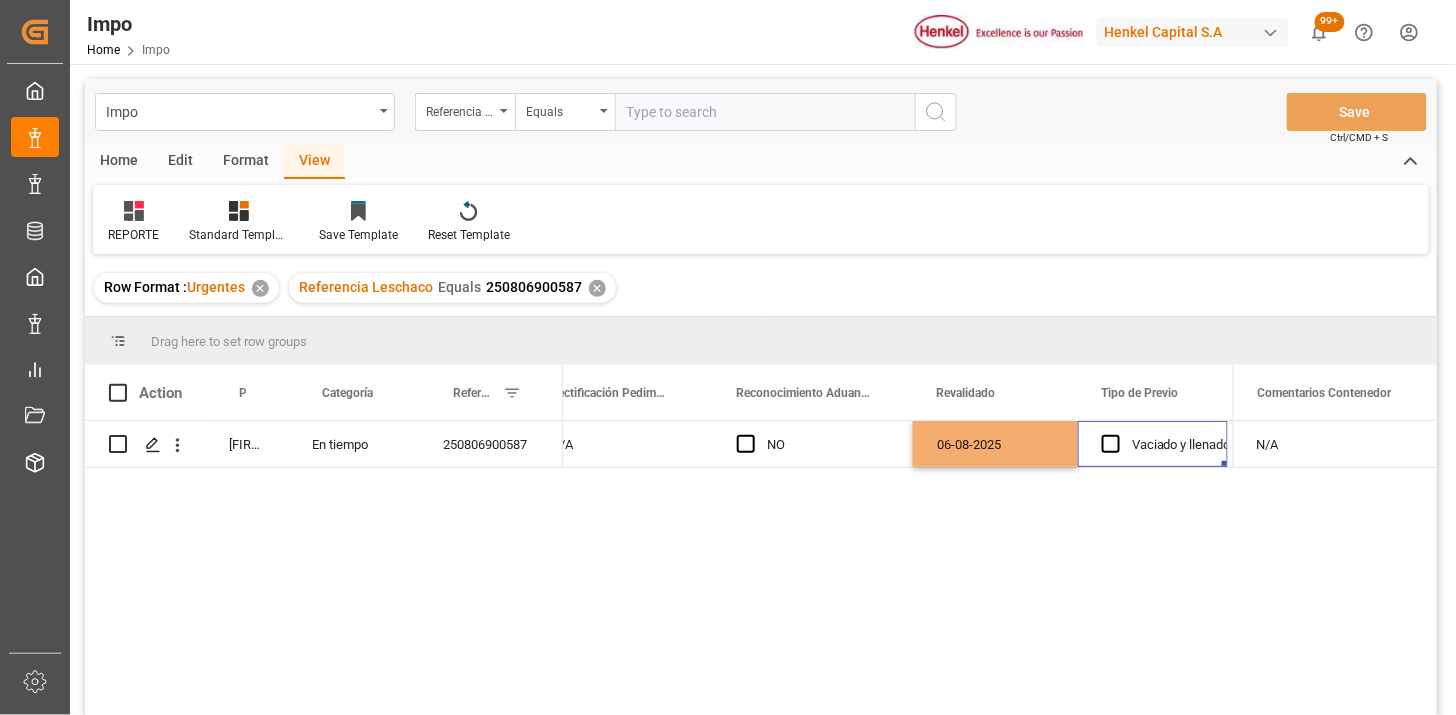 click on "Vaciado y llenado" at bounding box center (1181, 445) 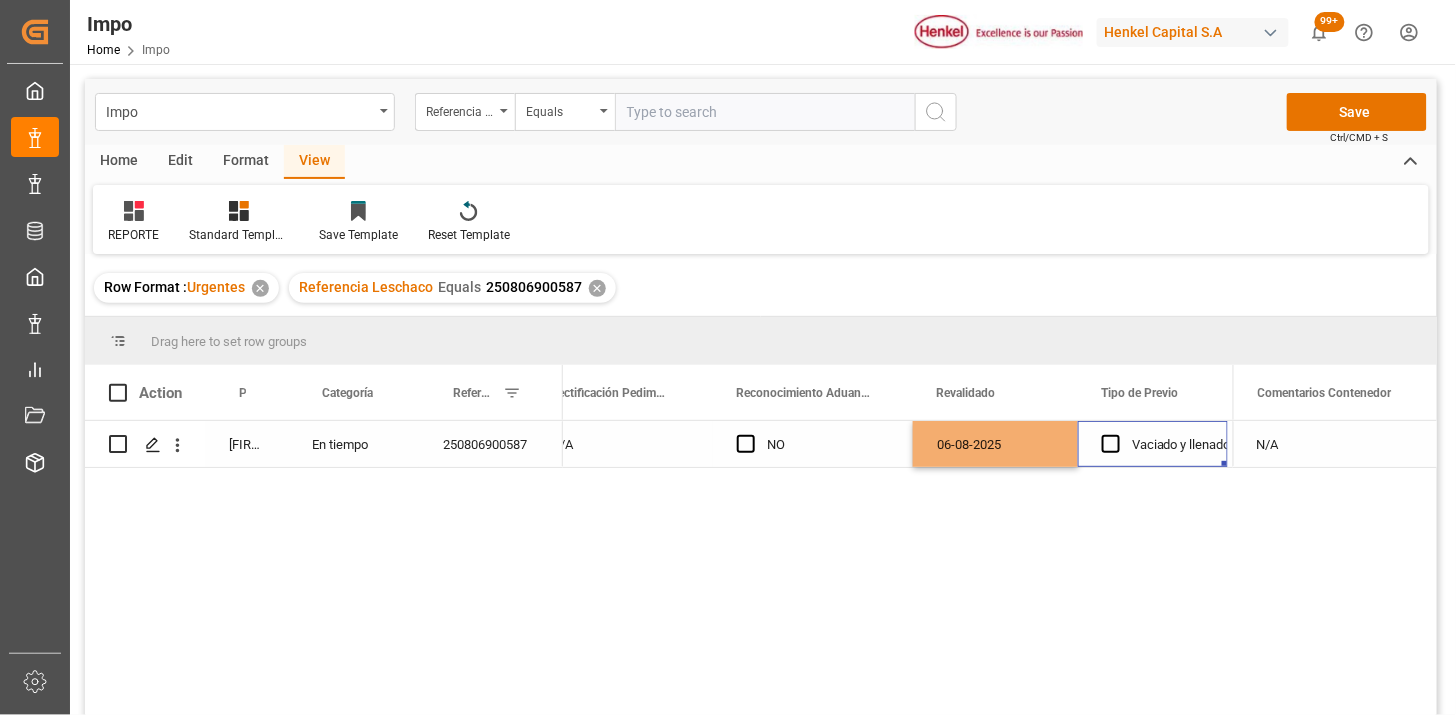 scroll, scrollTop: 0, scrollLeft: 2004, axis: horizontal 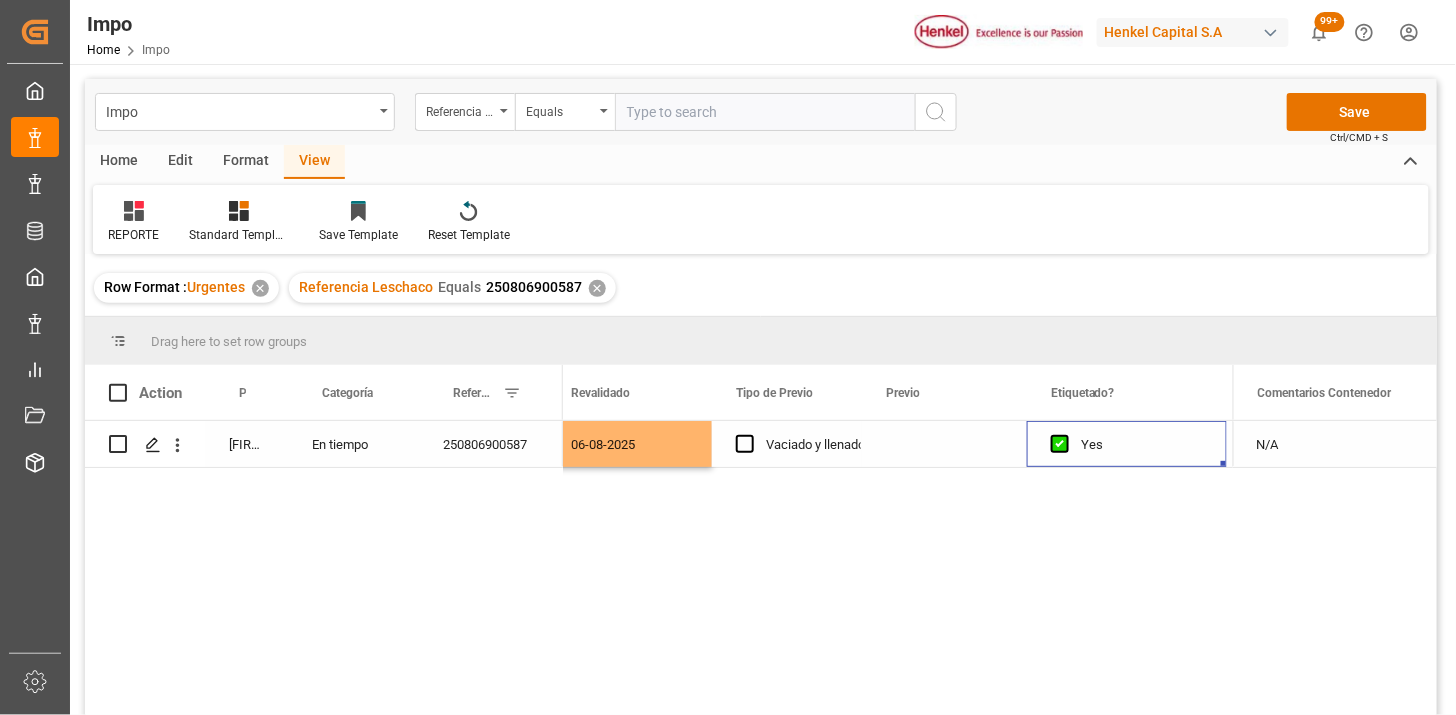 click at bounding box center (944, 444) 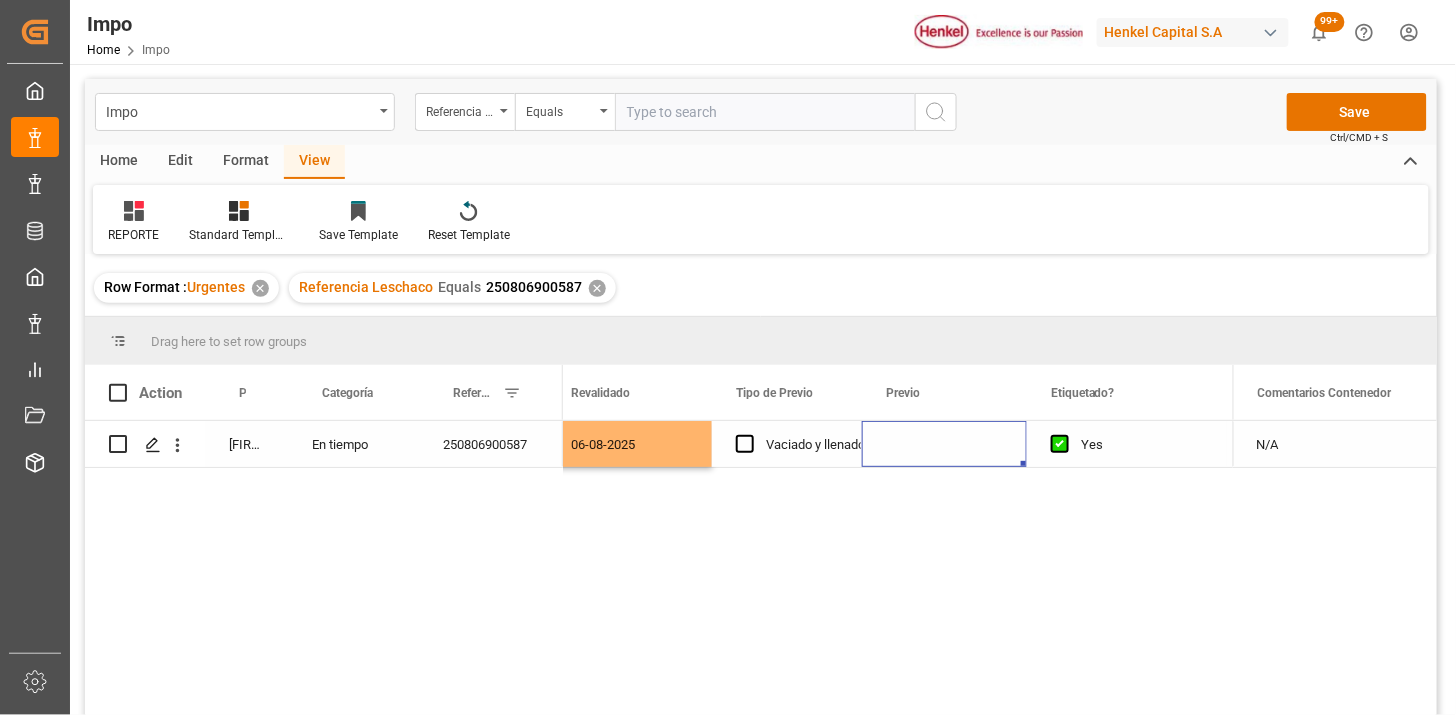 click at bounding box center (944, 444) 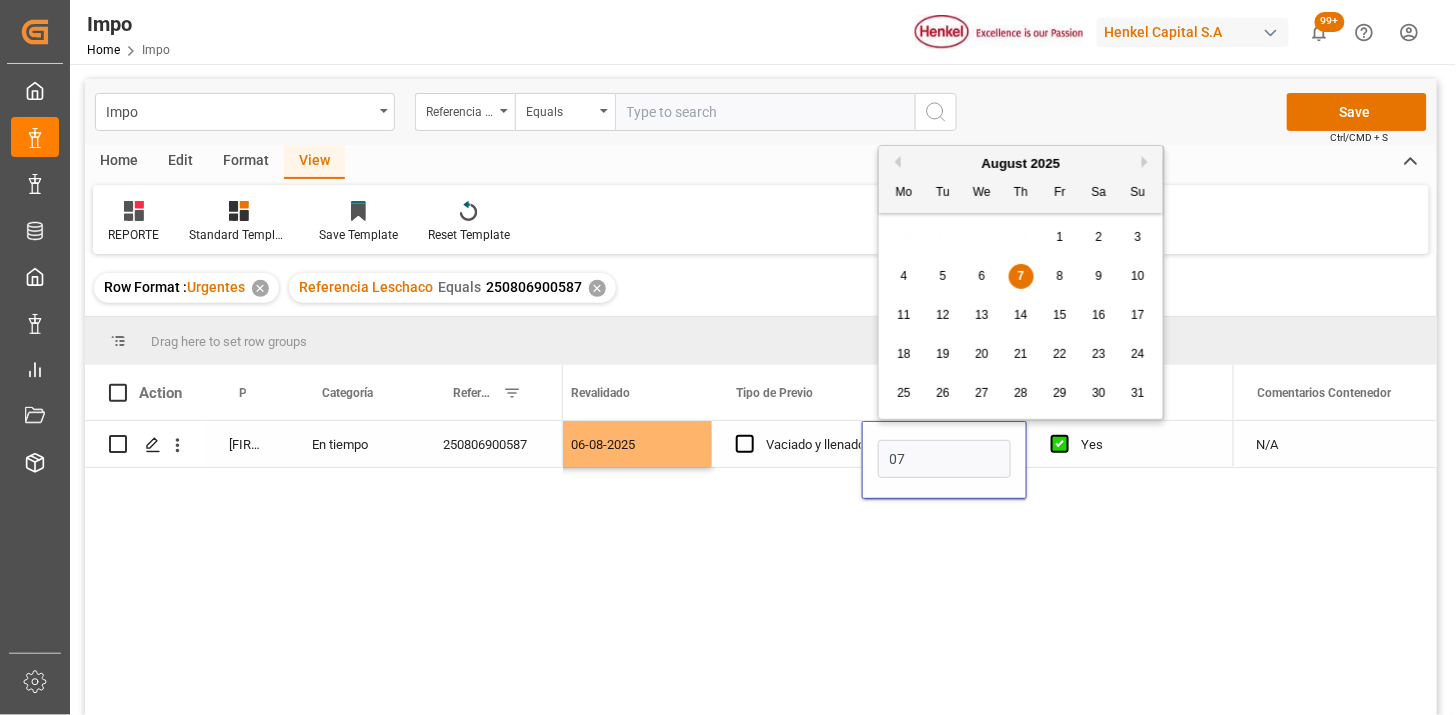 type on "07-08-2025" 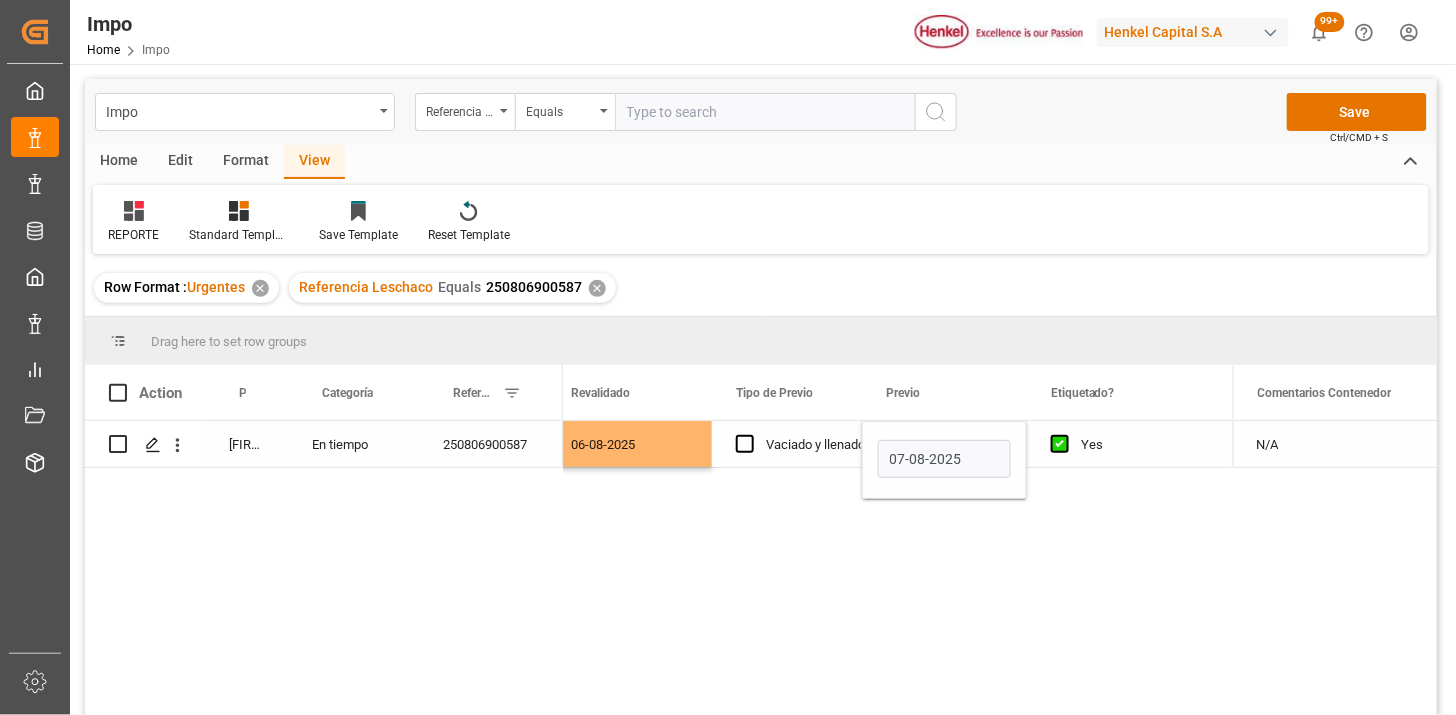 click on "Yes" at bounding box center (1142, 445) 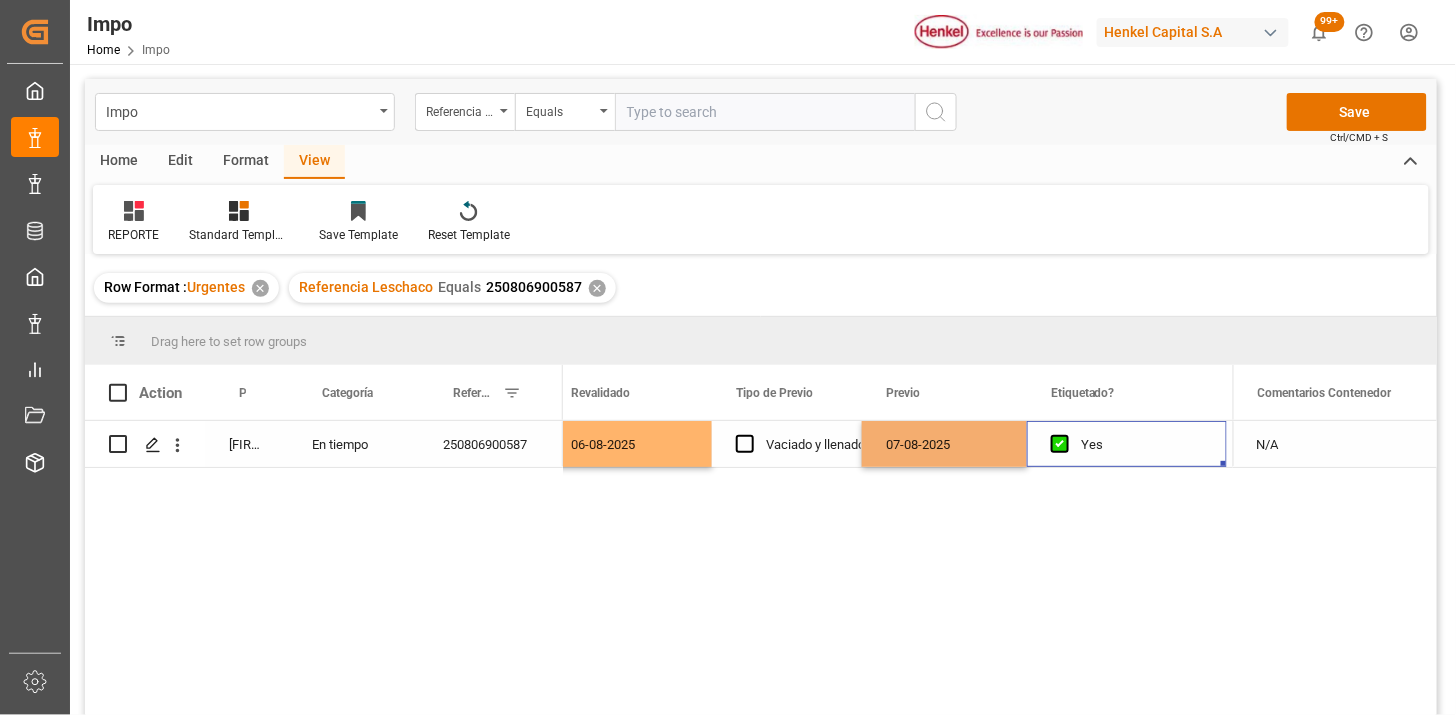 scroll, scrollTop: 0, scrollLeft: 2368, axis: horizontal 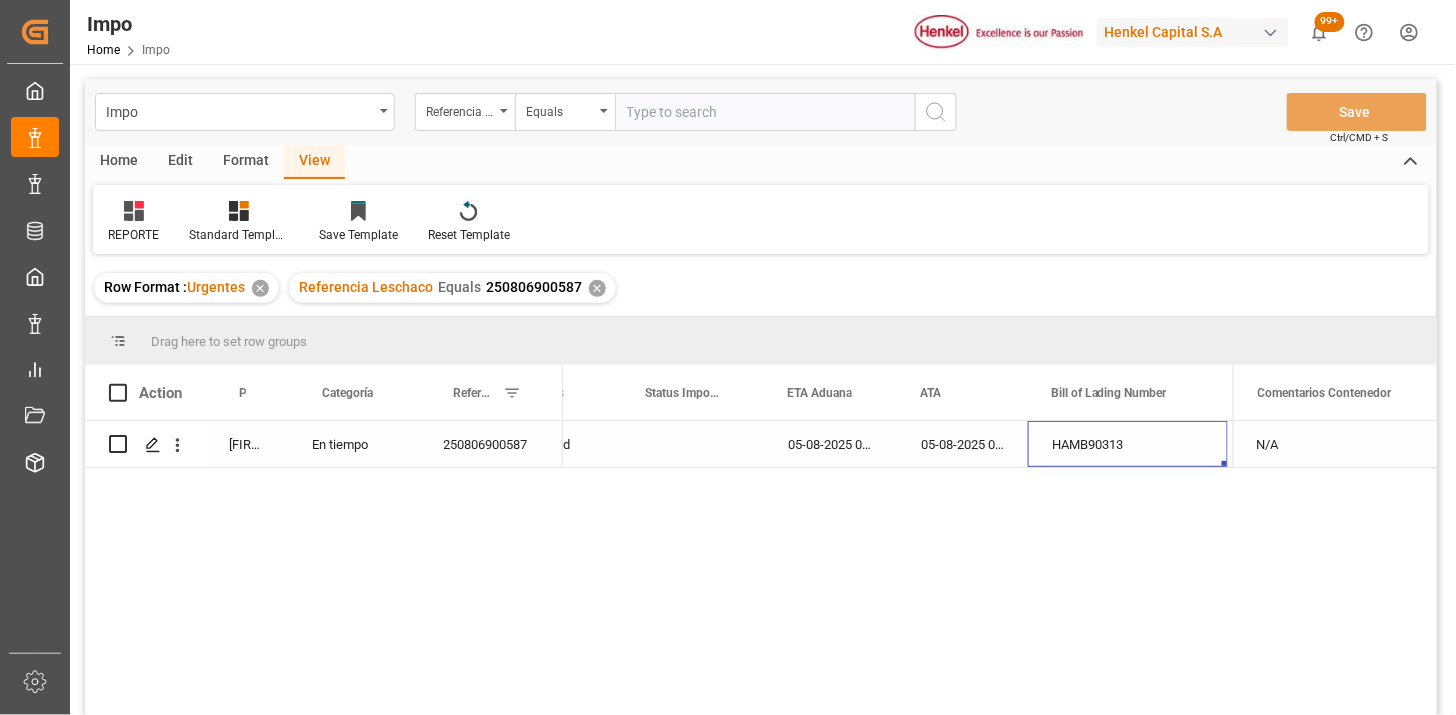 click on "N/A" at bounding box center (1335, 444) 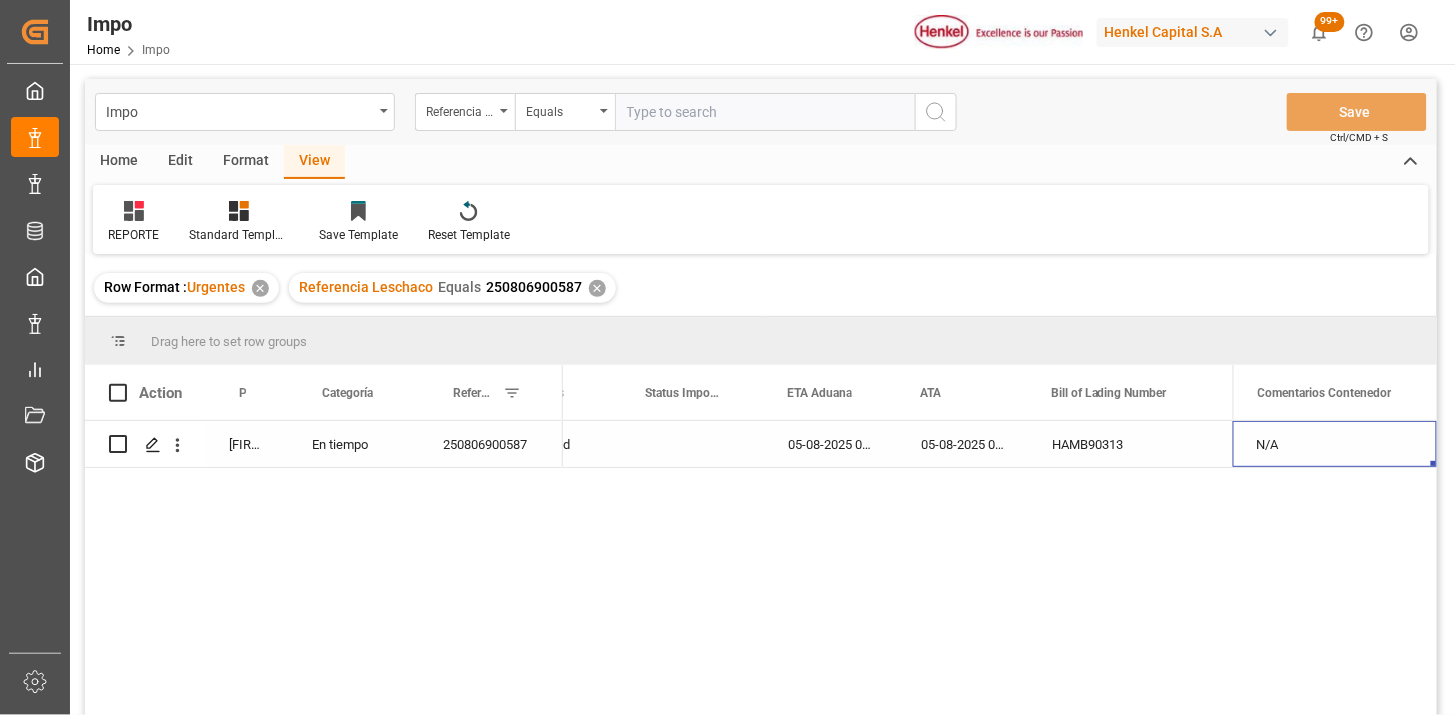 click on "N/A" at bounding box center [1335, 444] 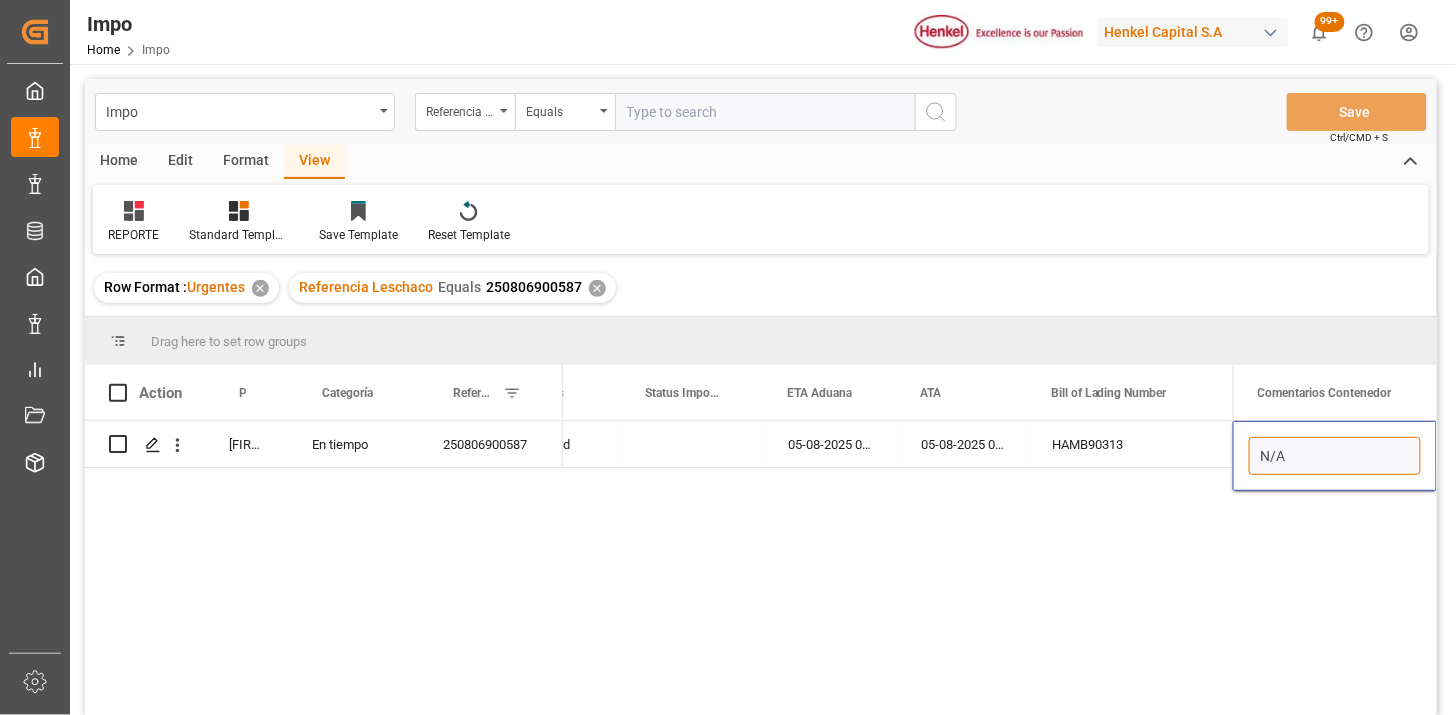 click on "N/A" at bounding box center (1335, 456) 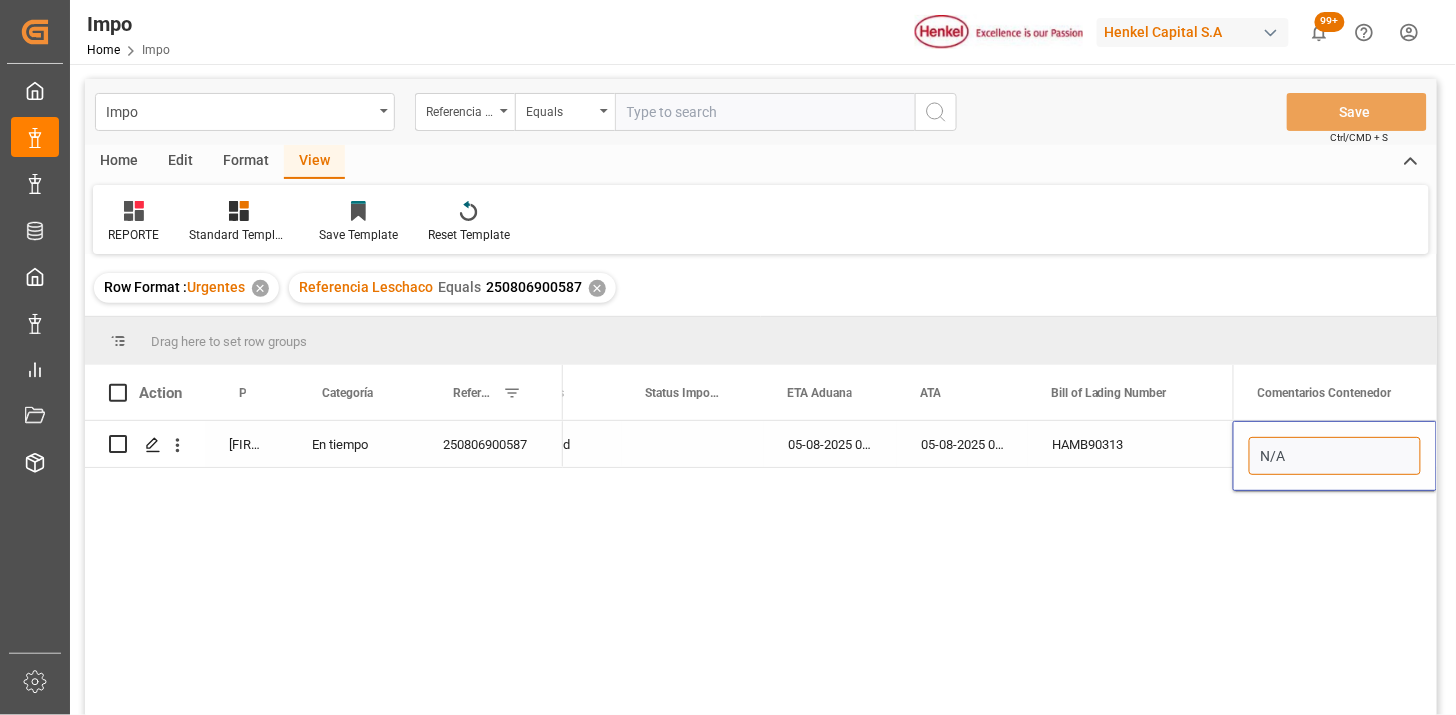 click on "N/A" at bounding box center (1335, 456) 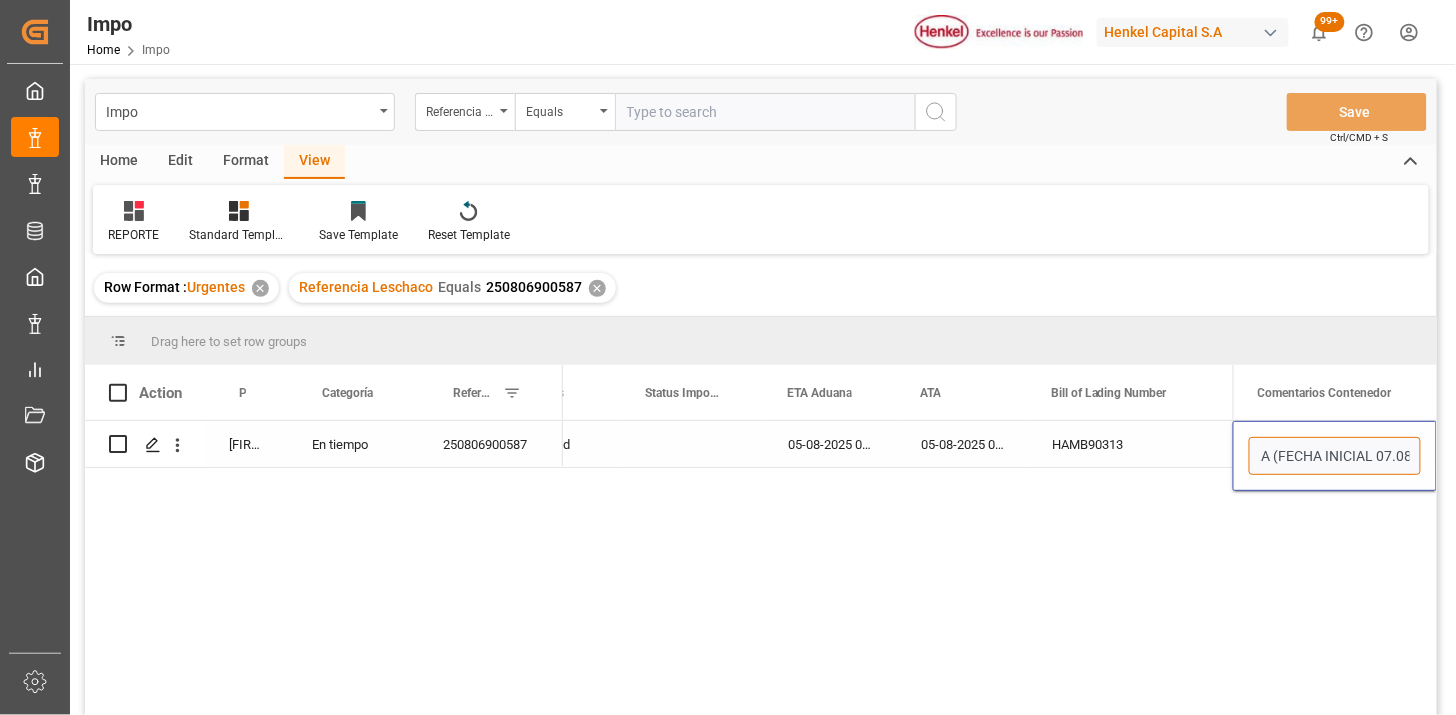 type on "PREVIO REPROGRAMADO POR SATURACIÓN Y LLUVIA (FECHA INICIAL 07.08)" 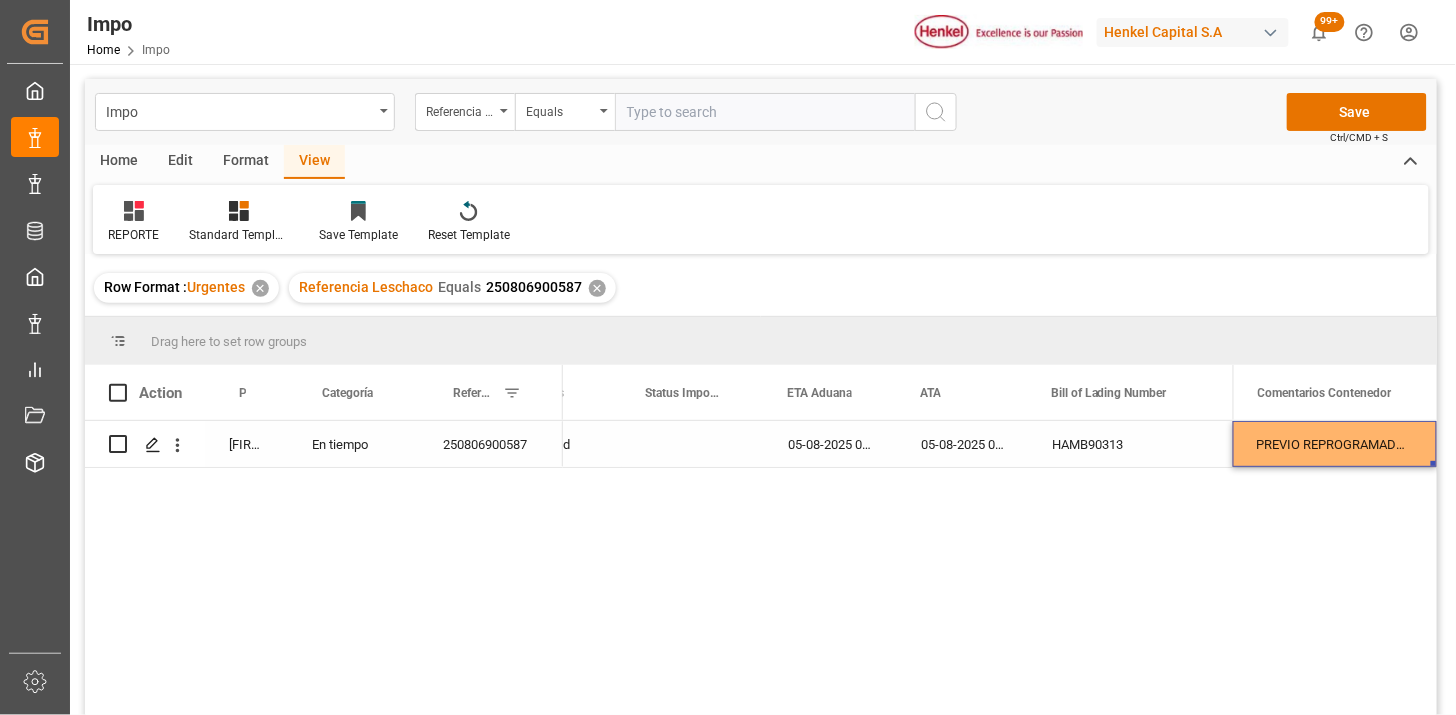 click on "HAMB90313" at bounding box center (1128, 444) 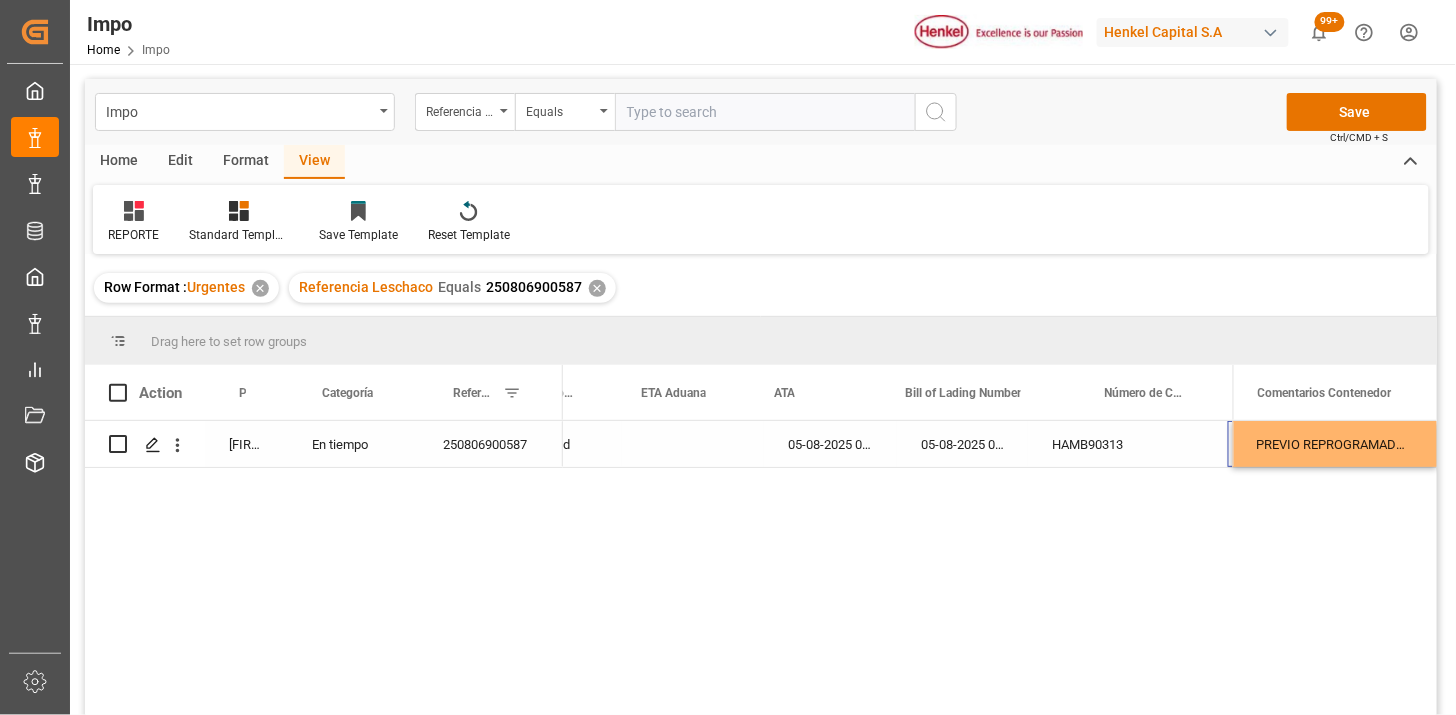 scroll, scrollTop: 0, scrollLeft: 380, axis: horizontal 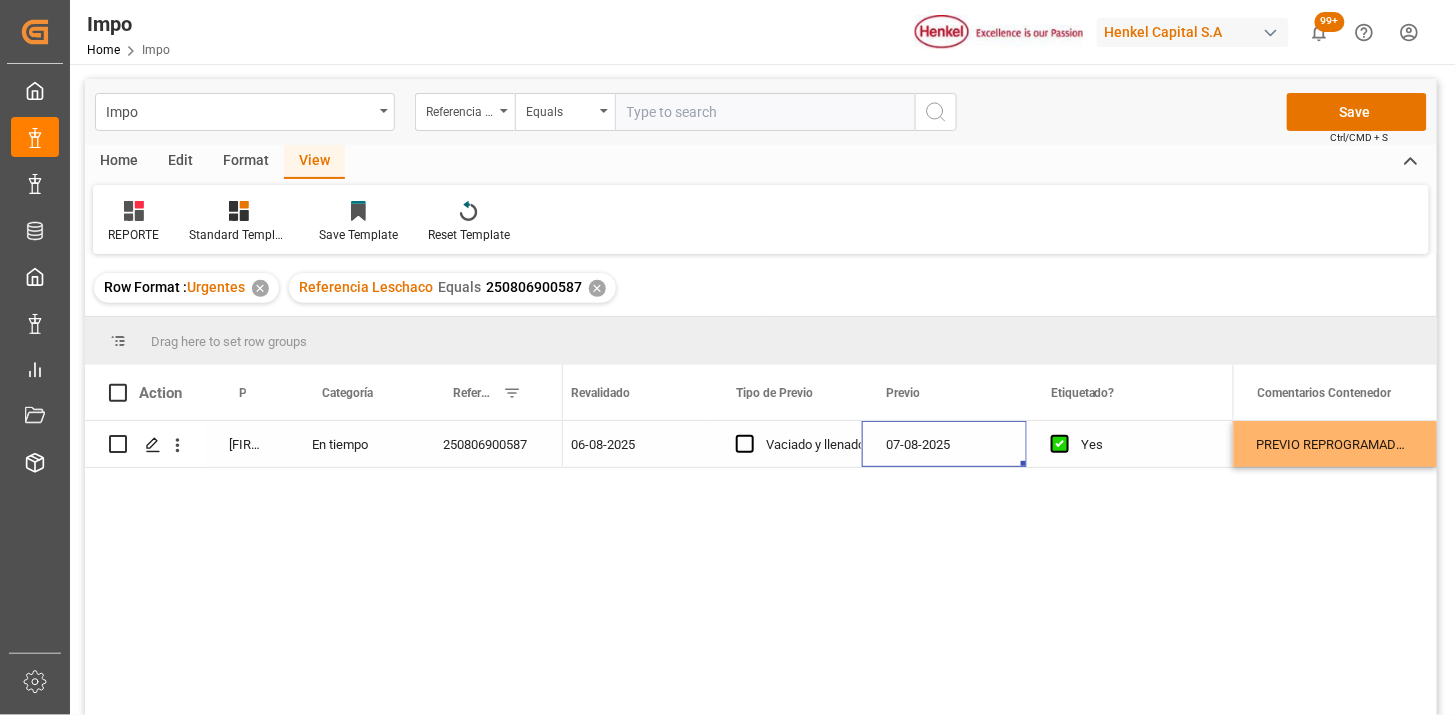 click on "07-08-2025" at bounding box center (944, 444) 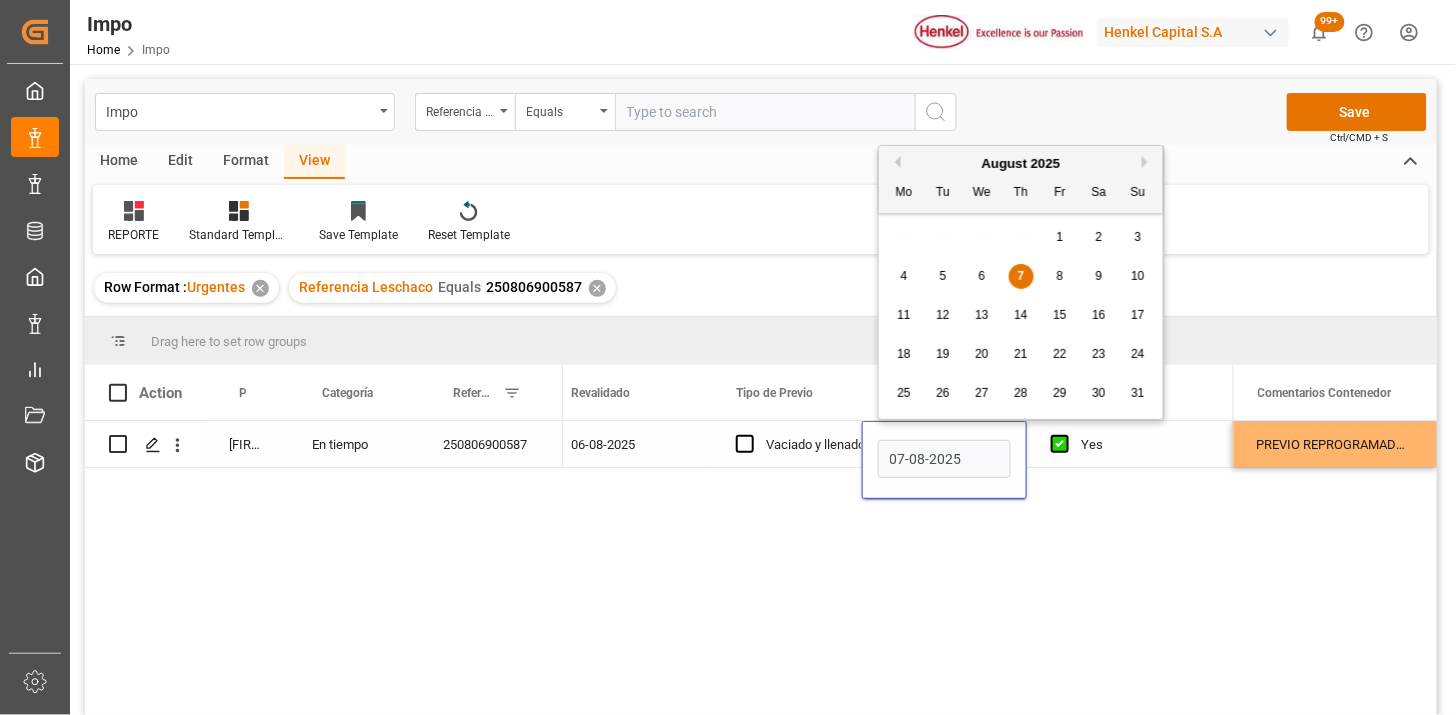 click on "07-08-2025" at bounding box center (944, 459) 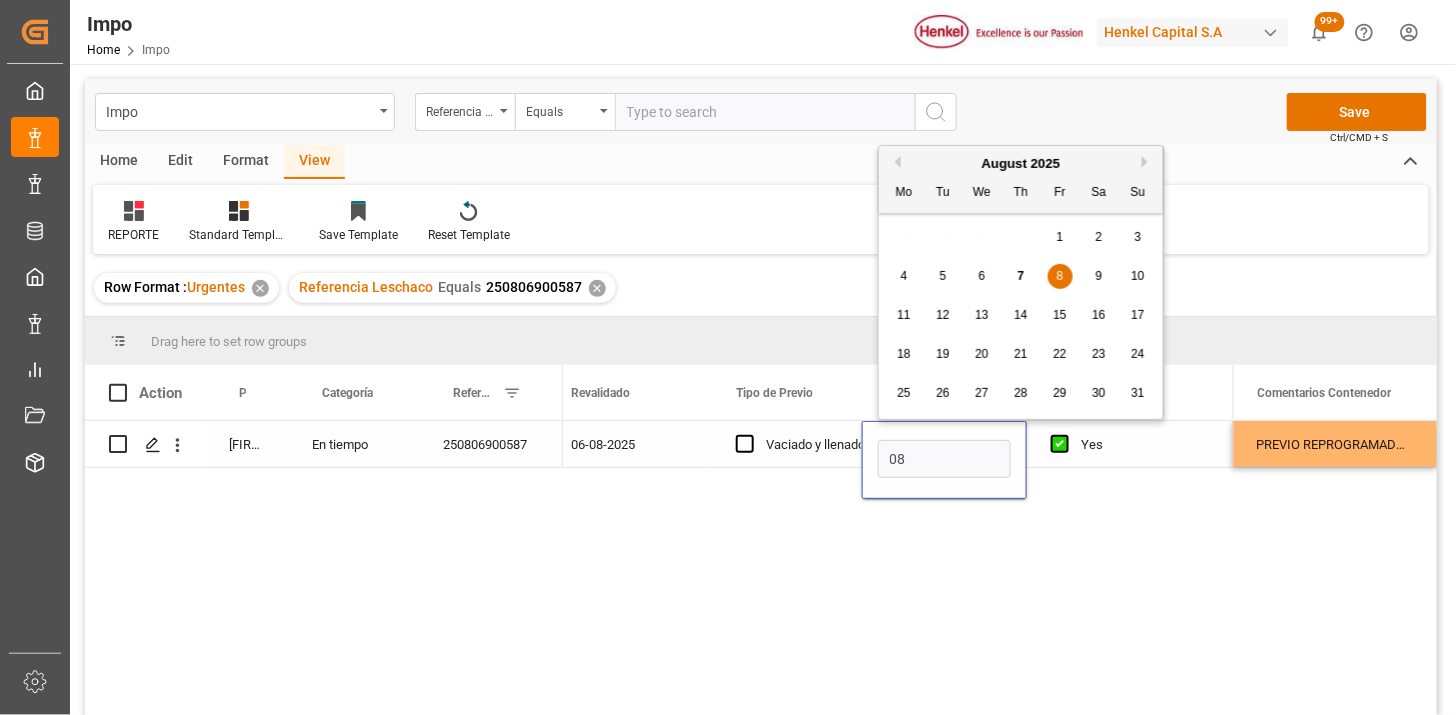type on "08-08-2025" 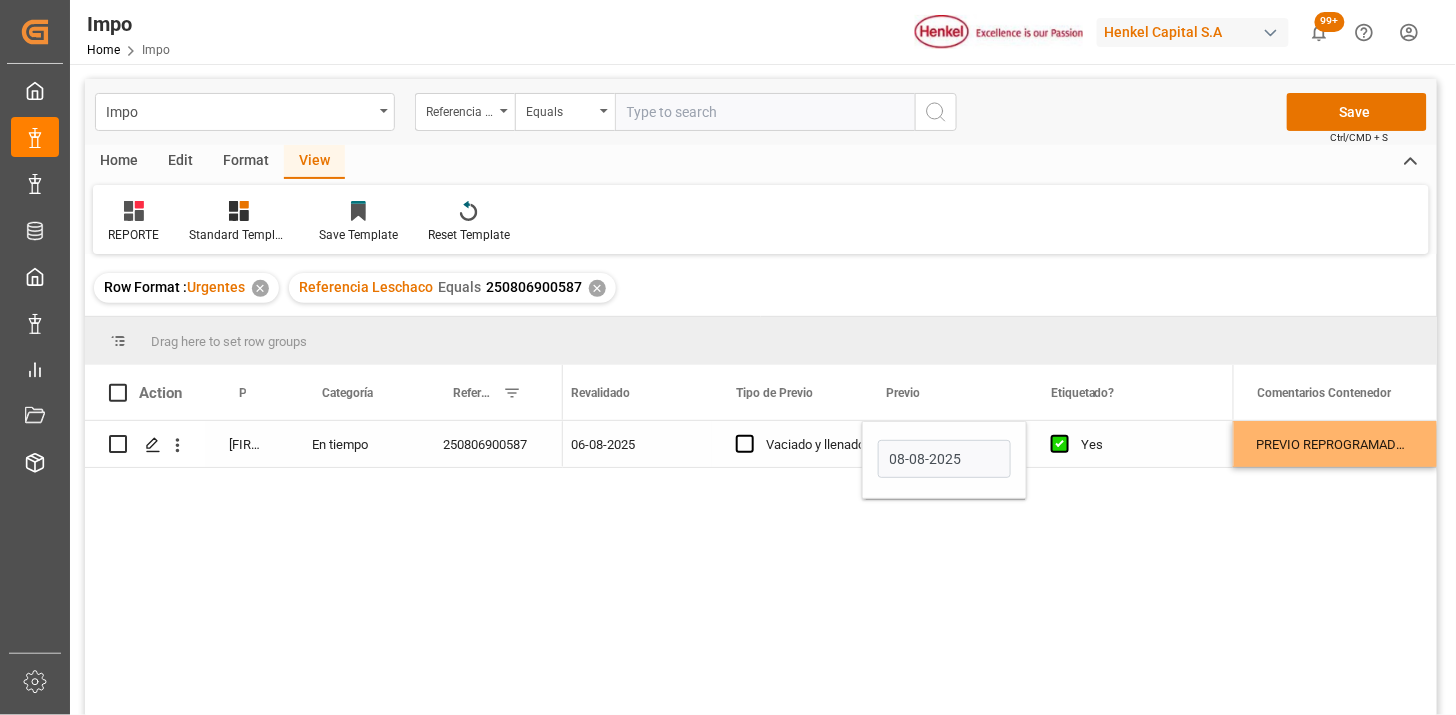 click on "Vaciado y llenado" at bounding box center (815, 445) 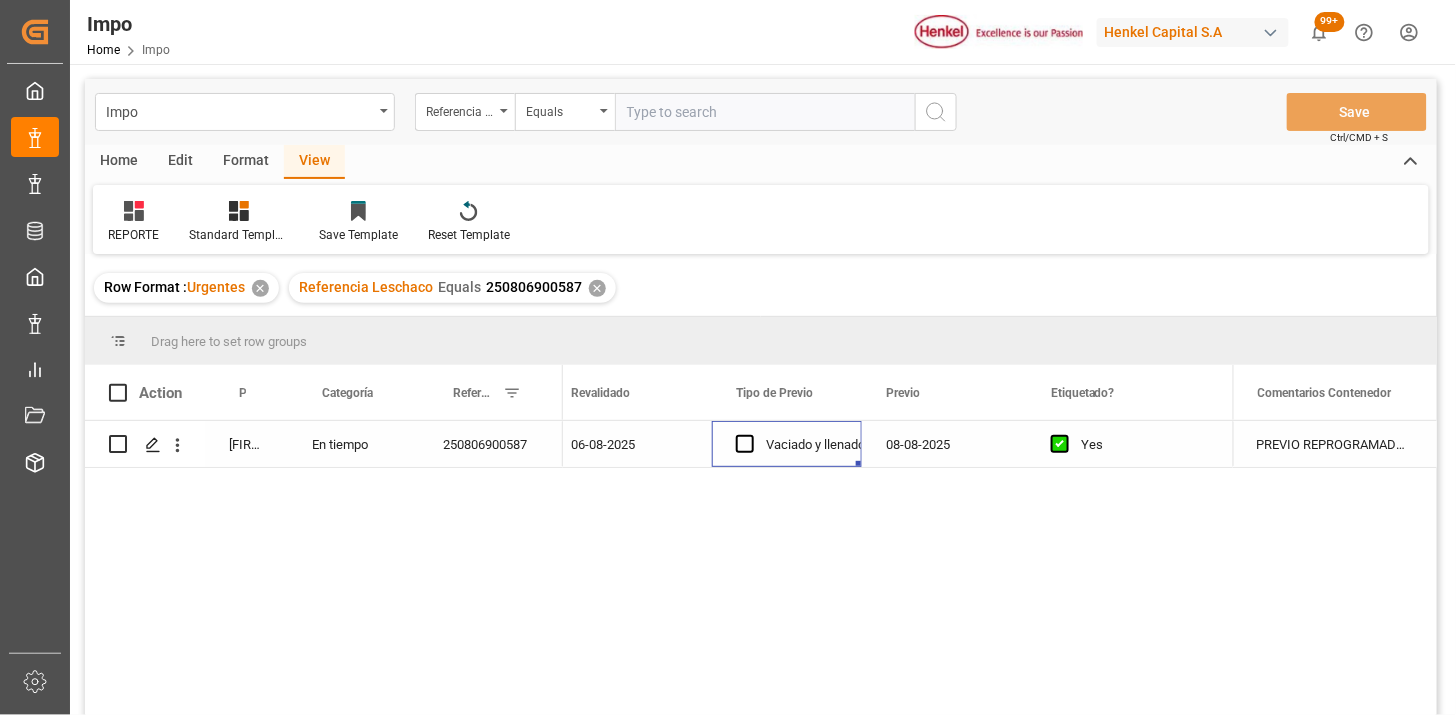 click at bounding box center [765, 112] 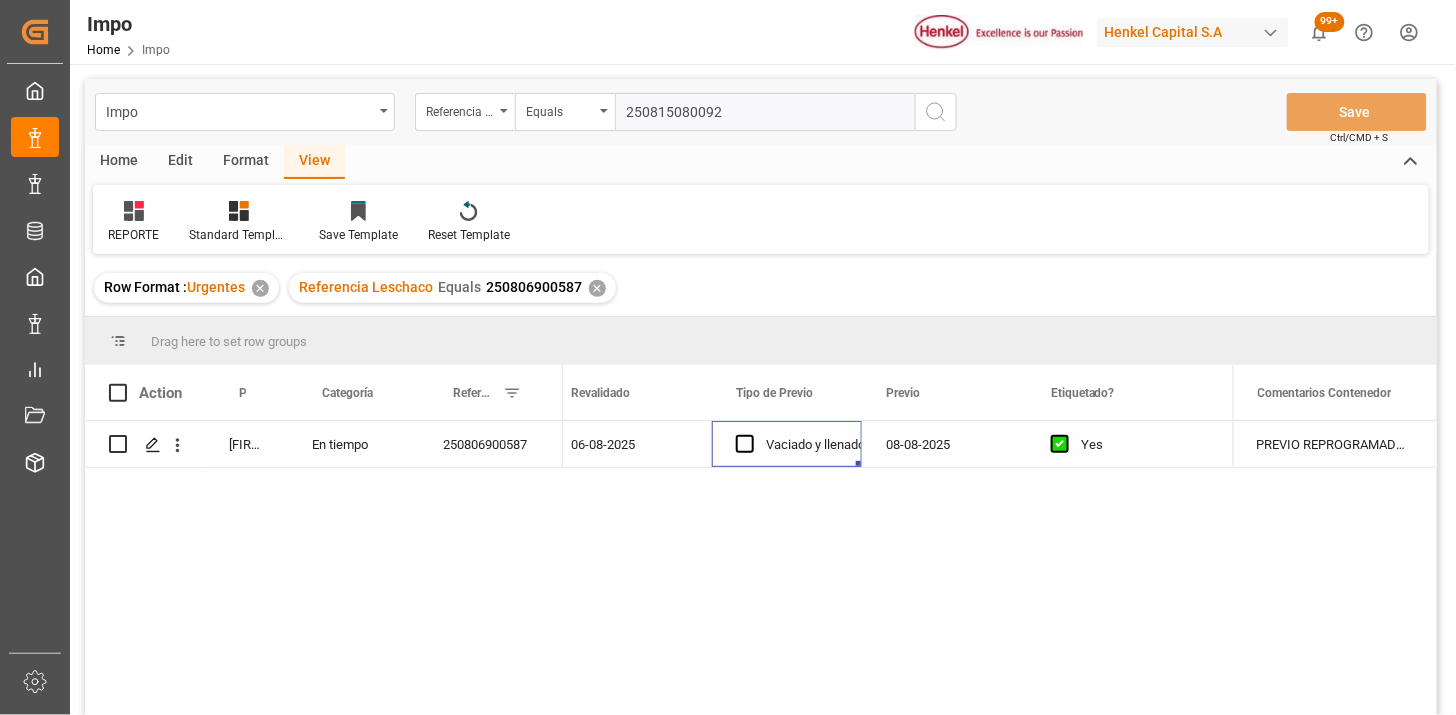 type on "250815080092" 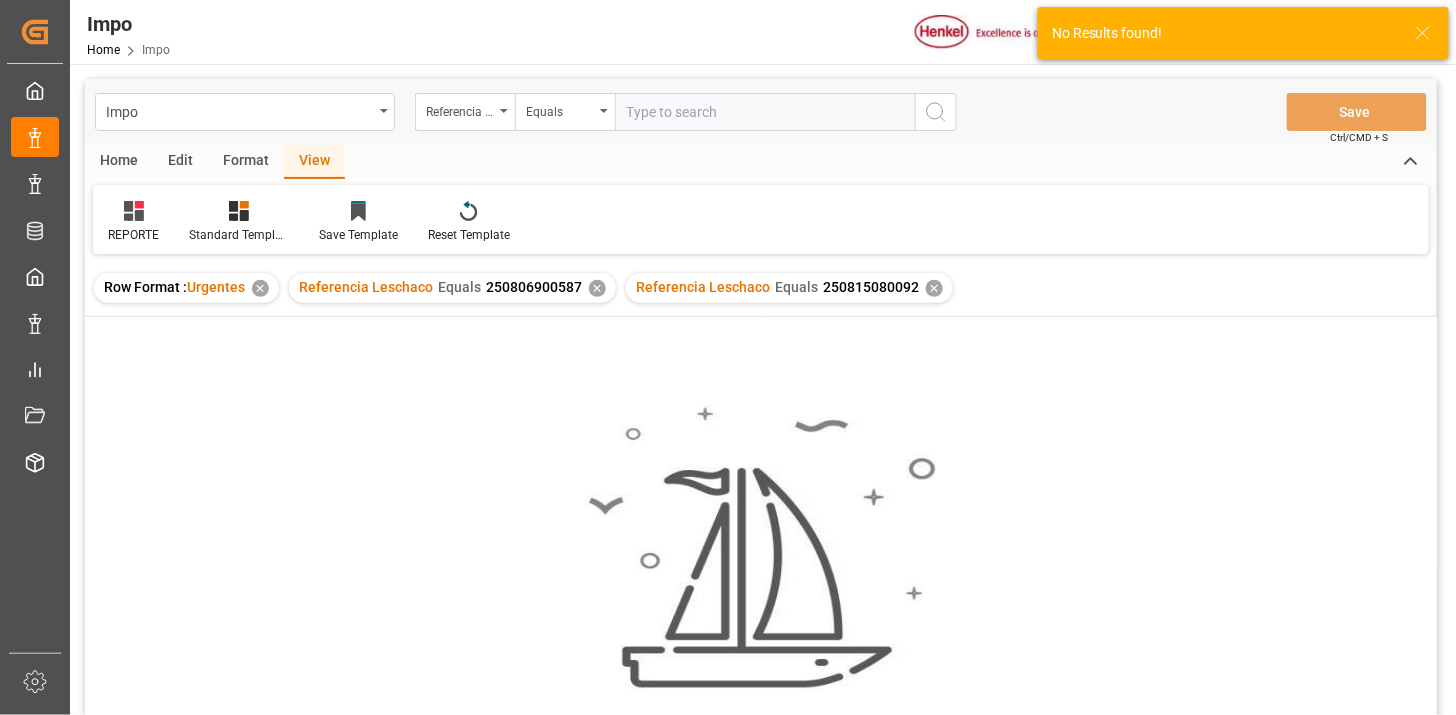 click on "✕" at bounding box center [597, 288] 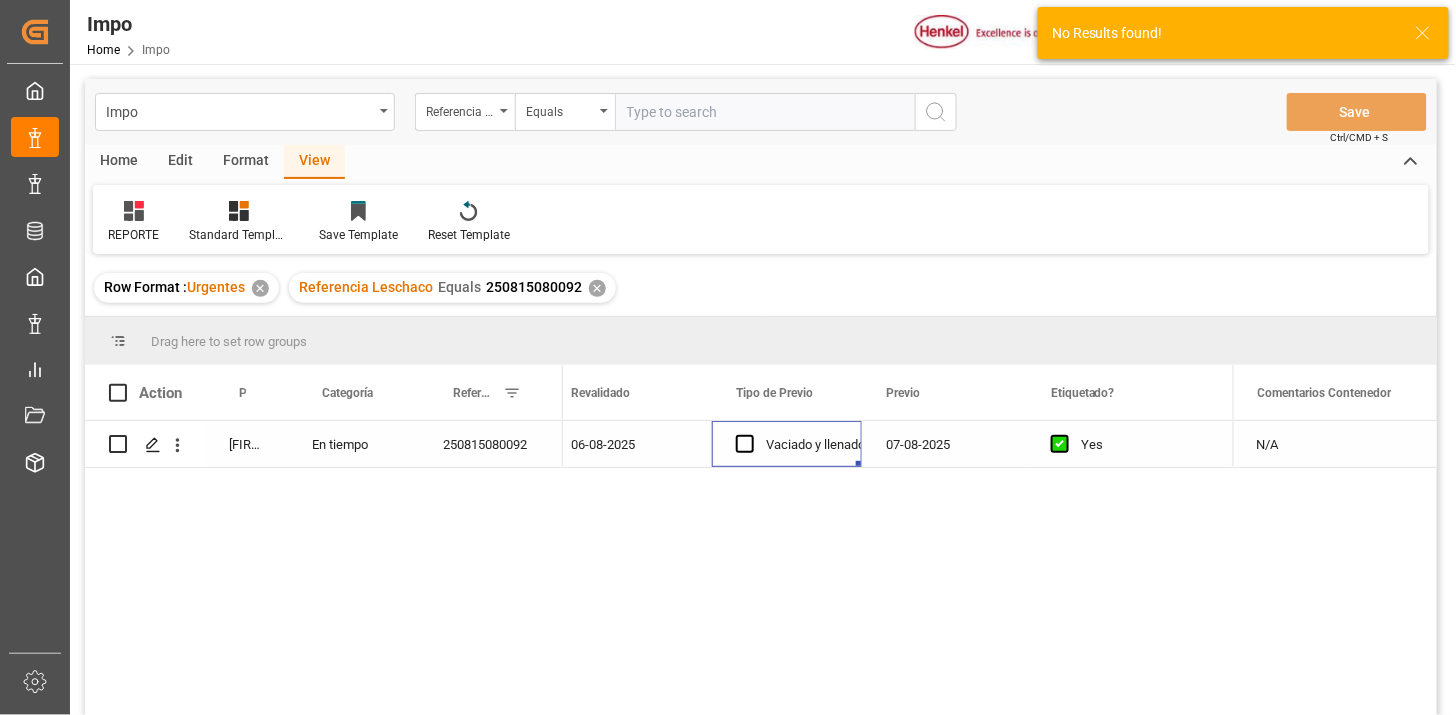 click on "07-08-2025" at bounding box center [944, 444] 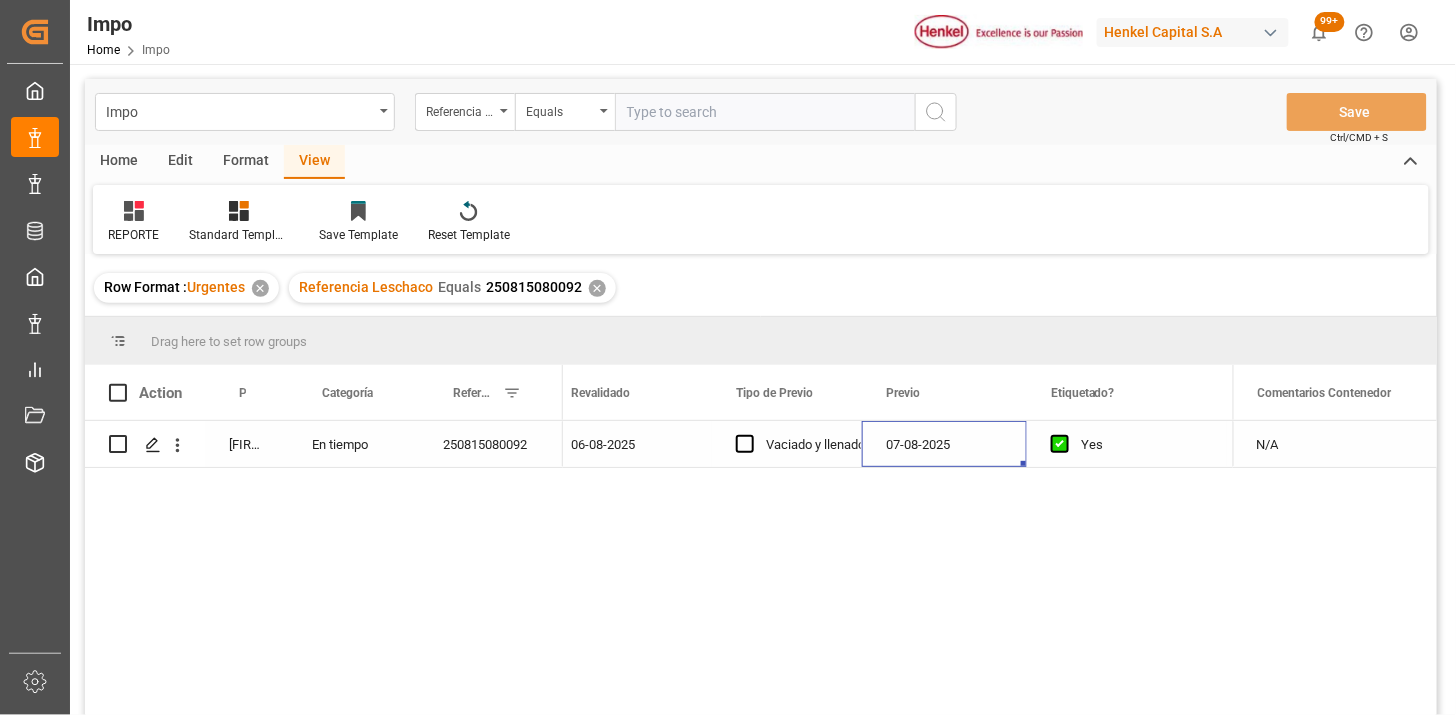 click on "07-08-2025" at bounding box center (944, 444) 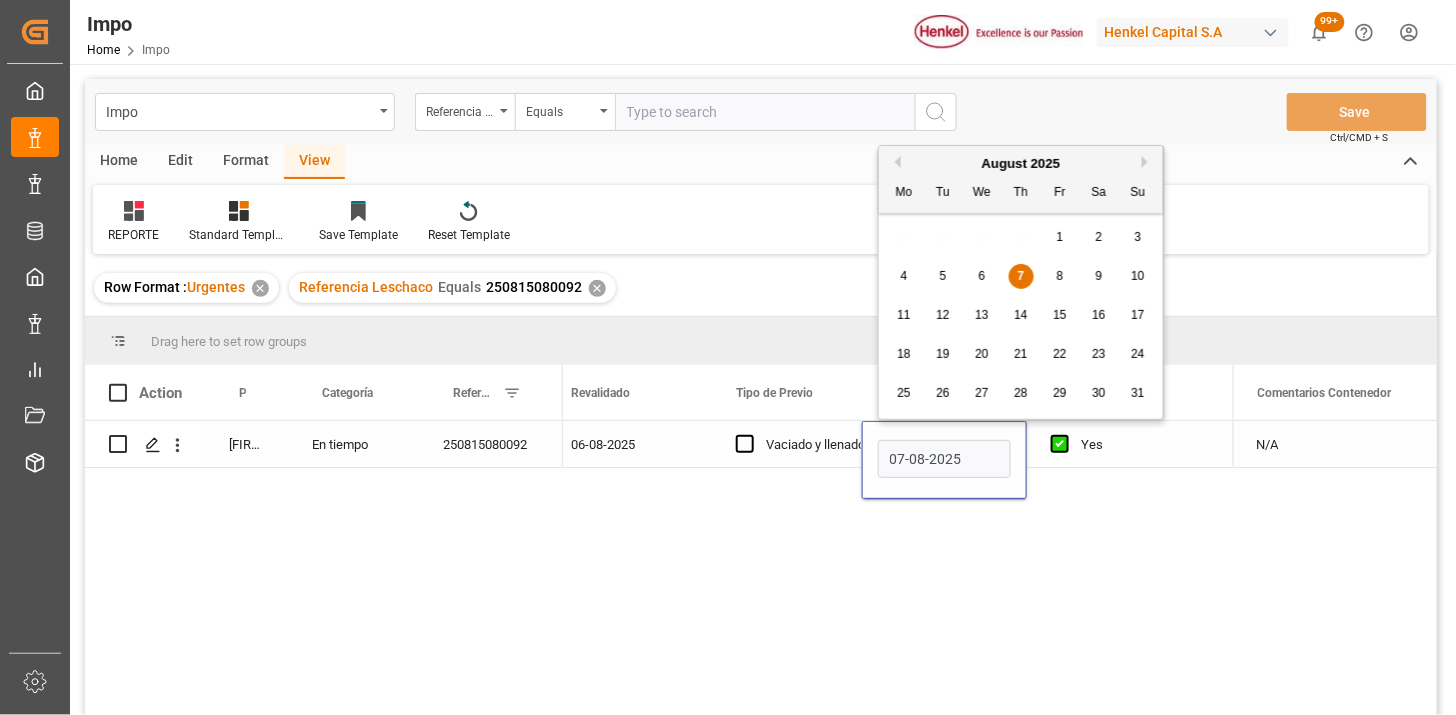 click on "07-08-2025" at bounding box center (944, 459) 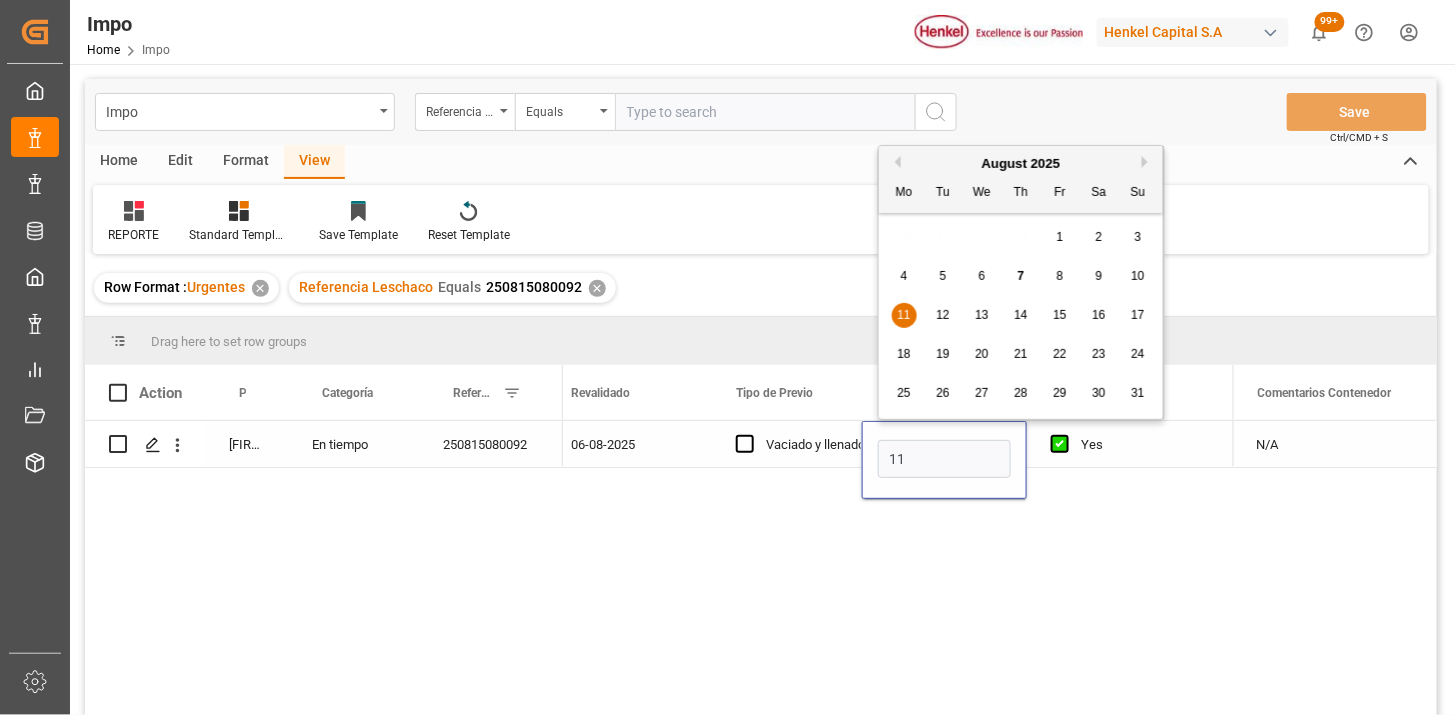 type on "11-08-2025" 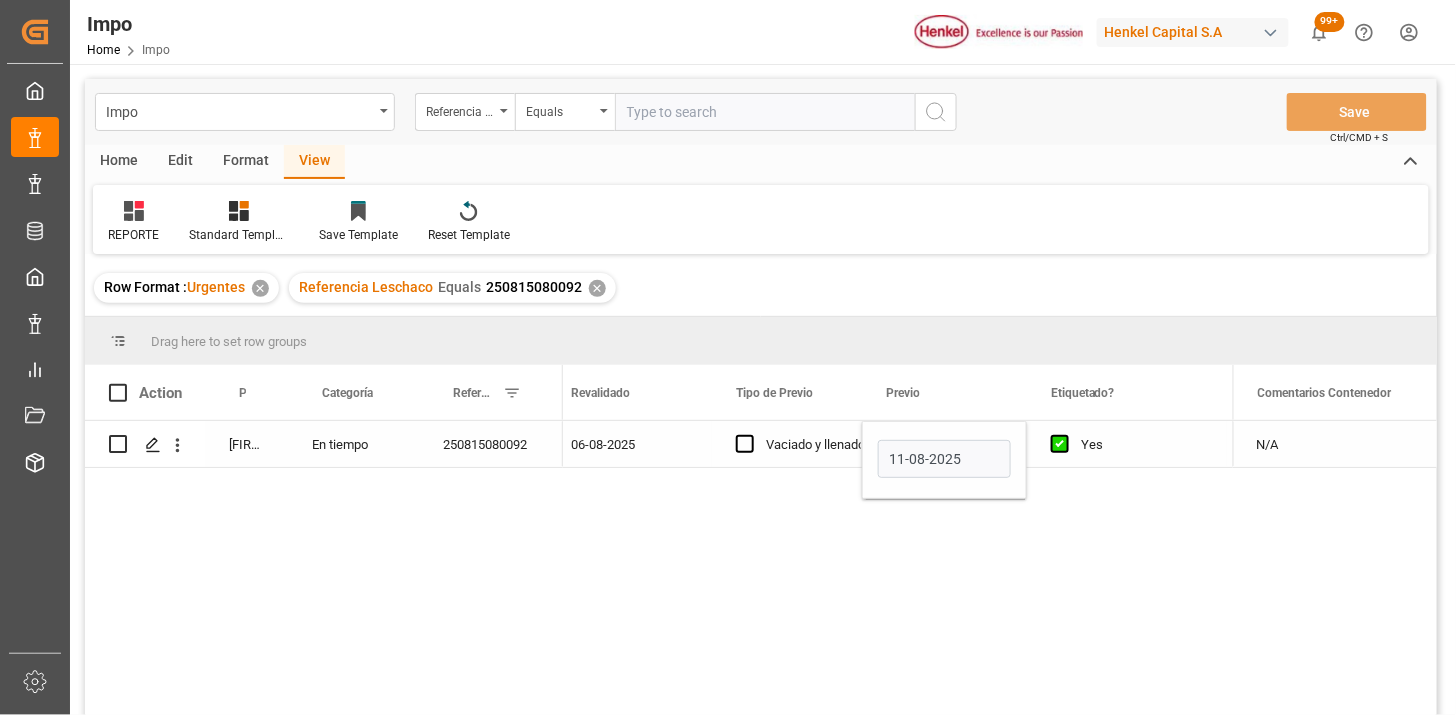 click on "N/A" at bounding box center (1335, 444) 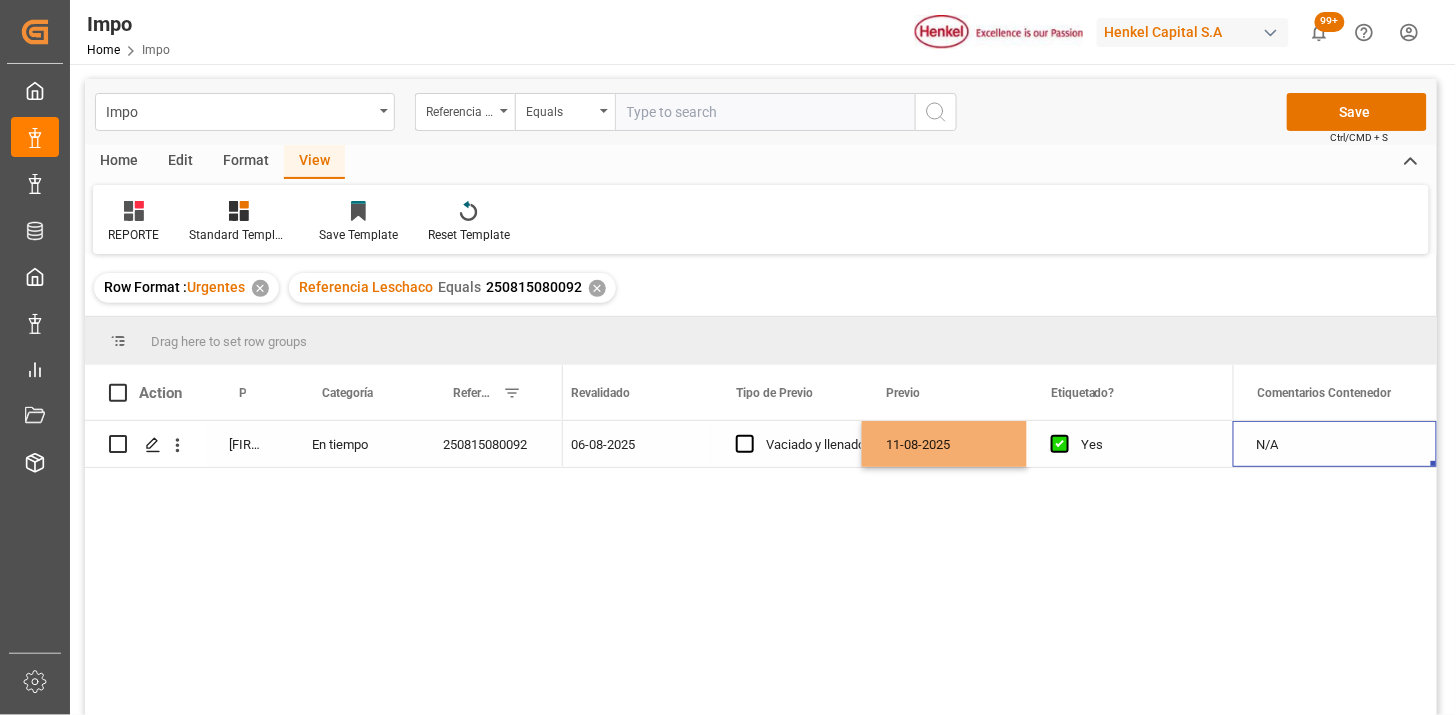 click on "N/A" at bounding box center [1335, 444] 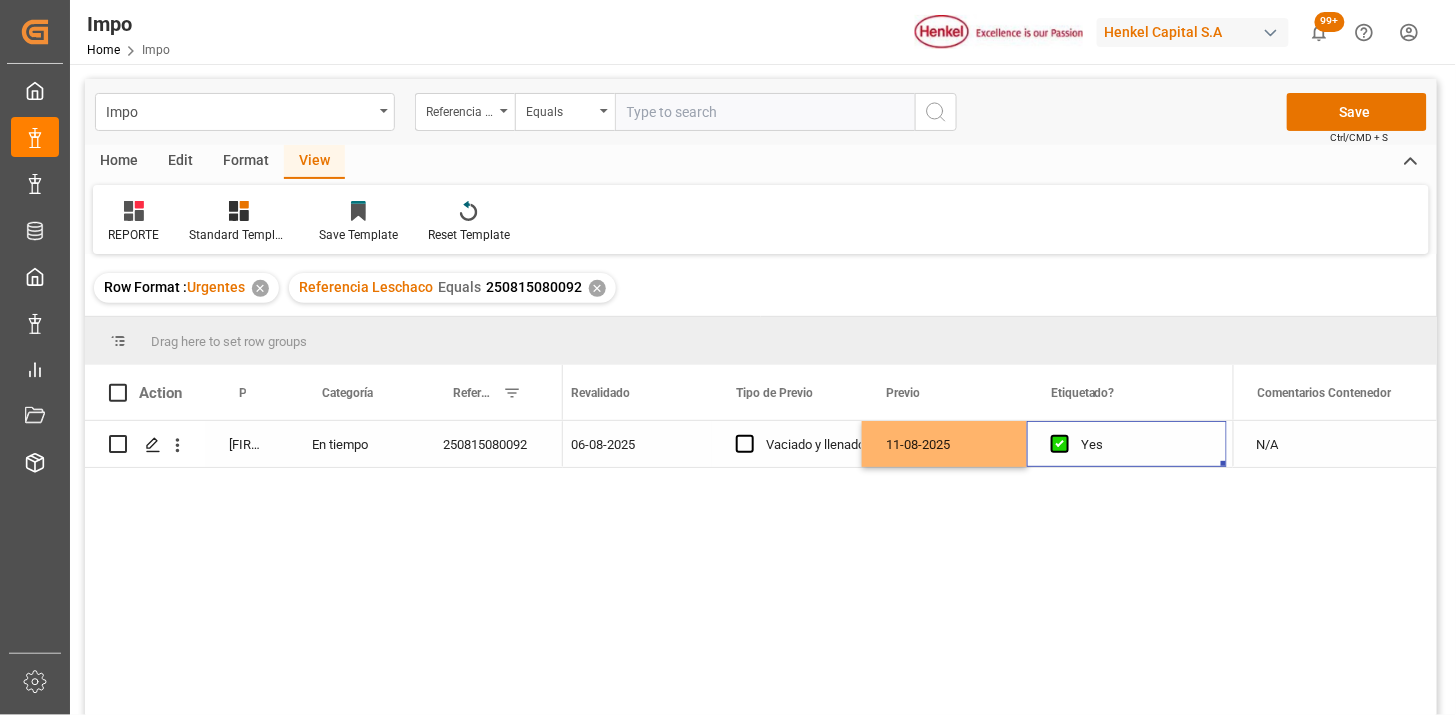 click on "Yes" at bounding box center (1142, 445) 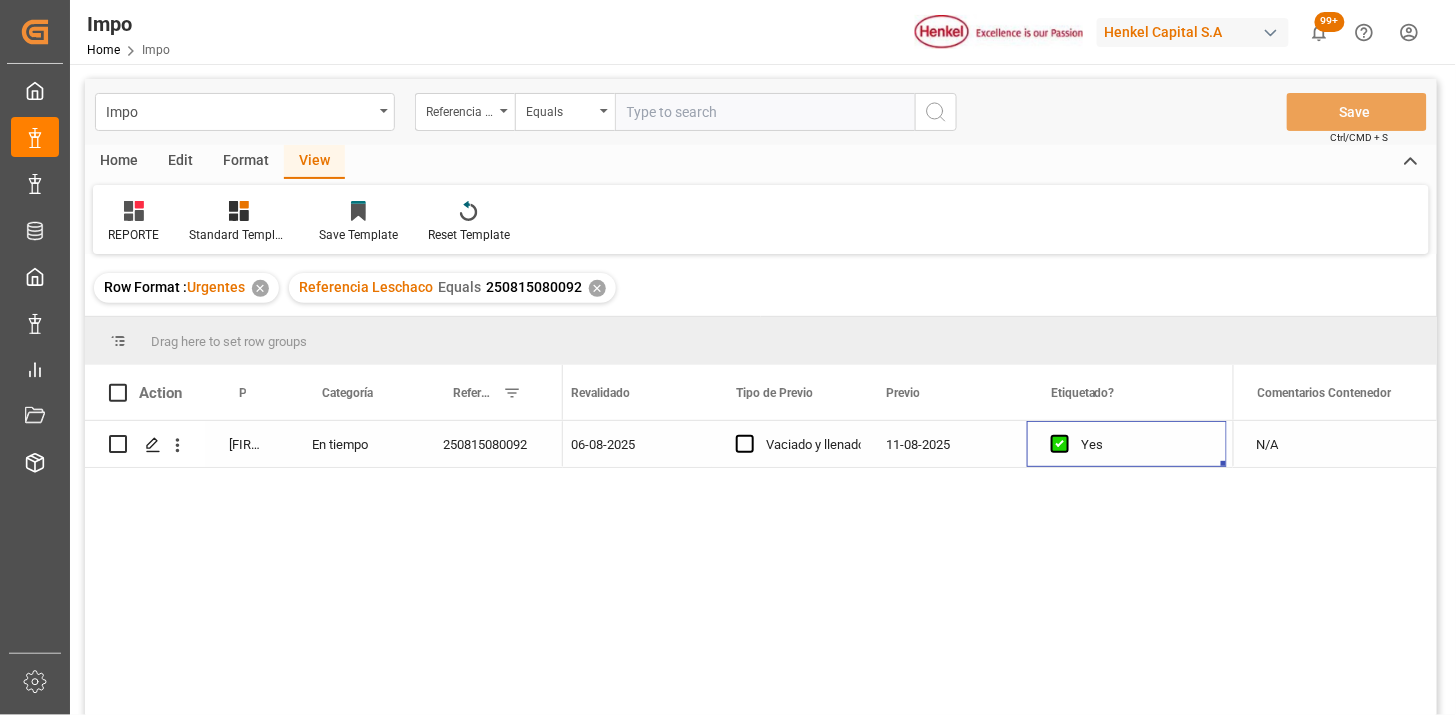 click on "Impo Referencia Leschaco Equals Save Ctrl/CMD + S" at bounding box center [761, 112] 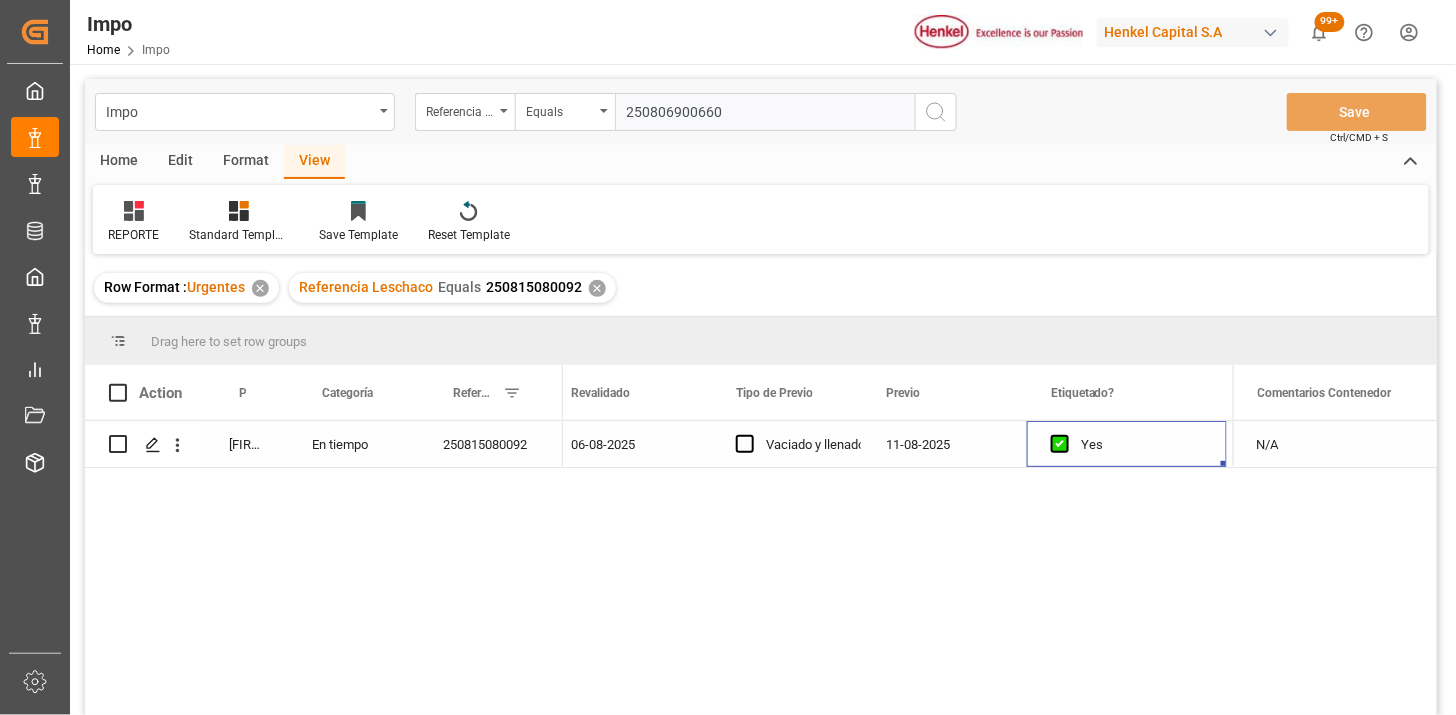type on "250806900660" 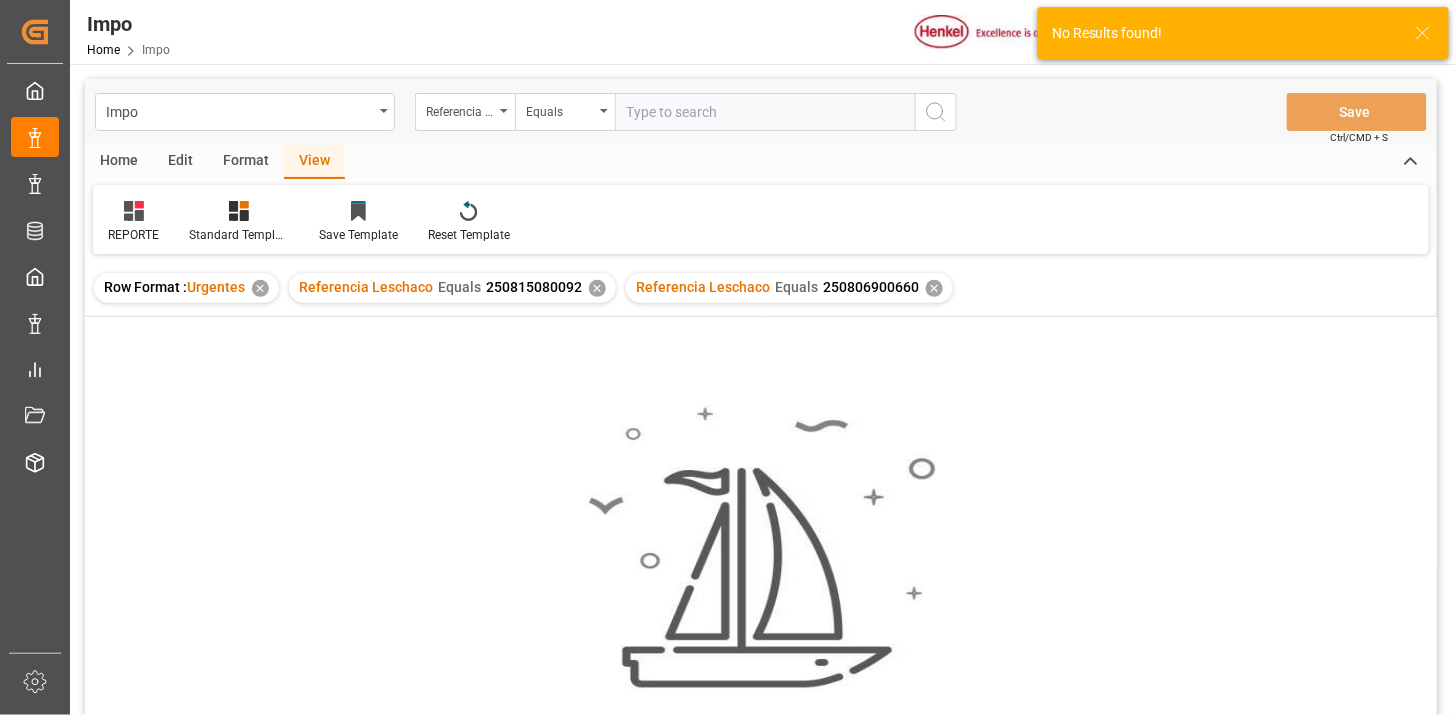 click on "✕" at bounding box center (597, 288) 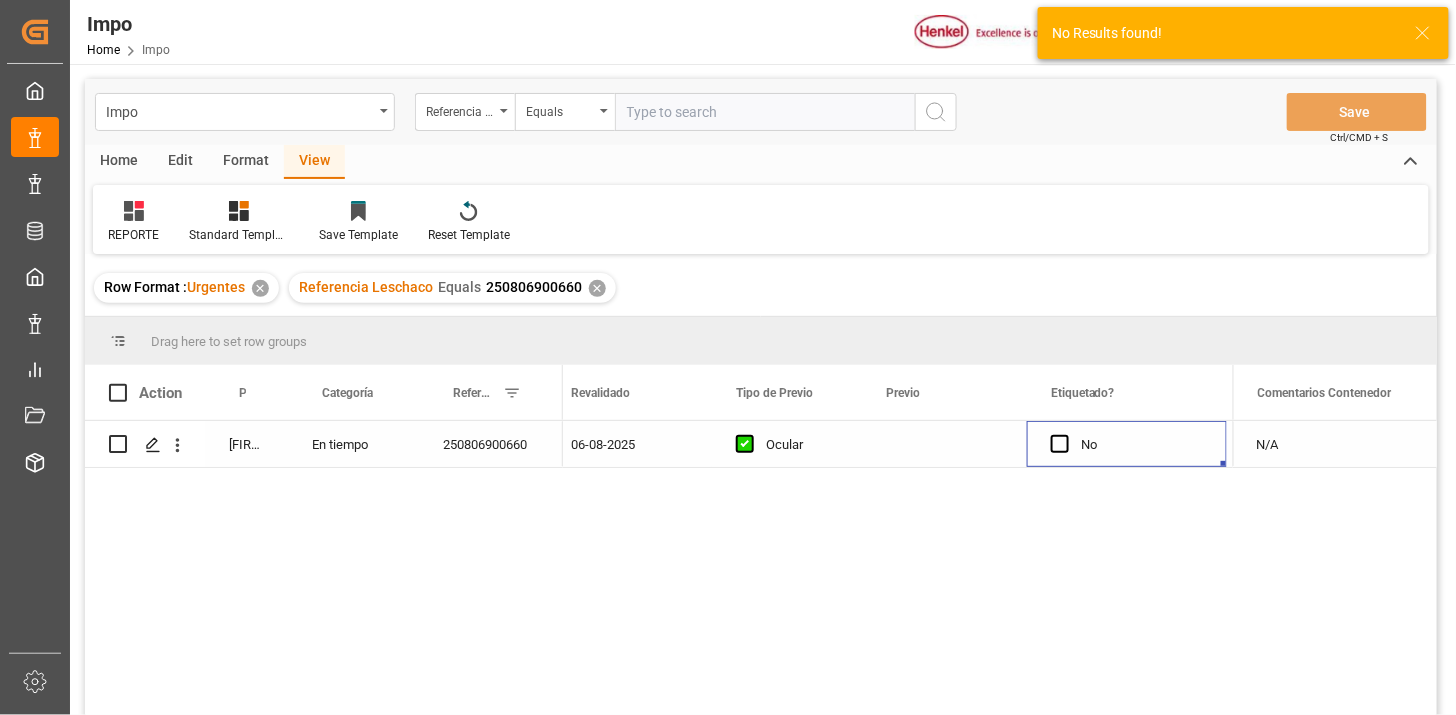 click at bounding box center [944, 444] 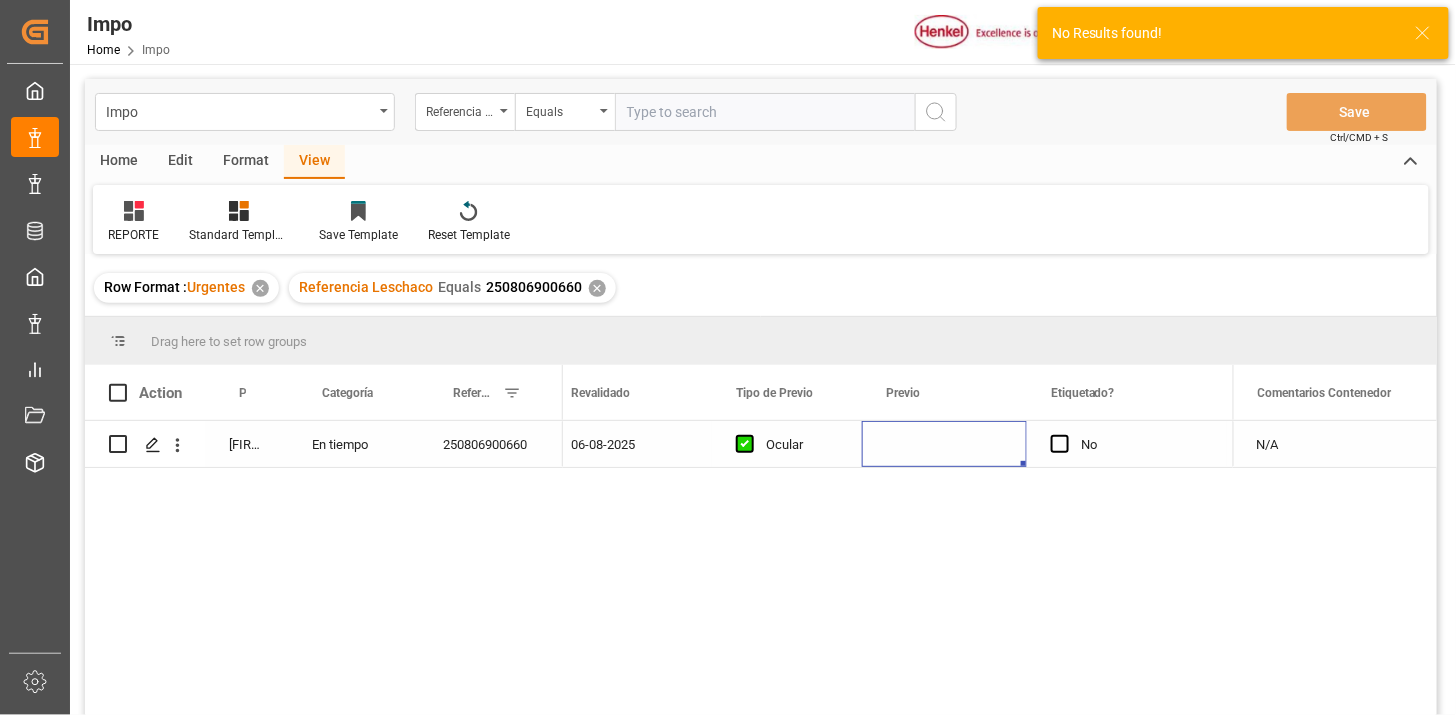 click at bounding box center [944, 444] 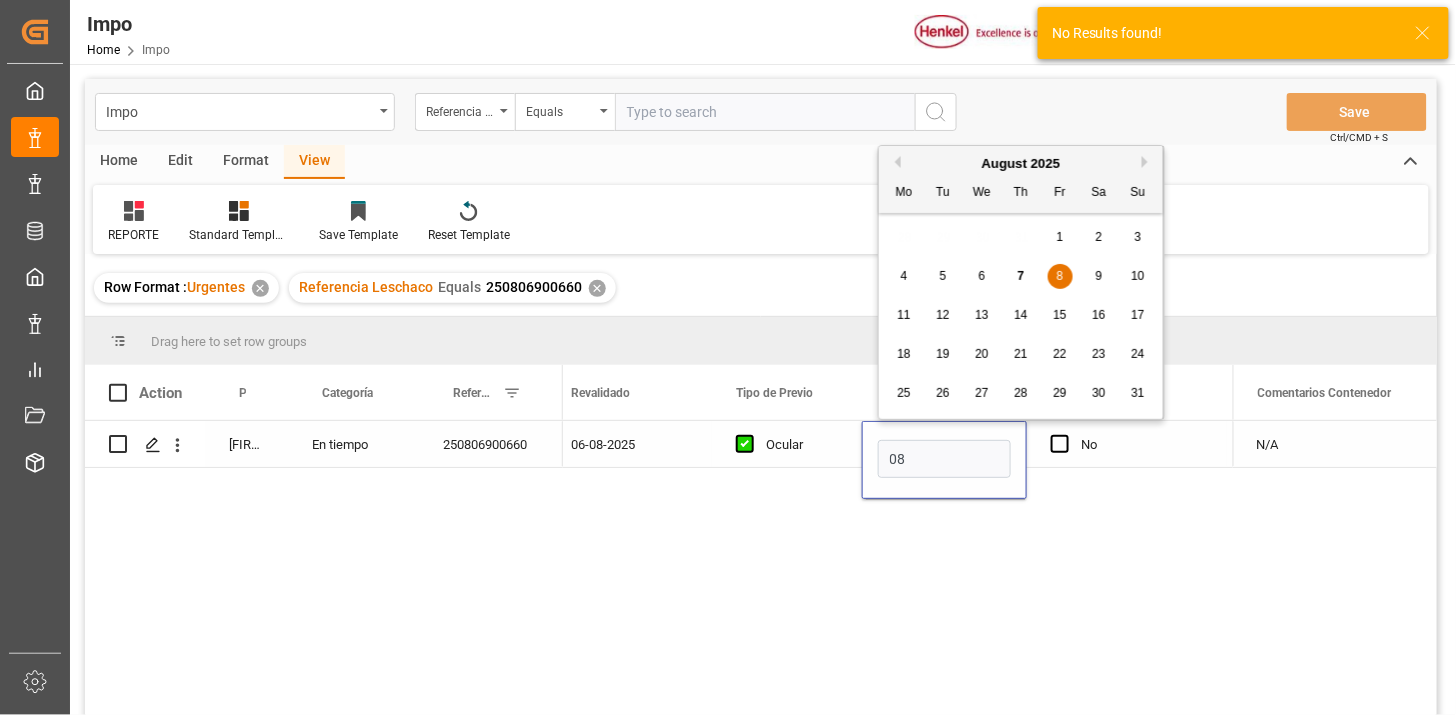 type on "08-08-2025" 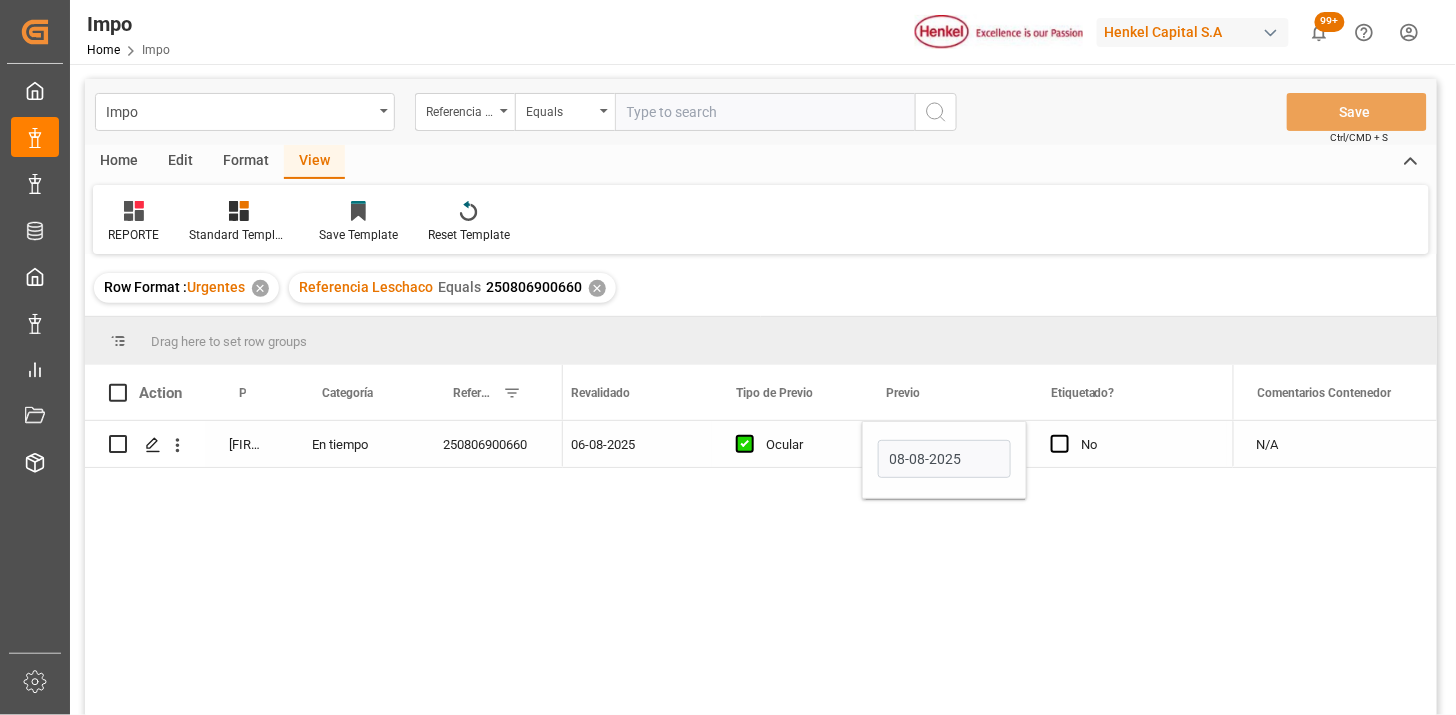 click on "Ocular" at bounding box center (802, 445) 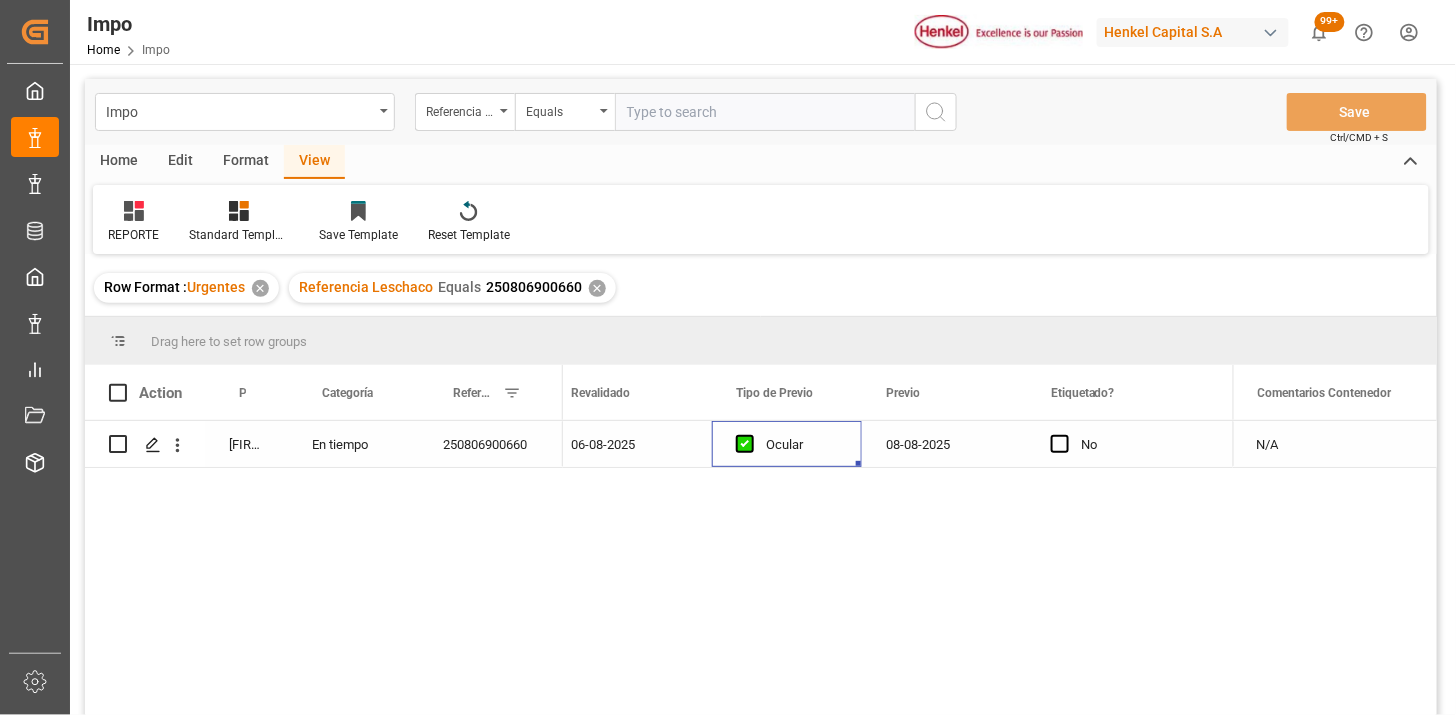 click at bounding box center (765, 112) 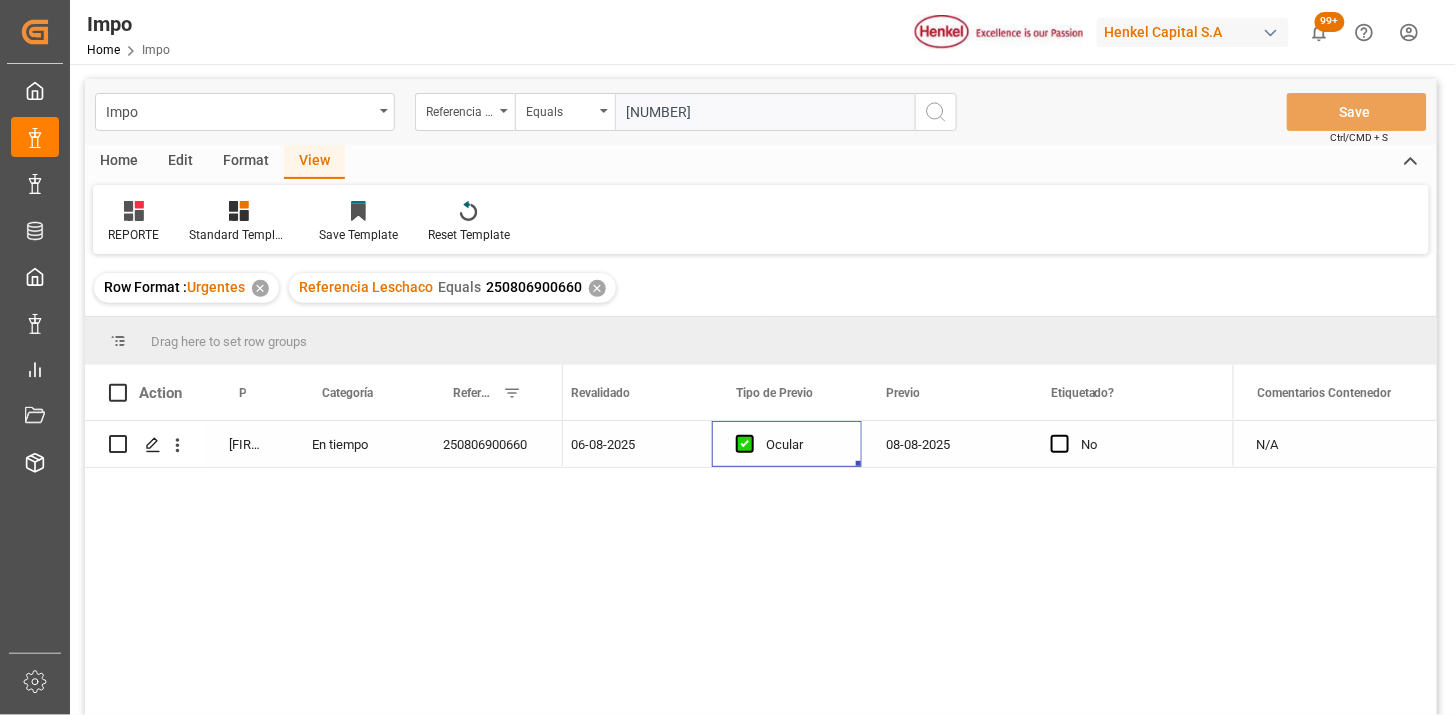 type on "[NUMBER]" 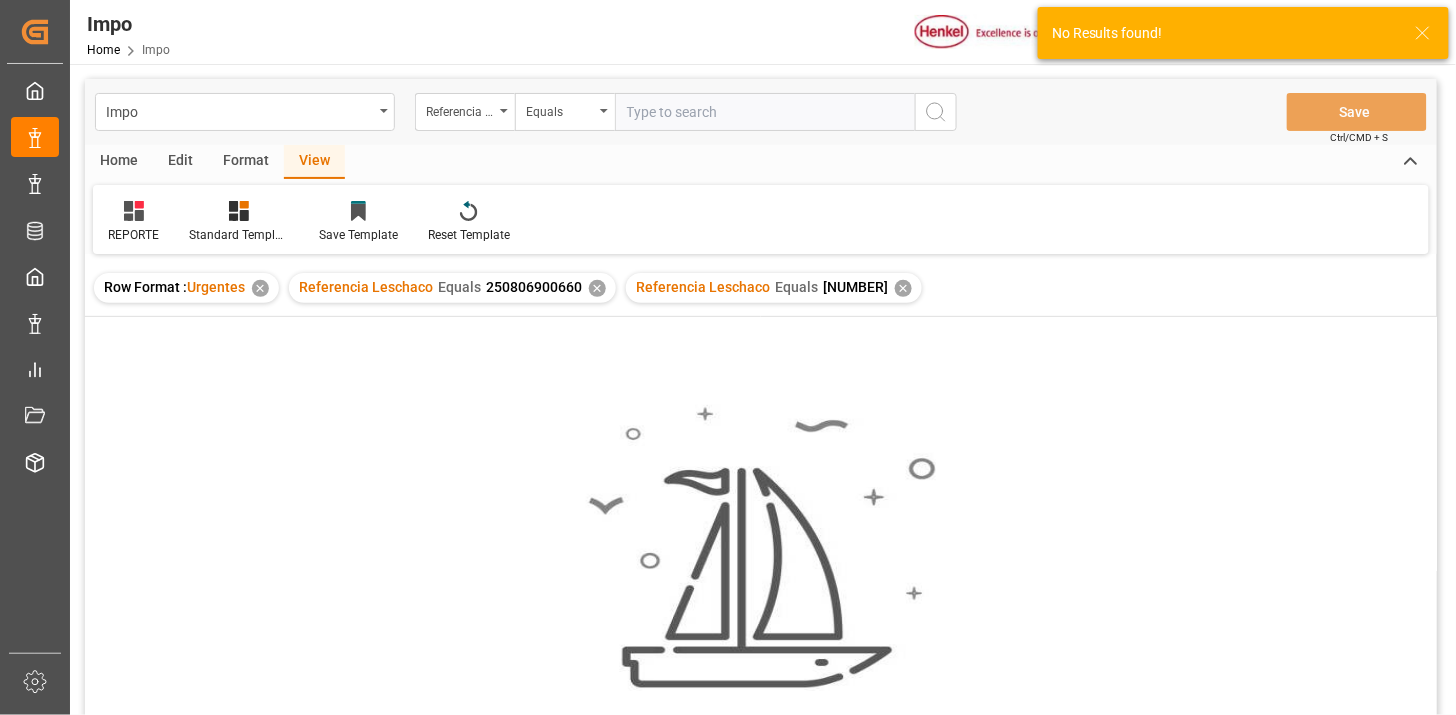 click on "✕" at bounding box center (597, 288) 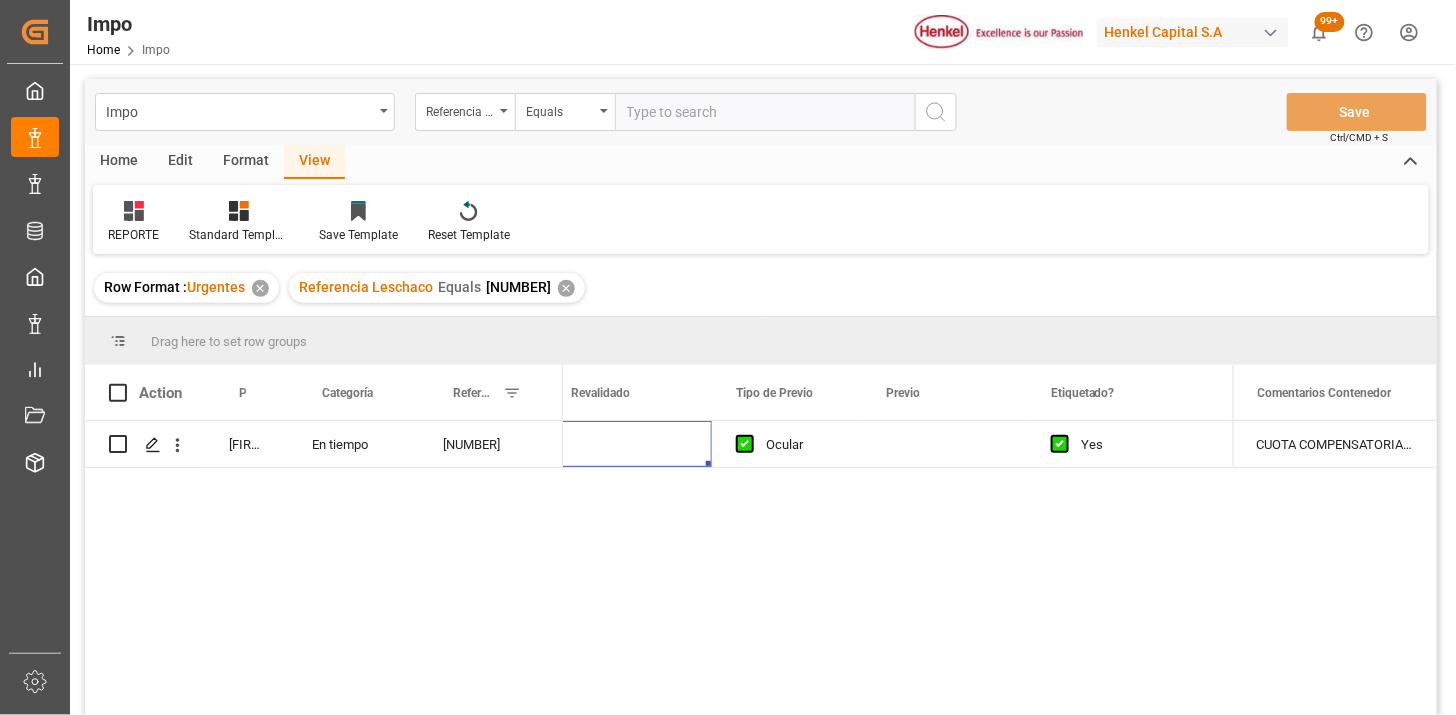 click at bounding box center [629, 444] 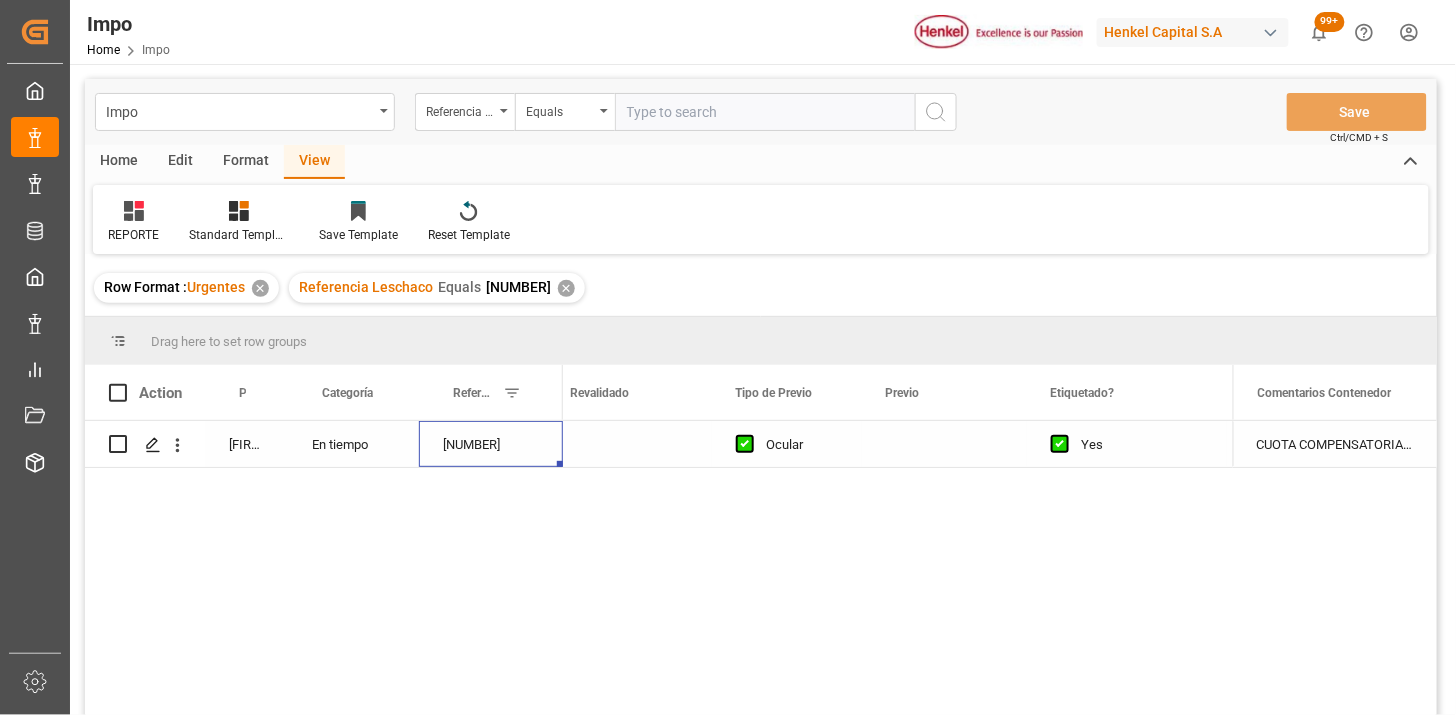 scroll, scrollTop: 0, scrollLeft: 0, axis: both 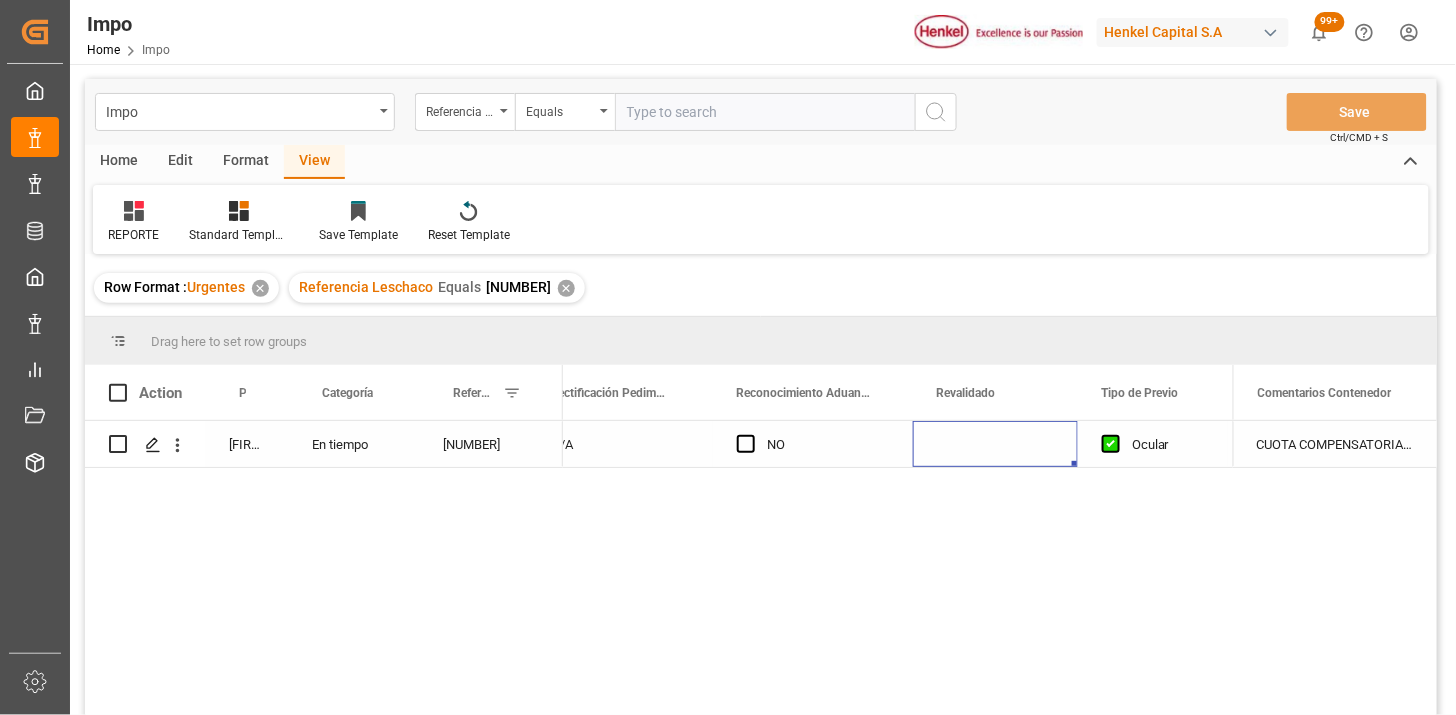 click on "[NUMBER]" at bounding box center (491, 444) 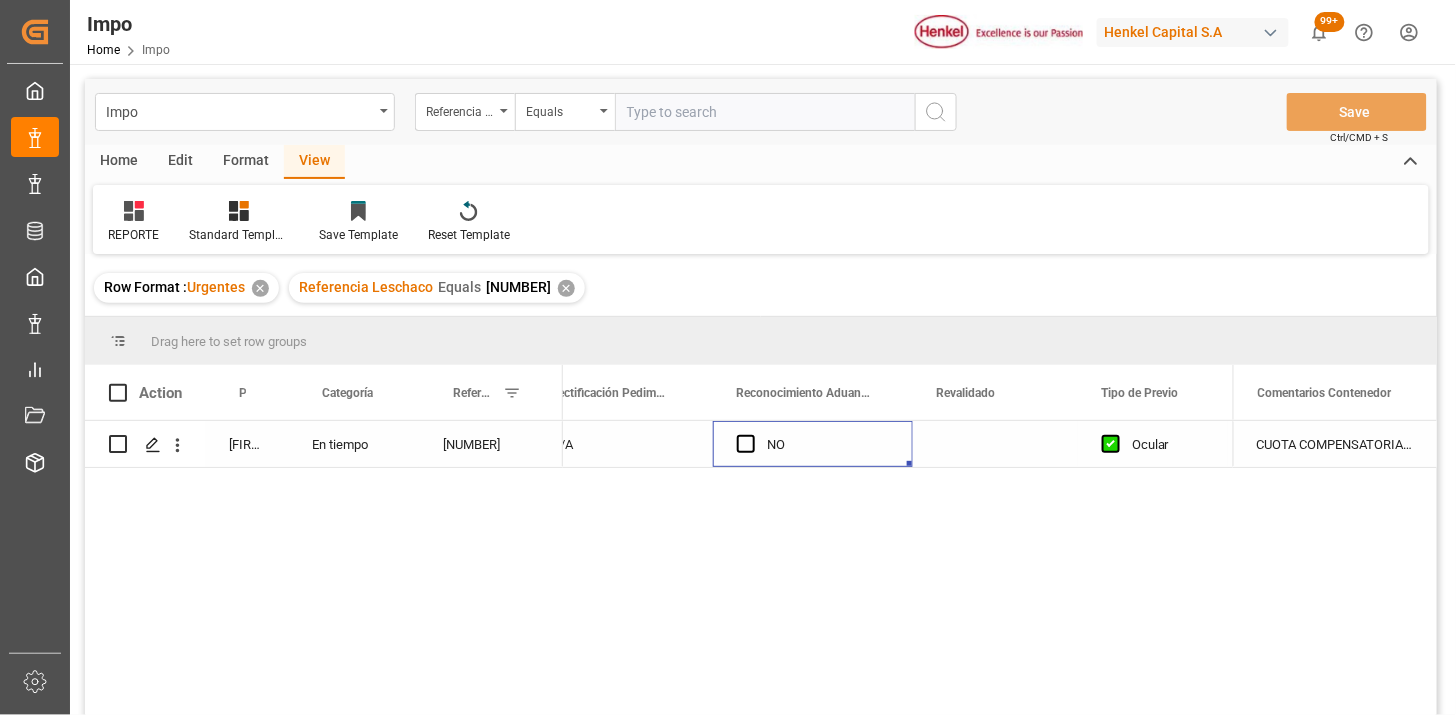 scroll, scrollTop: 0, scrollLeft: 1802, axis: horizontal 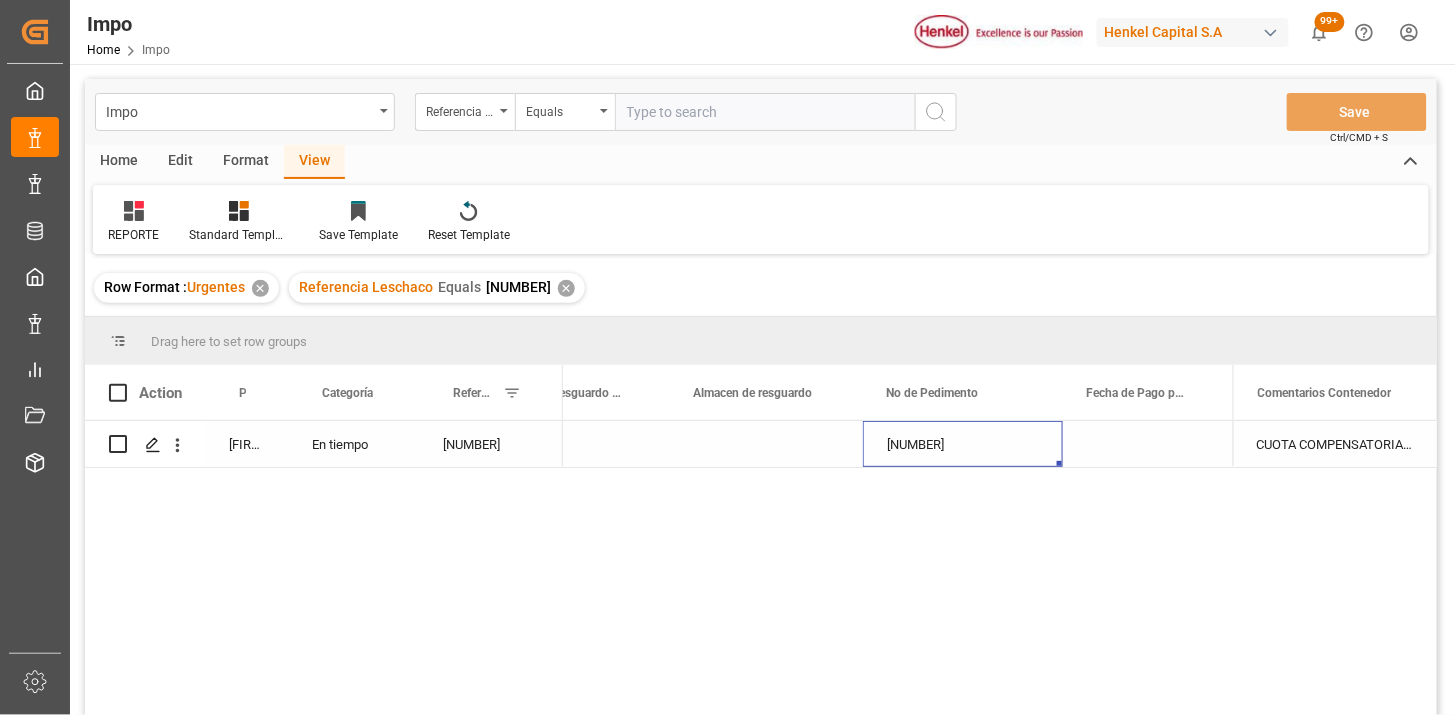 drag, startPoint x: 750, startPoint y: 108, endPoint x: 992, endPoint y: 138, distance: 243.85242 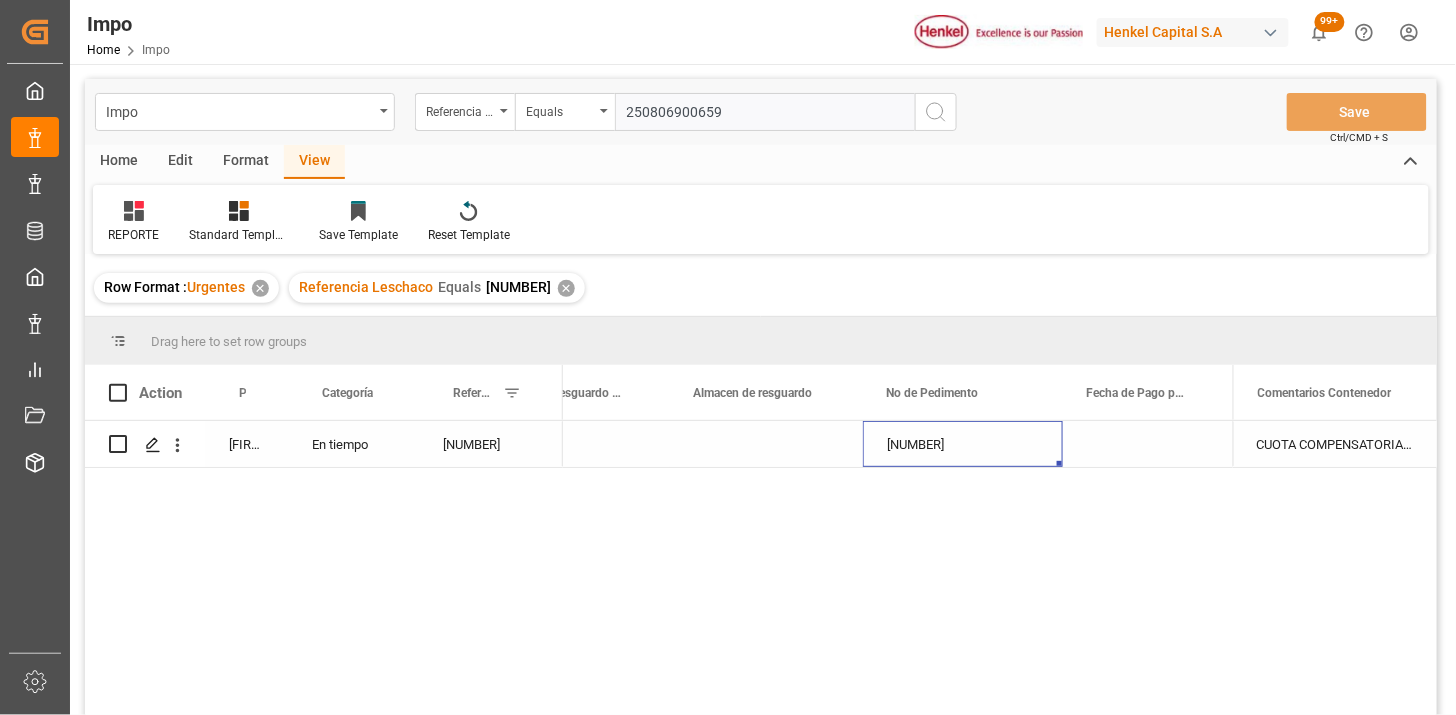 type on "250806900659" 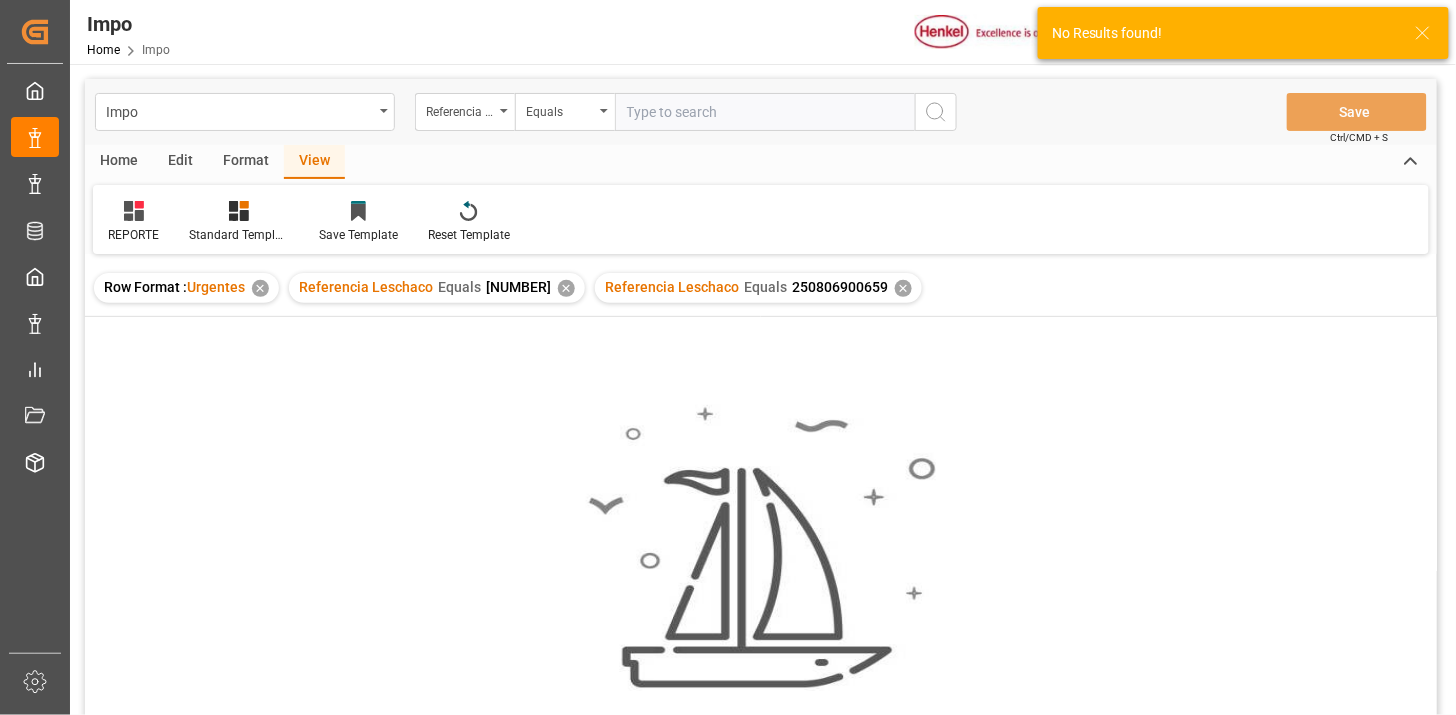 click on "✕" at bounding box center [566, 288] 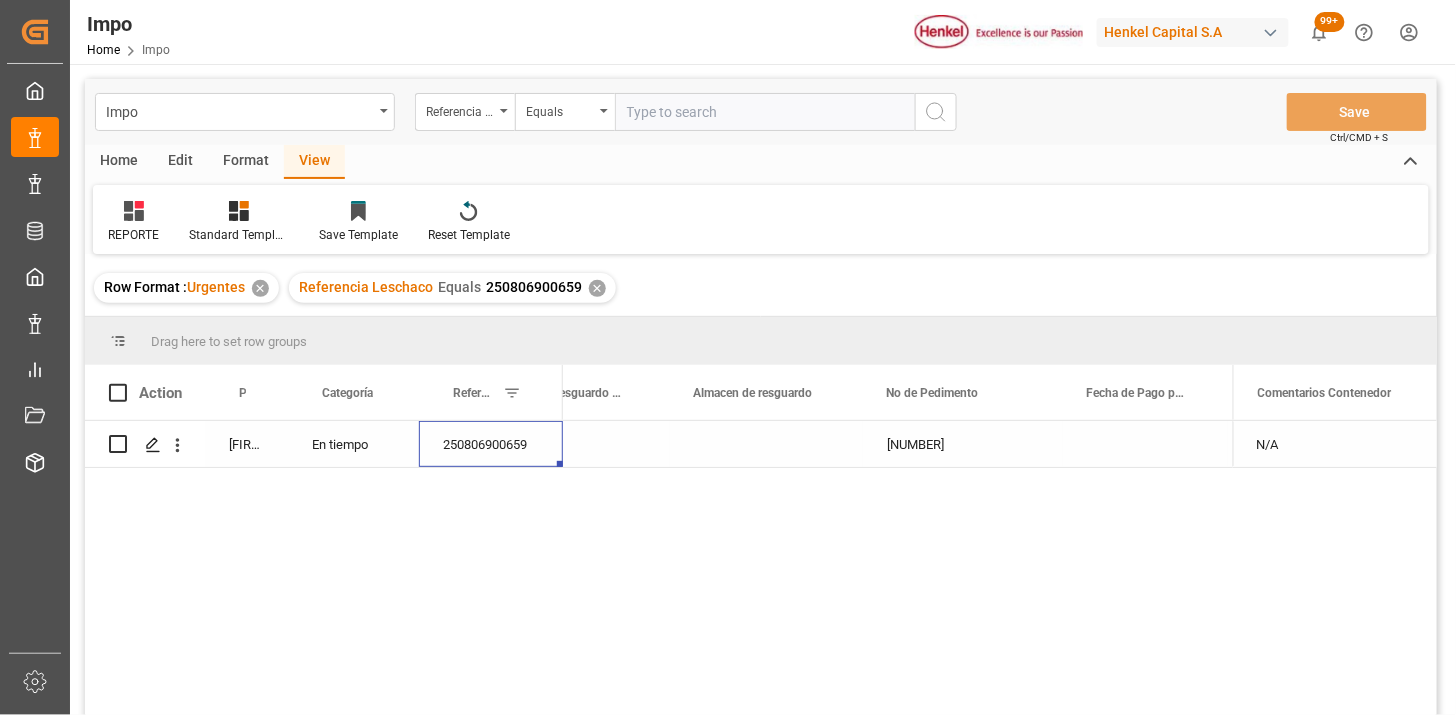 click on "250806900659" at bounding box center (491, 444) 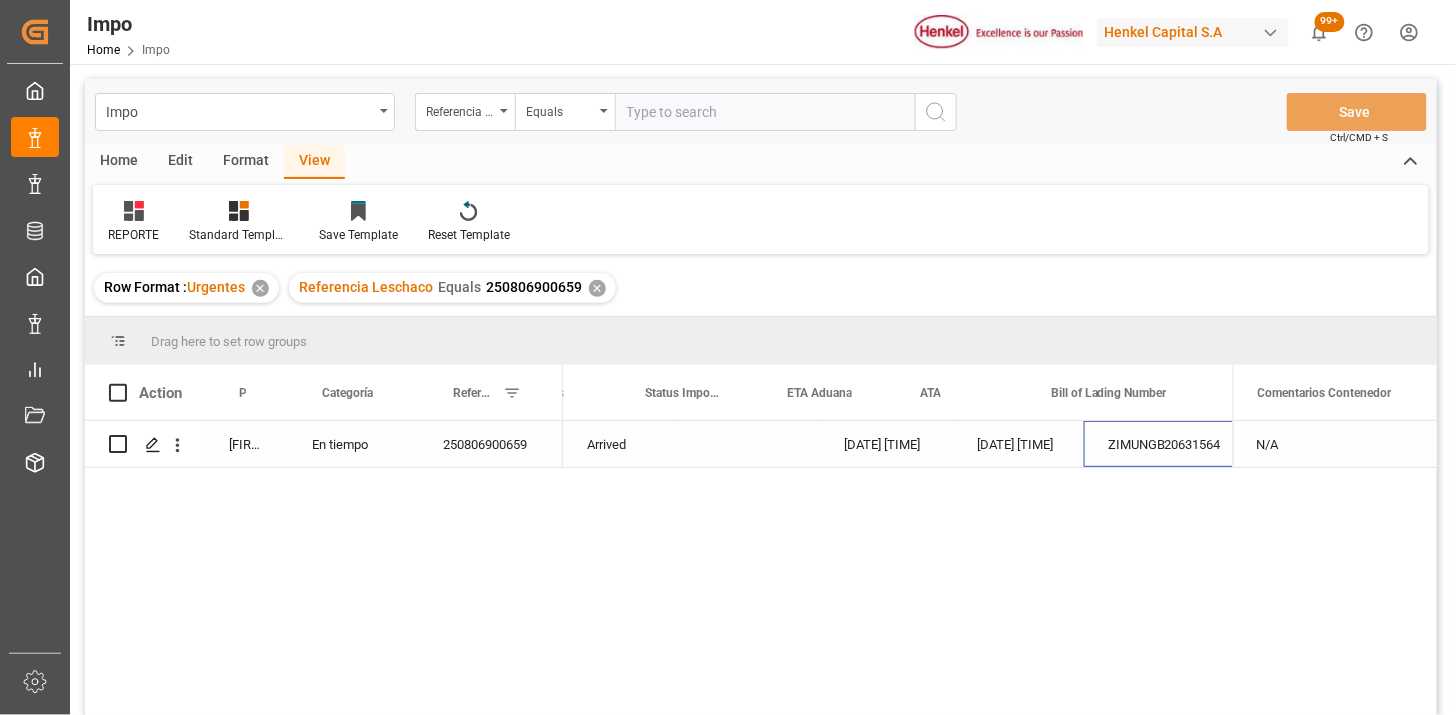 scroll, scrollTop: 0, scrollLeft: 56, axis: horizontal 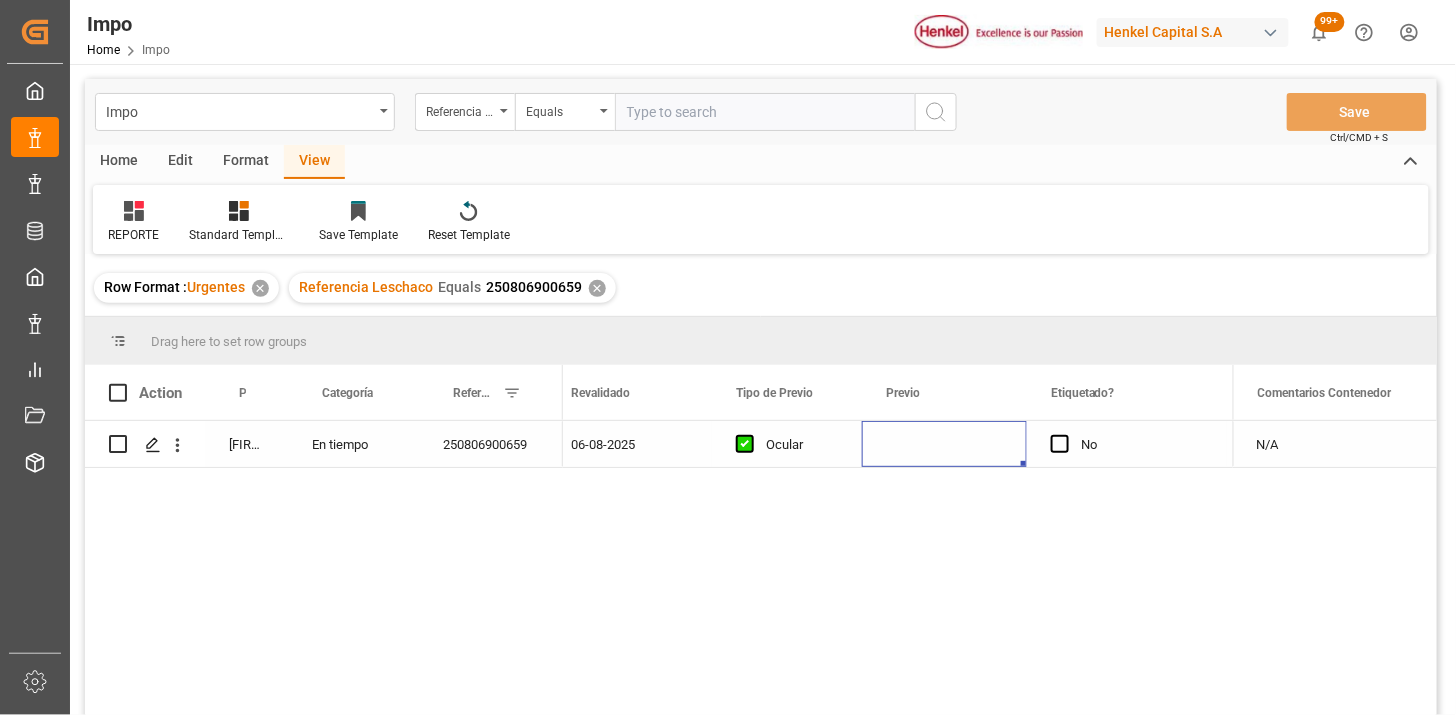 click at bounding box center [944, 444] 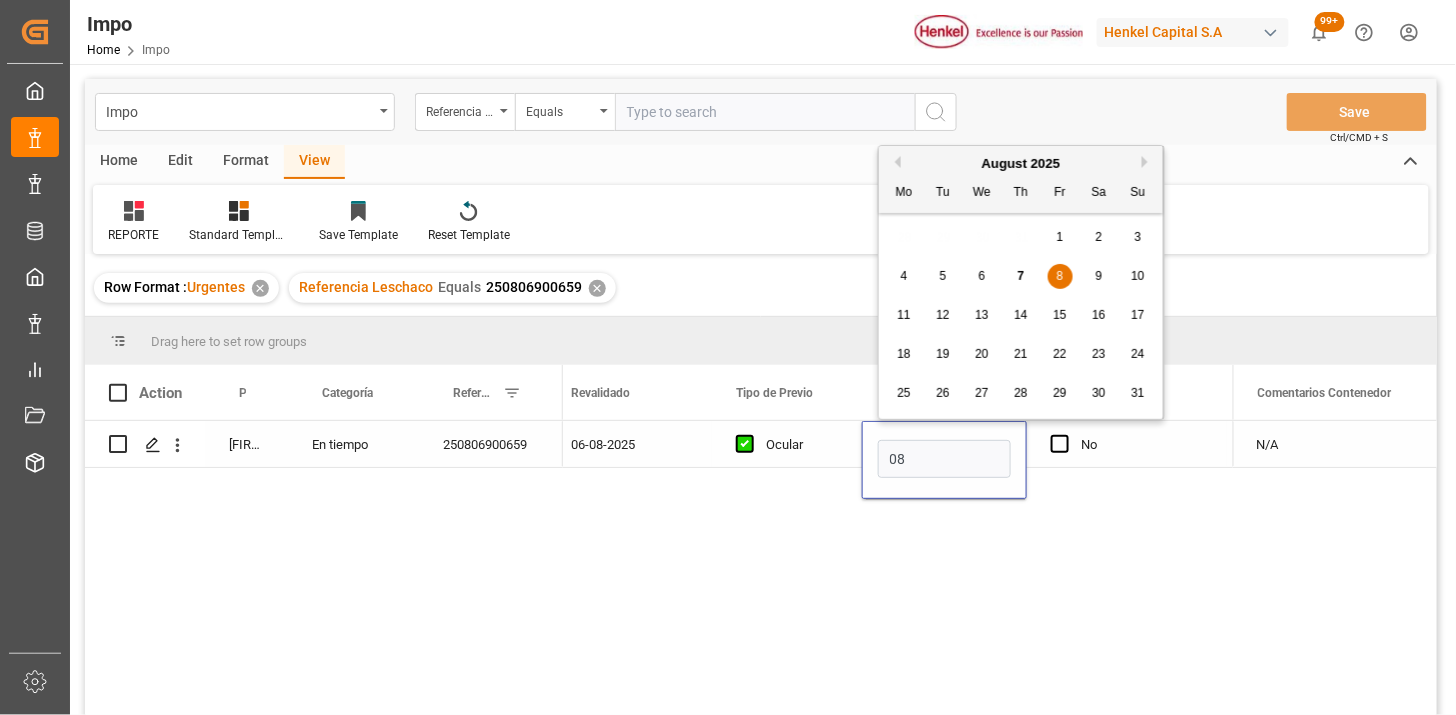 type on "08-08-2025" 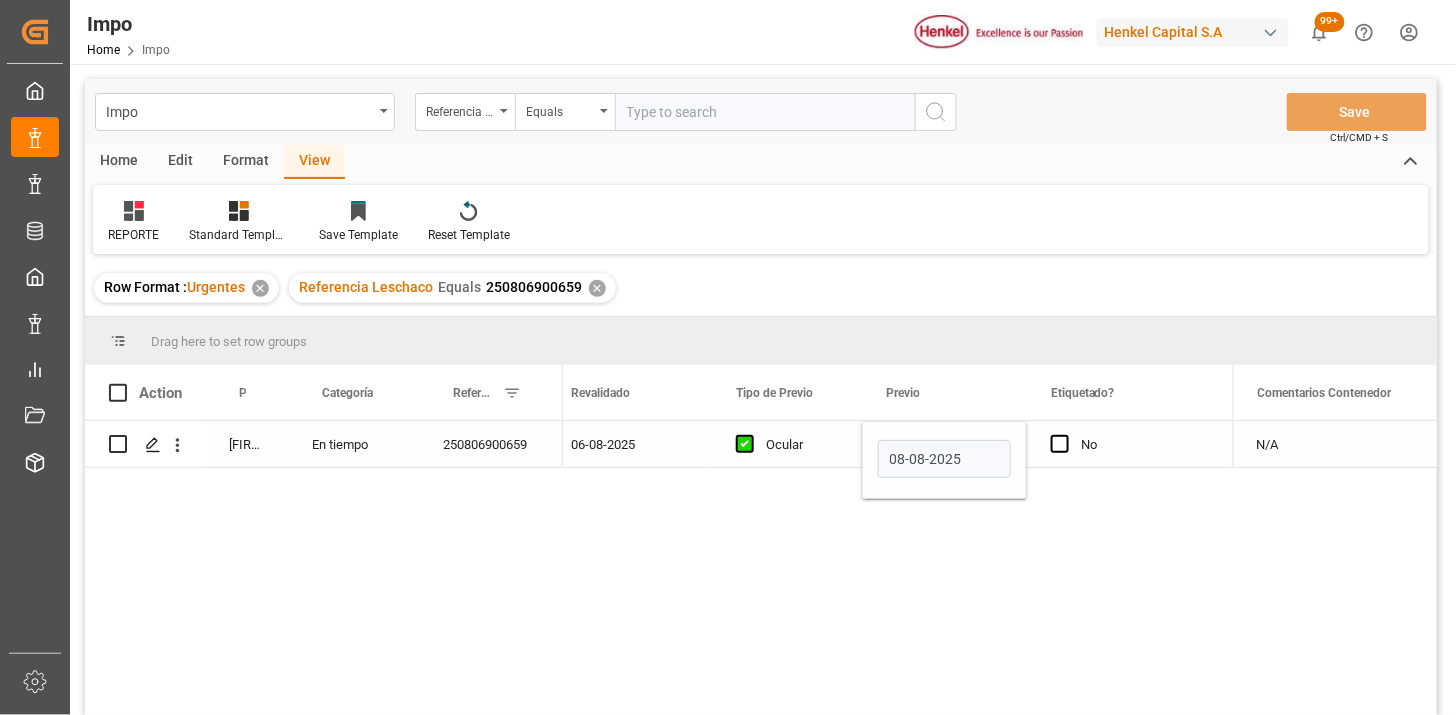 click on "Ocular" at bounding box center (802, 445) 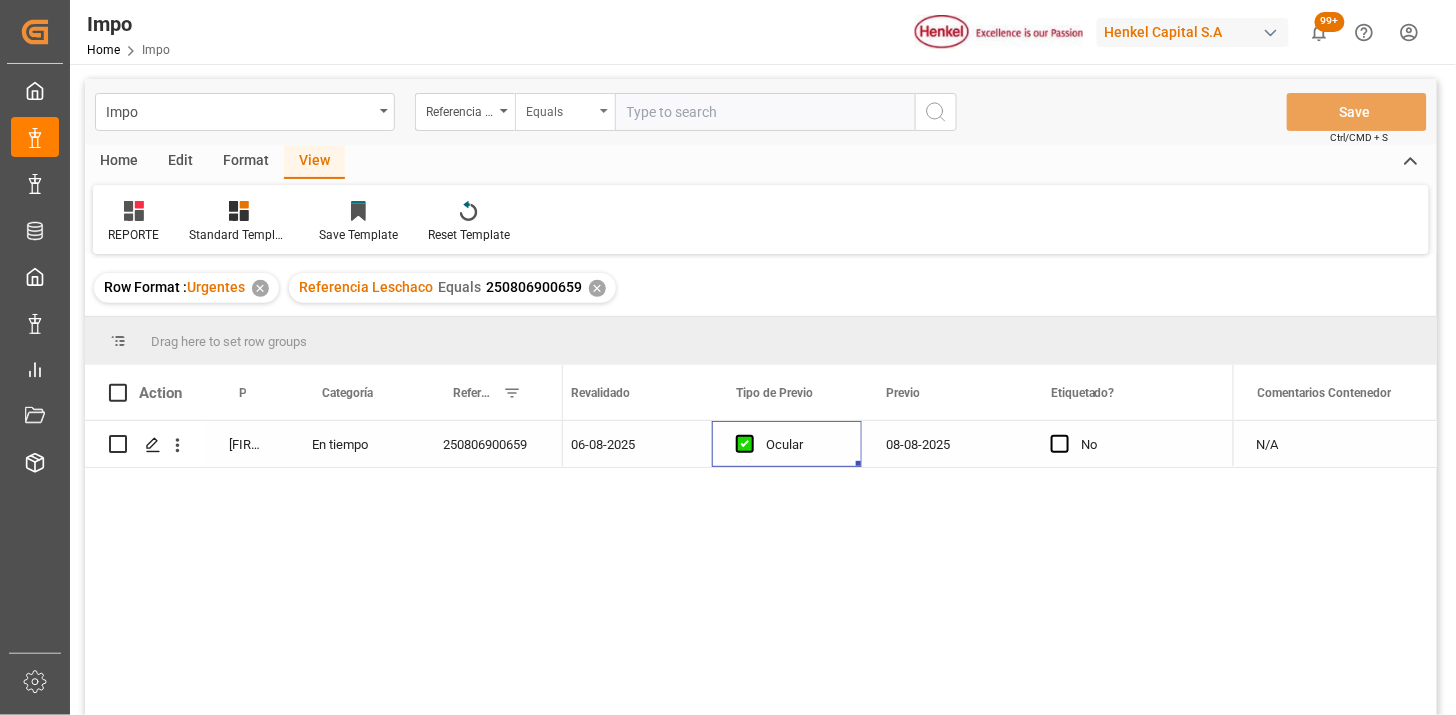 click on "Equals" at bounding box center [565, 112] 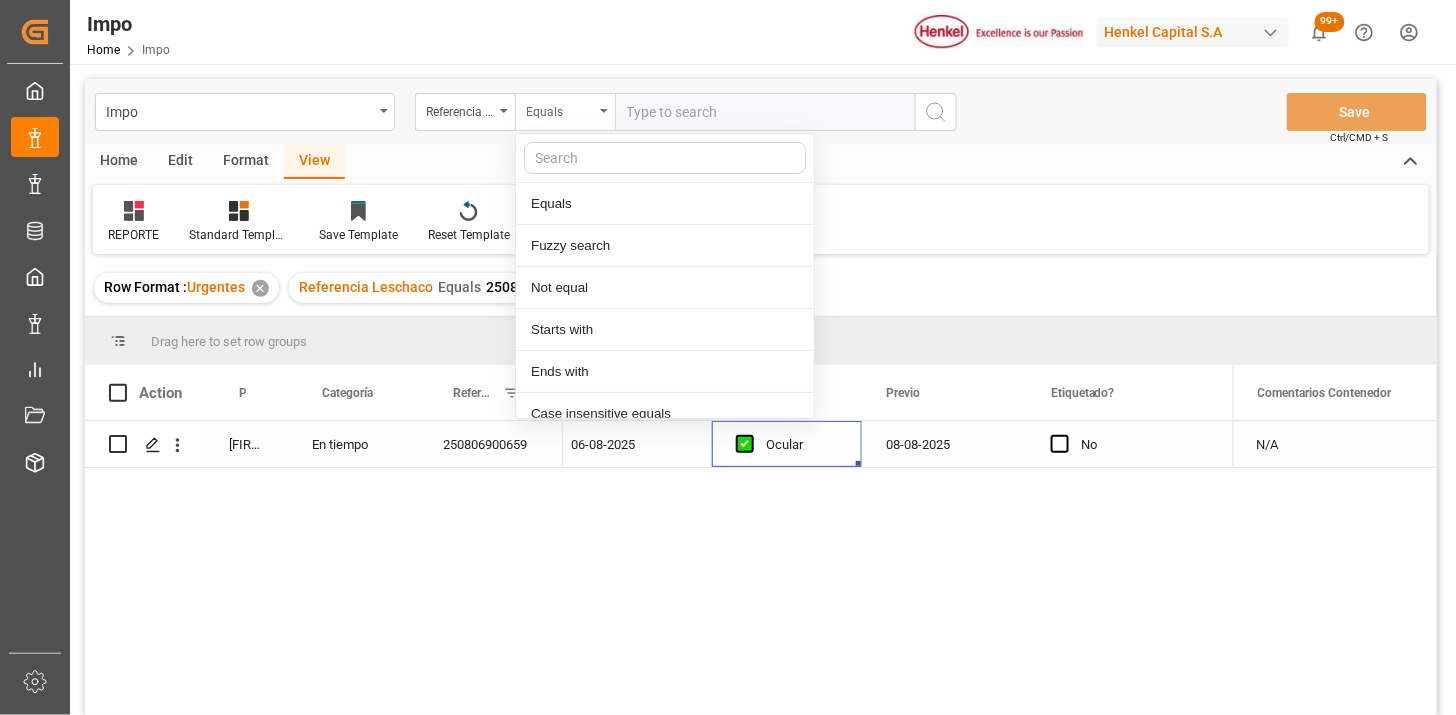 scroll, scrollTop: 100, scrollLeft: 0, axis: vertical 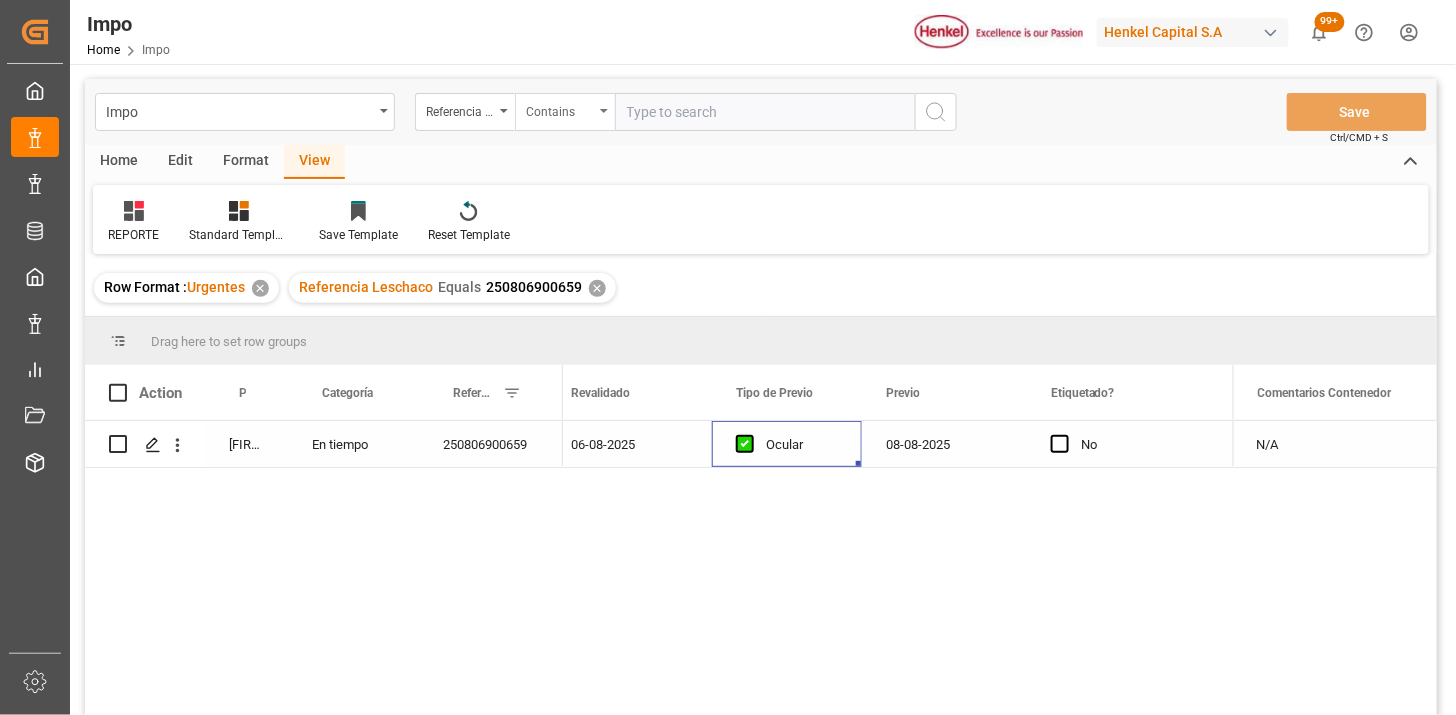 paste on "4578261433" 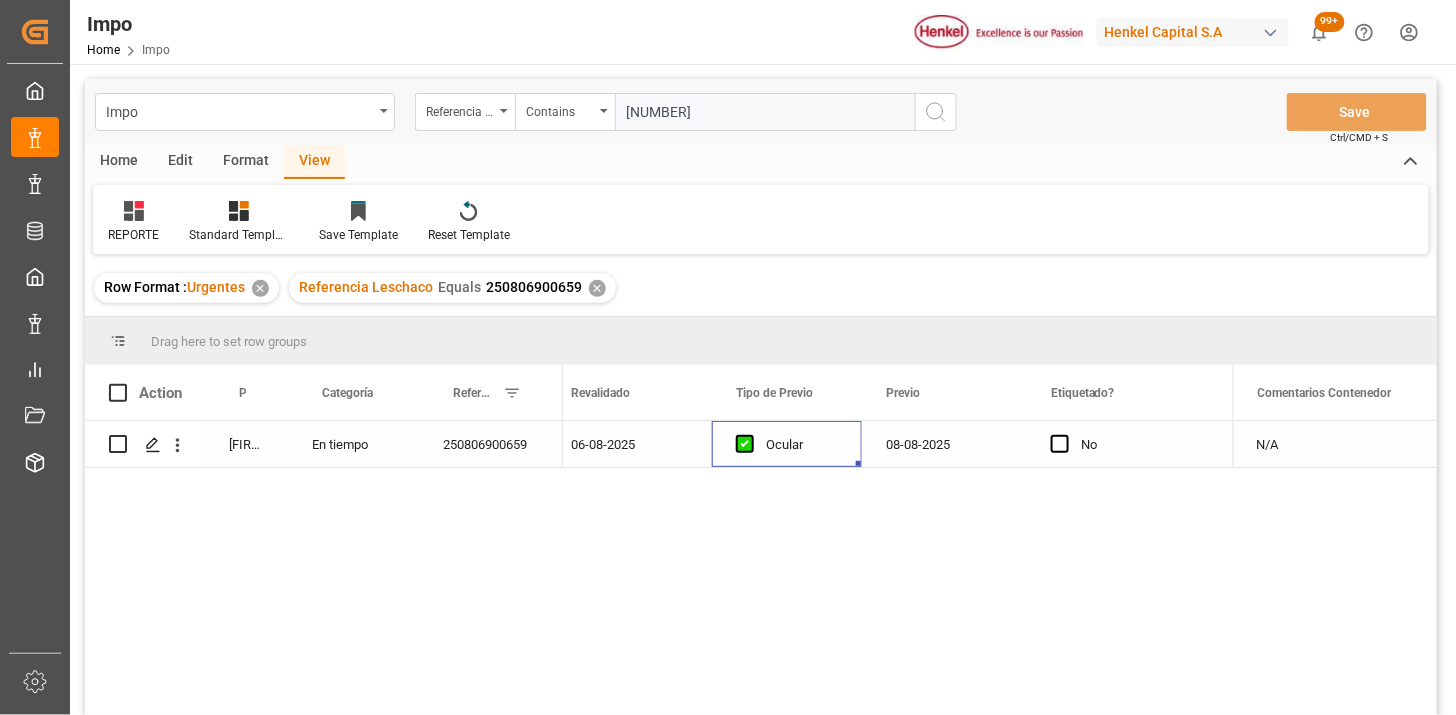 paste on "4578261434" 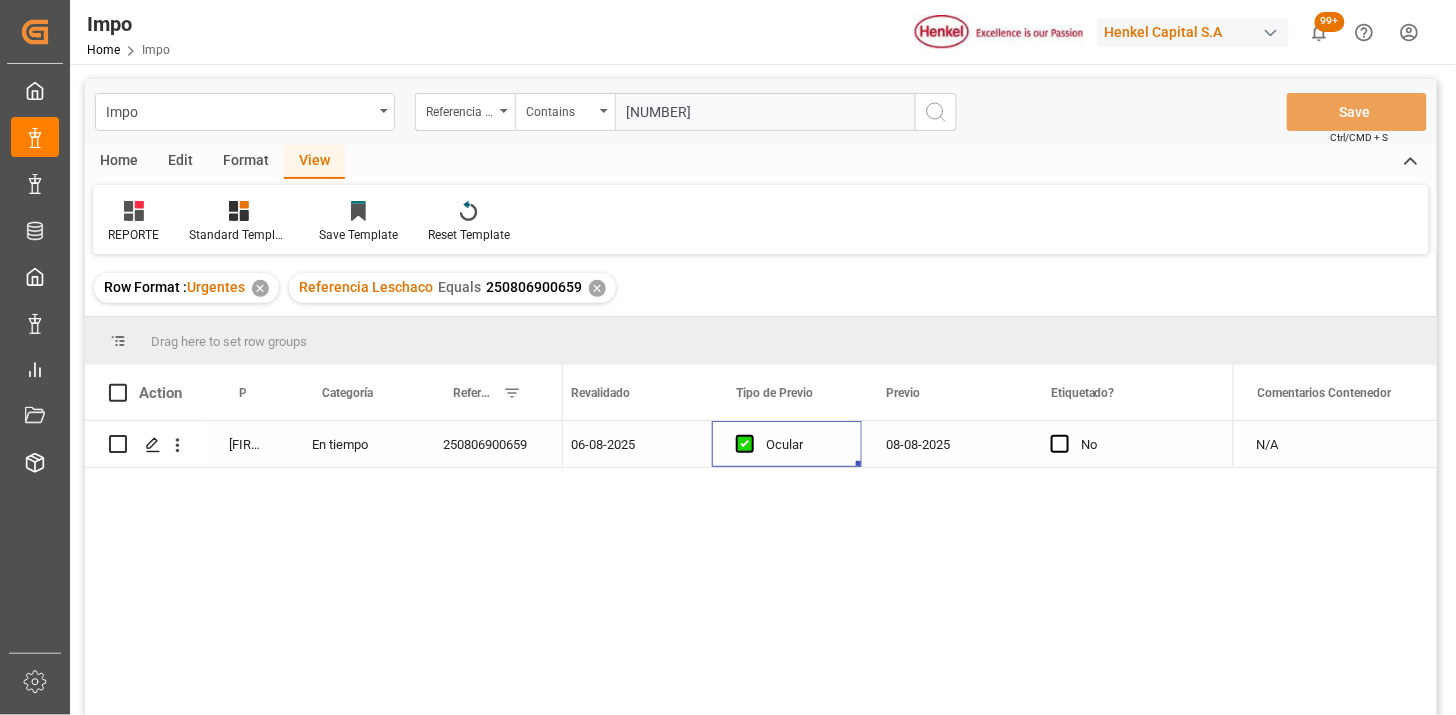 paste on "4578261435" 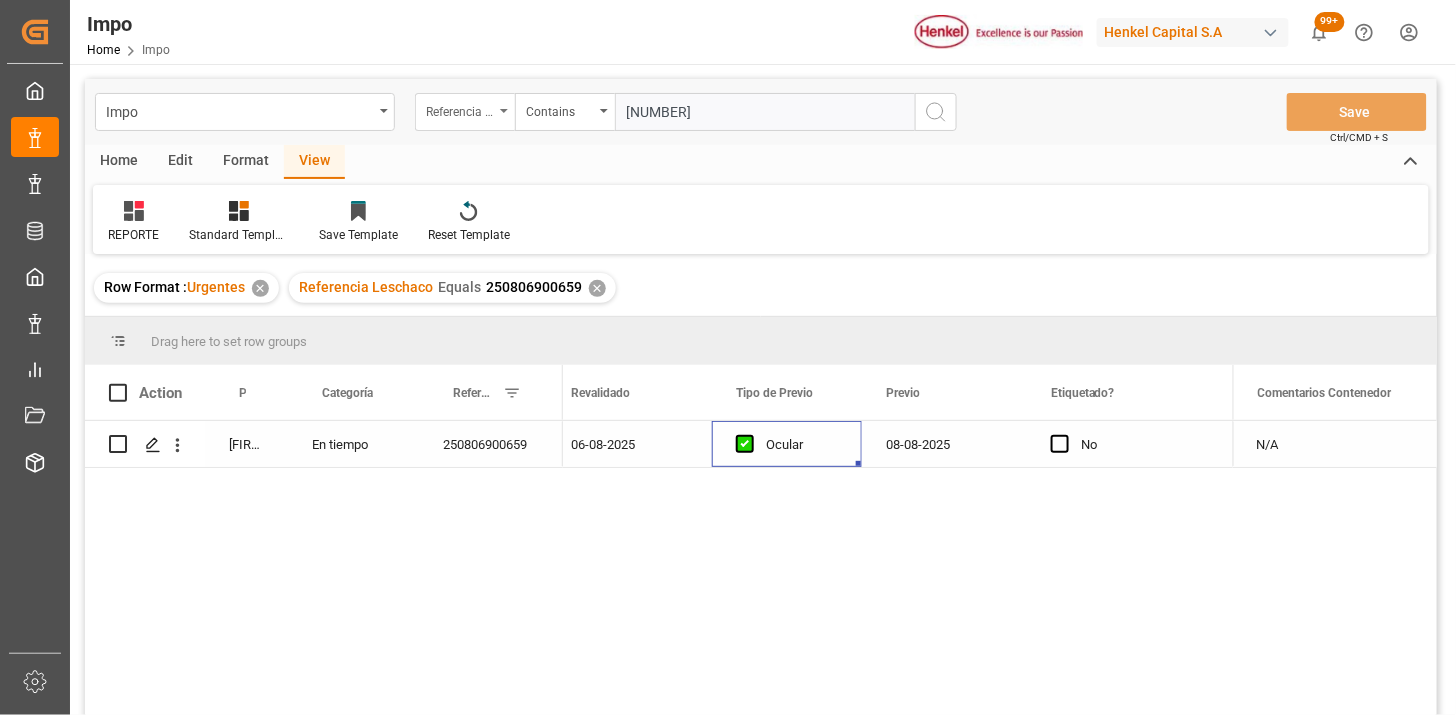 type on "[NUMBER]" 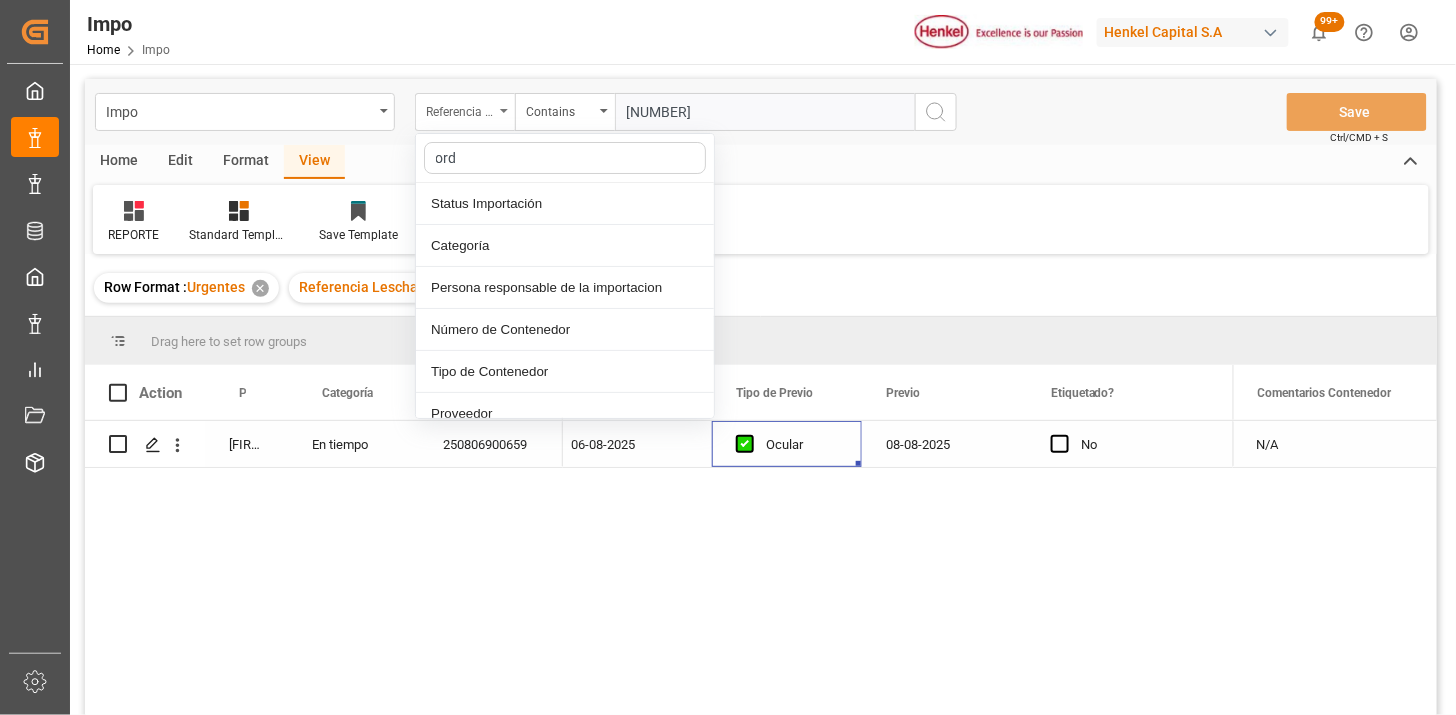 type on "orde" 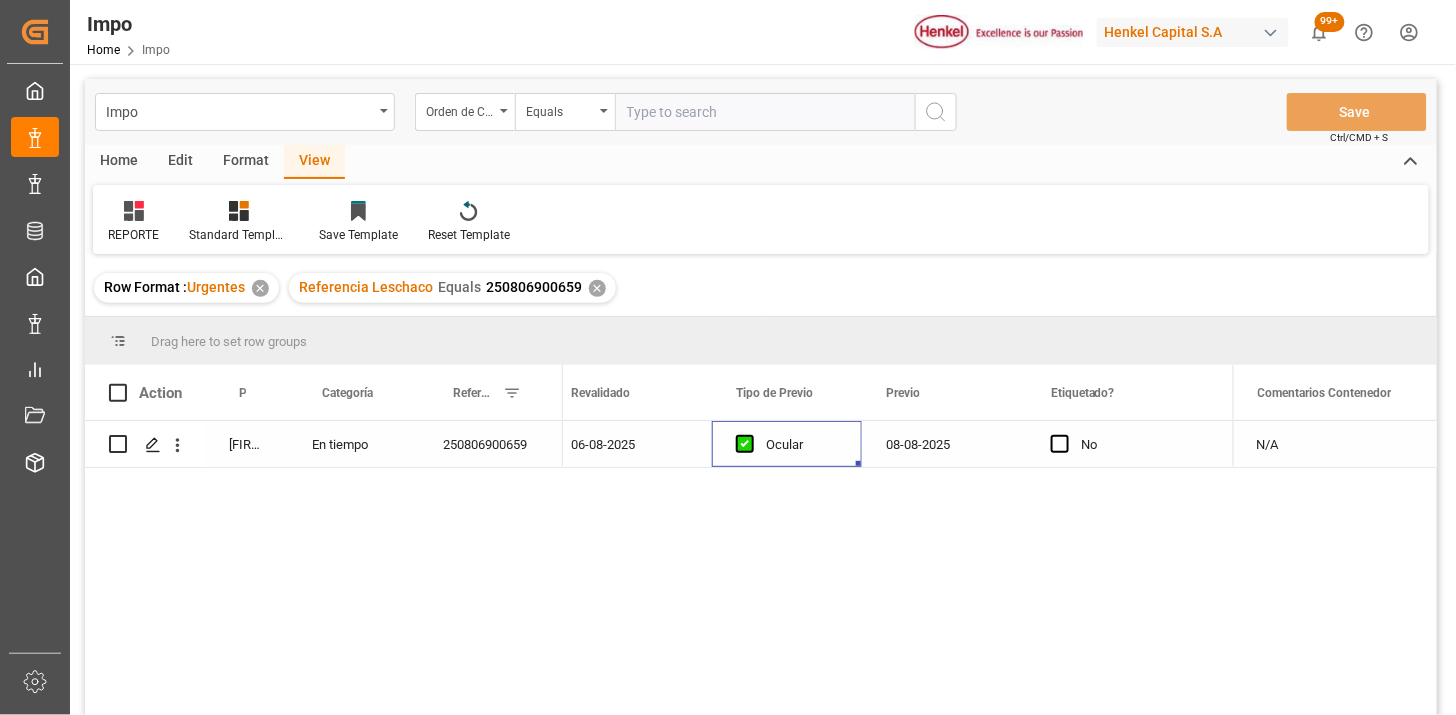 click on "Impo Orden de Compra drv Equals Save Ctrl/CMD + S" at bounding box center [761, 112] 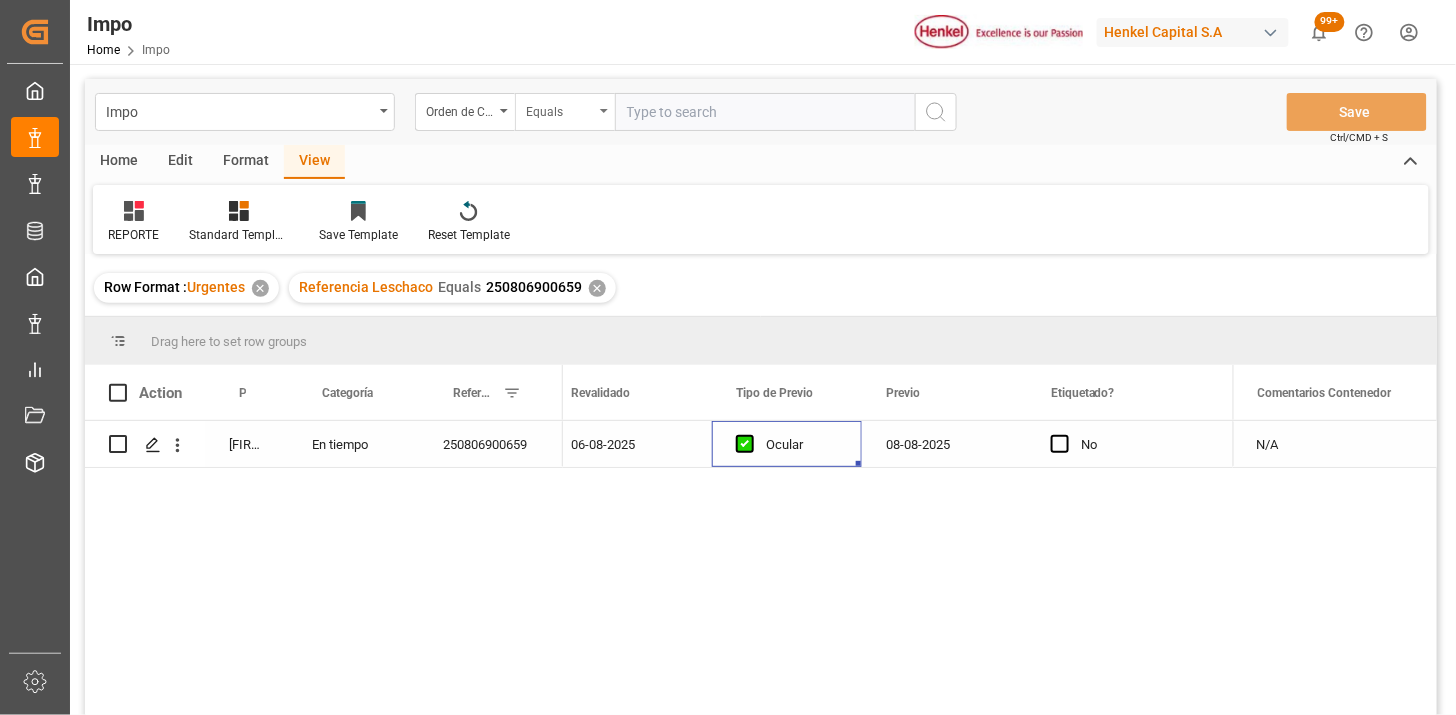 click on "Equals" at bounding box center [560, 109] 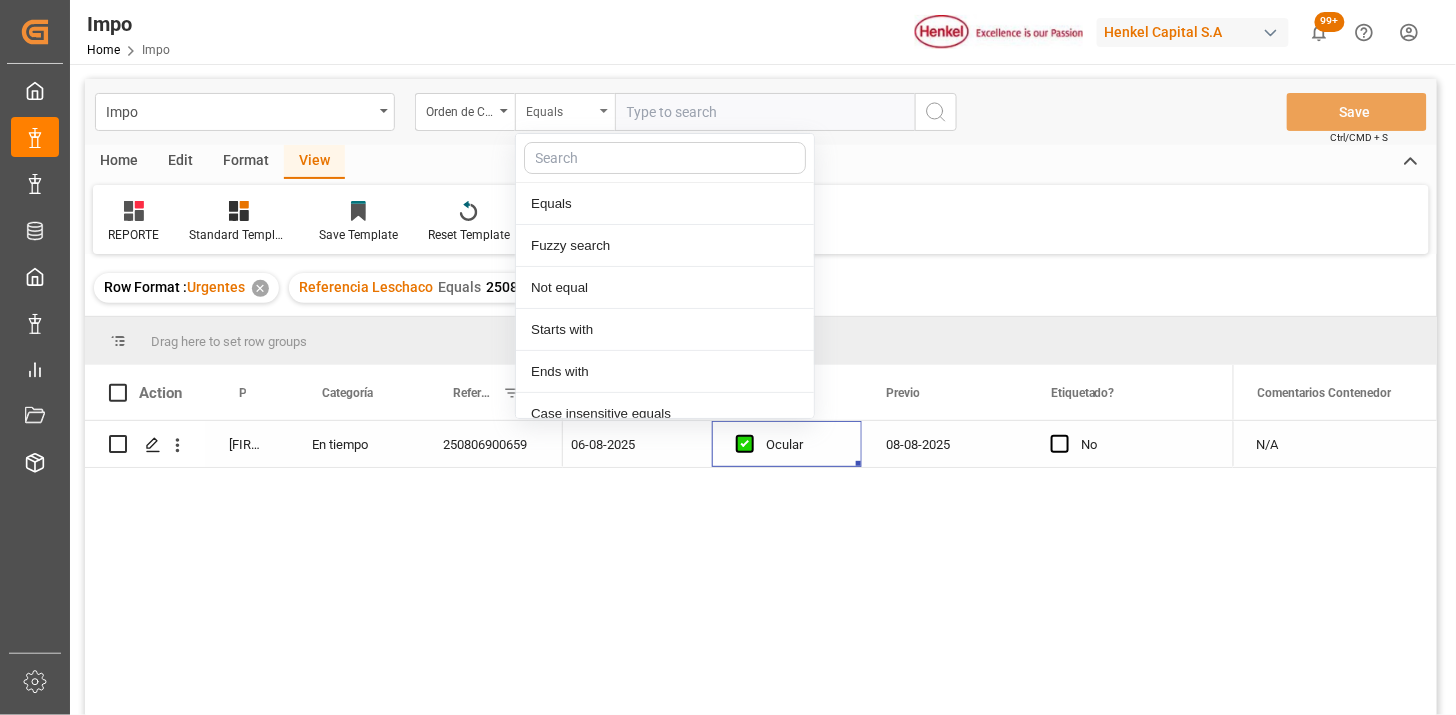 scroll, scrollTop: 100, scrollLeft: 0, axis: vertical 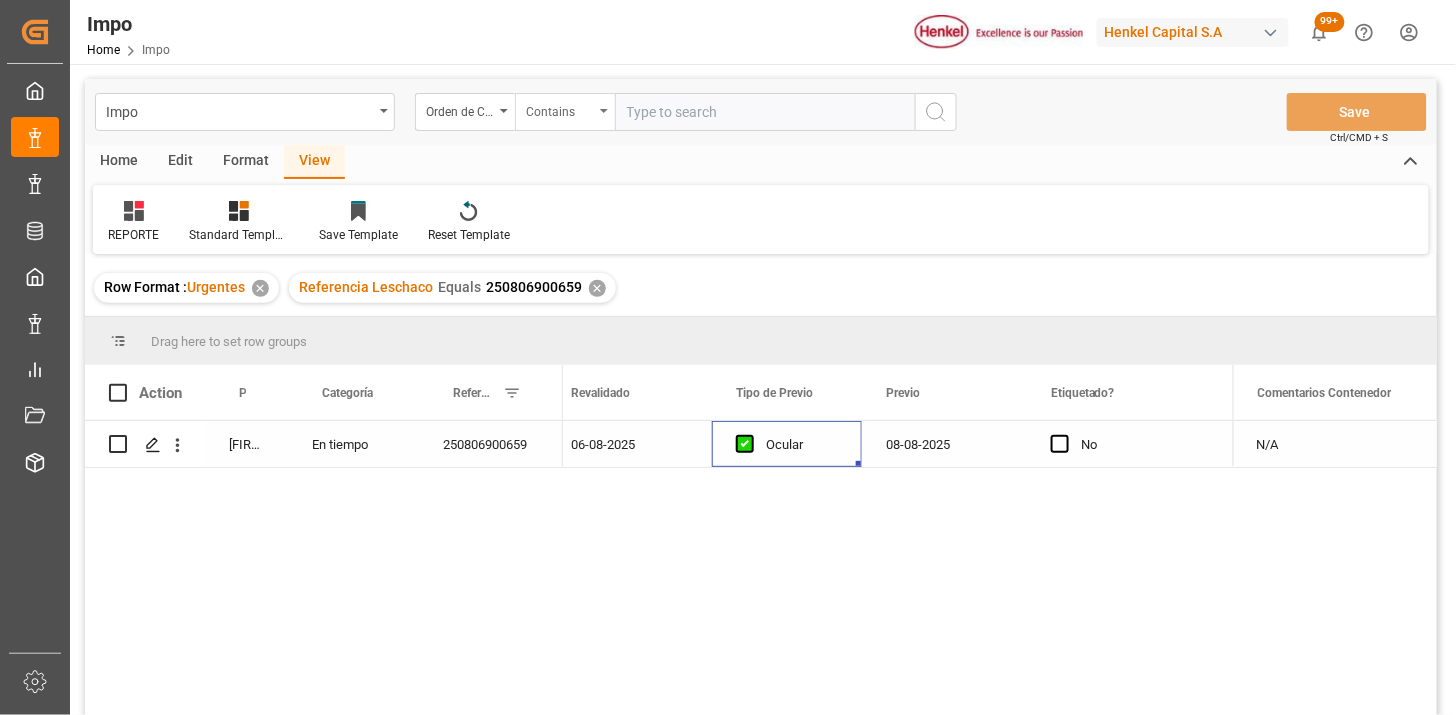 paste on "[NUMBER]" 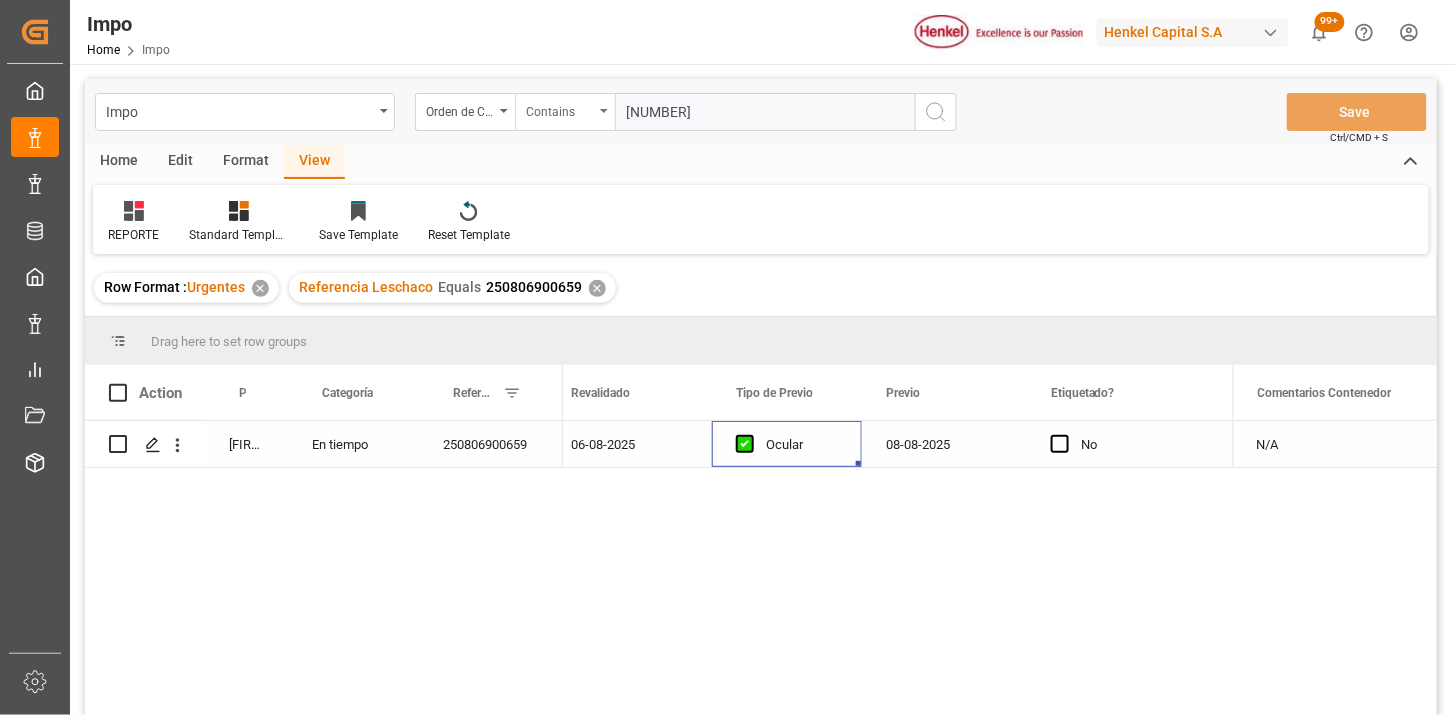 type 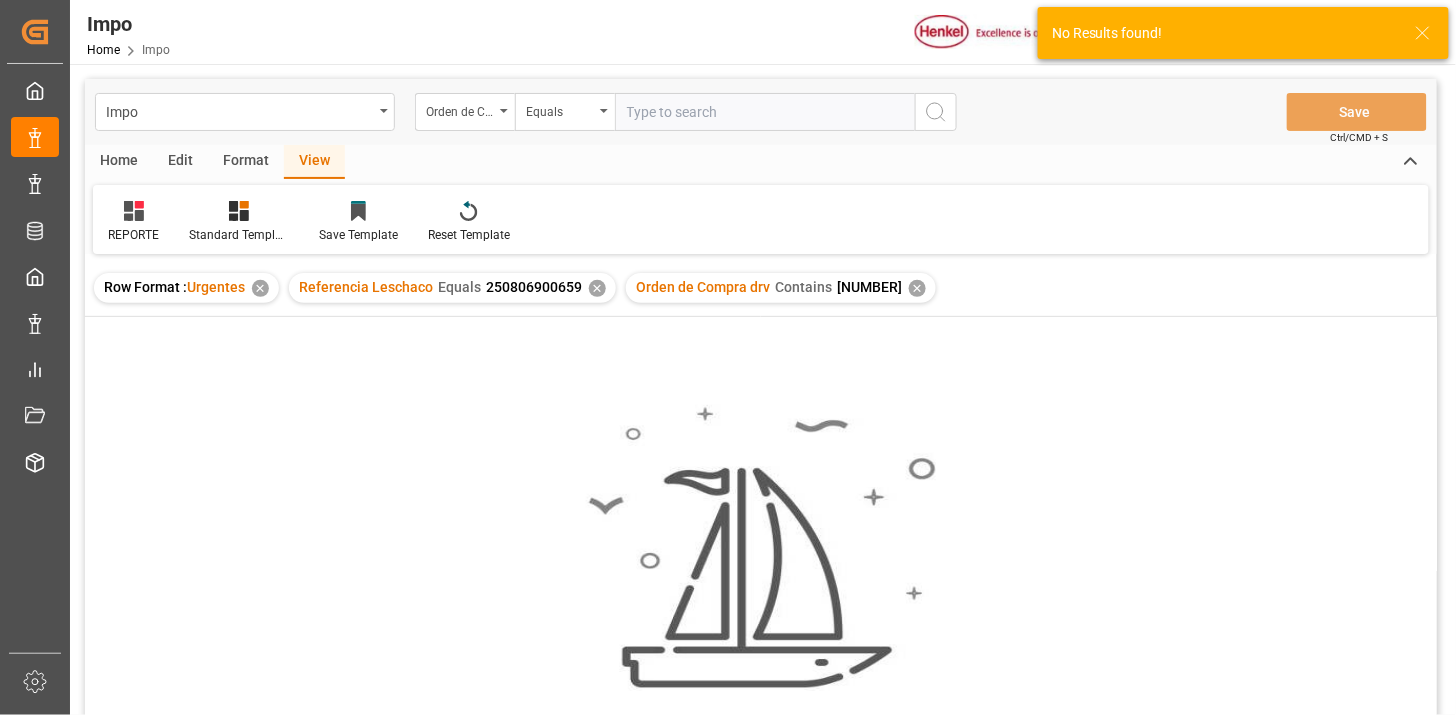 click on "✕" at bounding box center (597, 288) 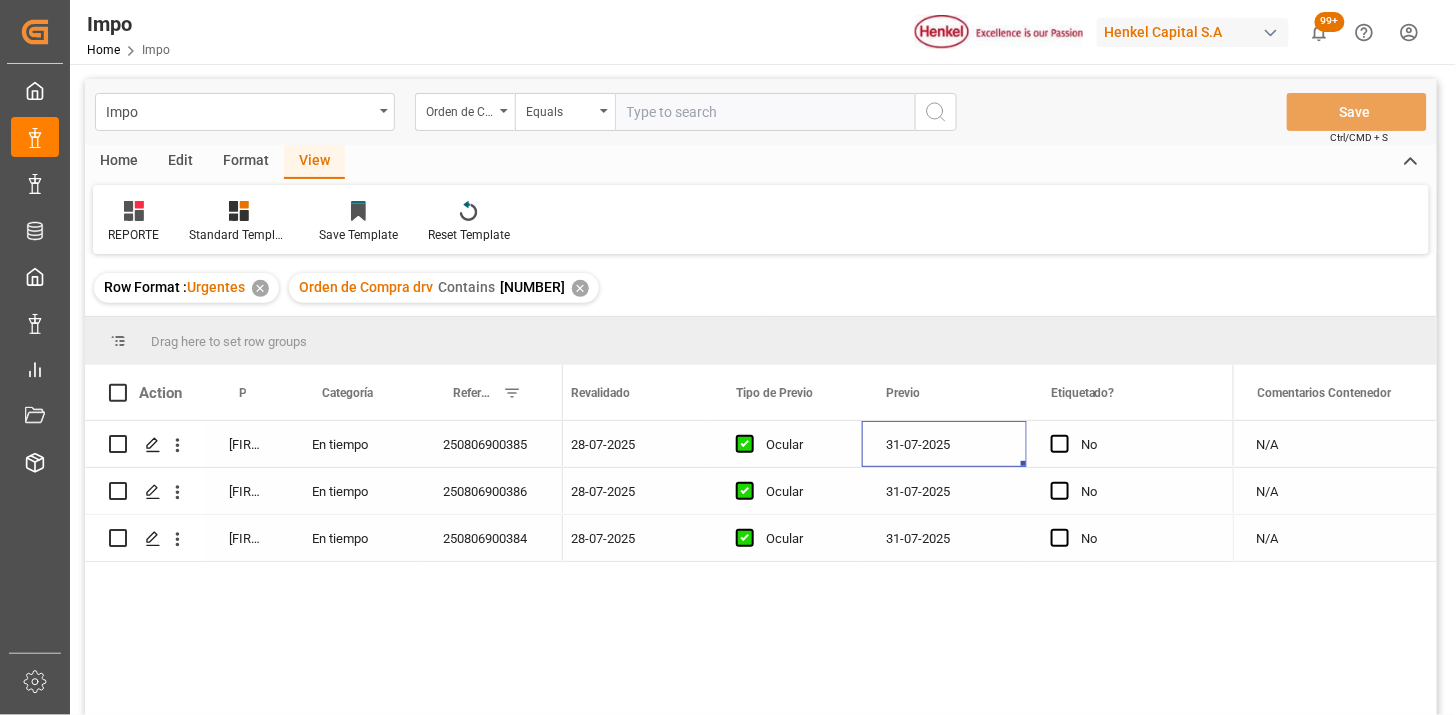 click on "31-07-2025" at bounding box center (944, 444) 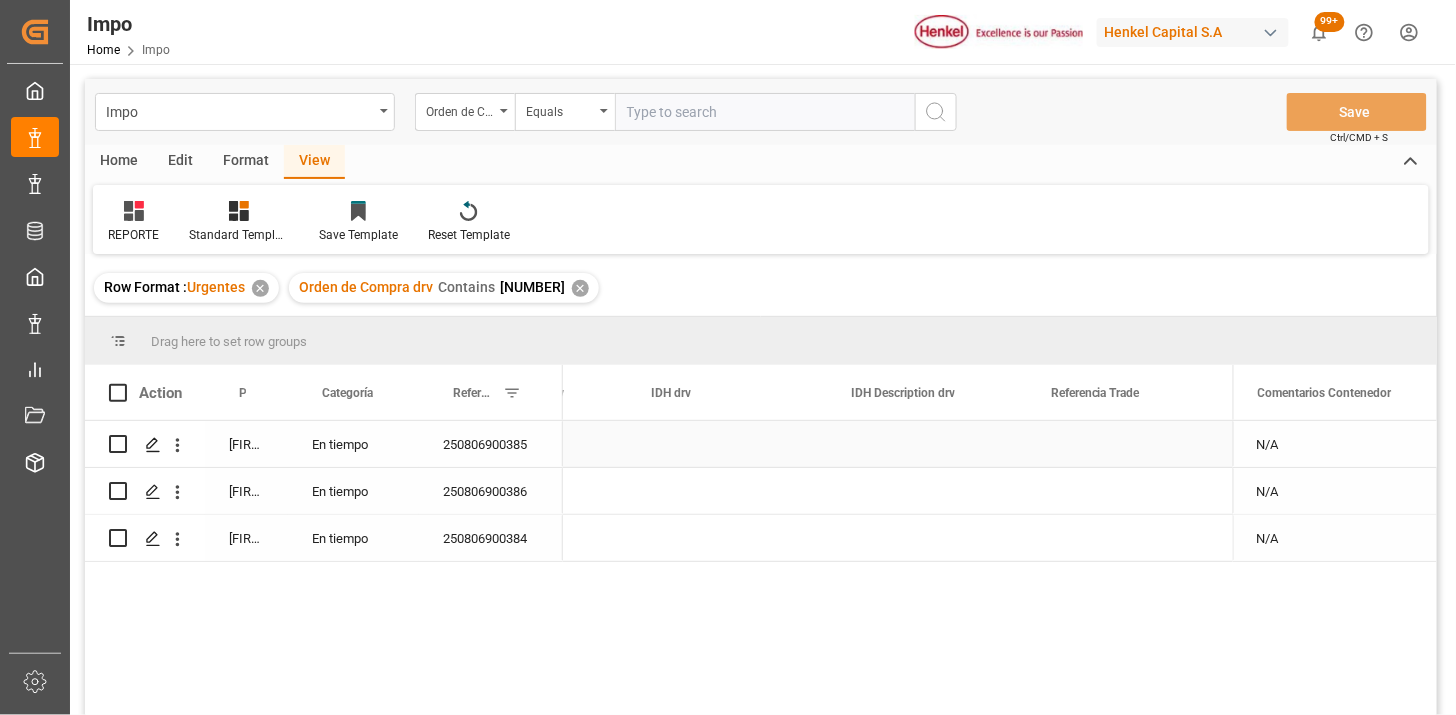 scroll, scrollTop: 0, scrollLeft: 5316, axis: horizontal 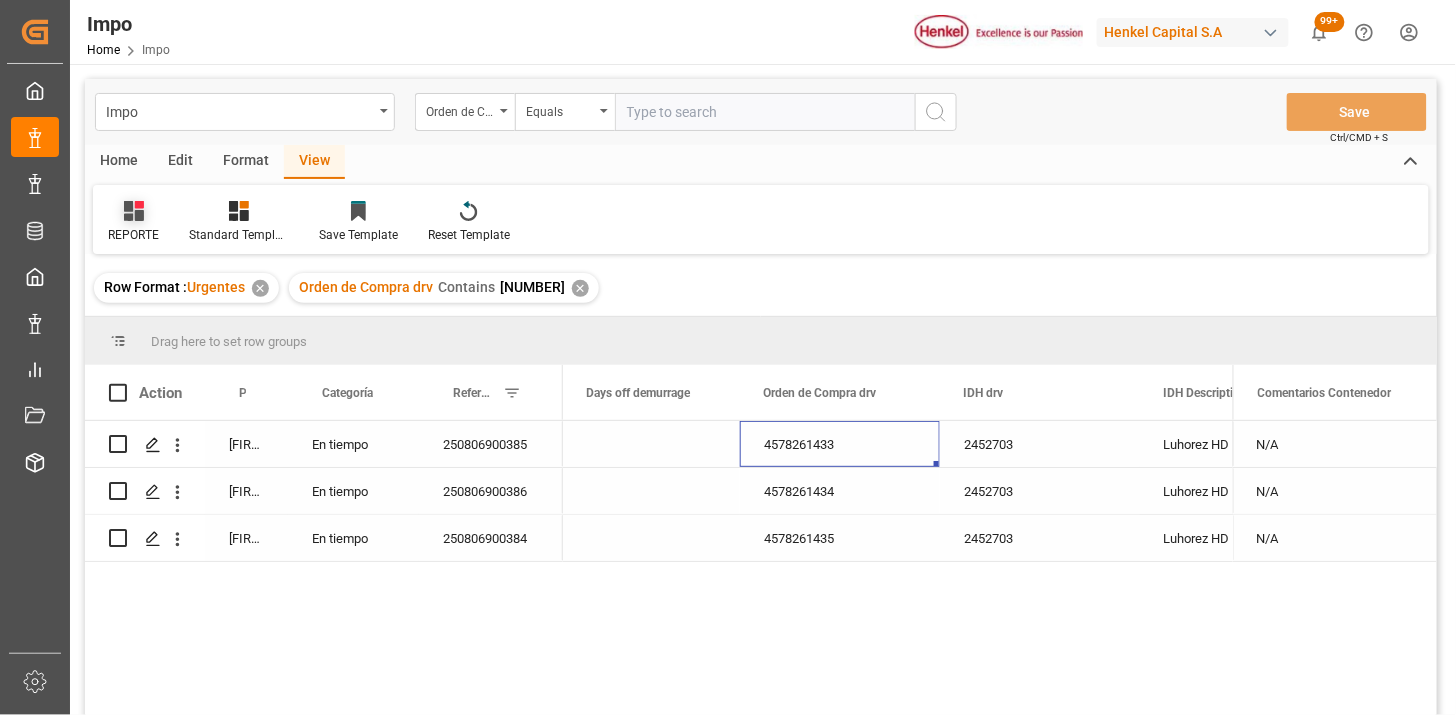 click 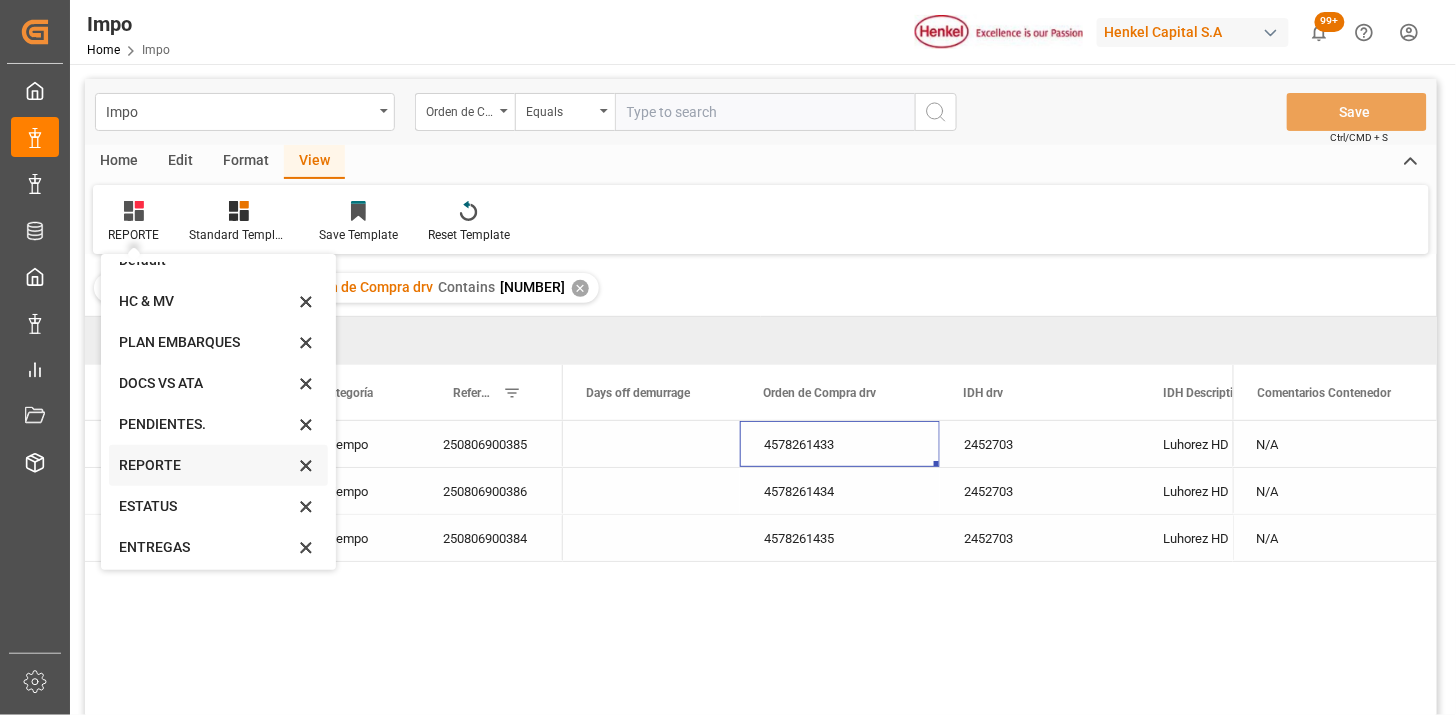 scroll, scrollTop: 27, scrollLeft: 0, axis: vertical 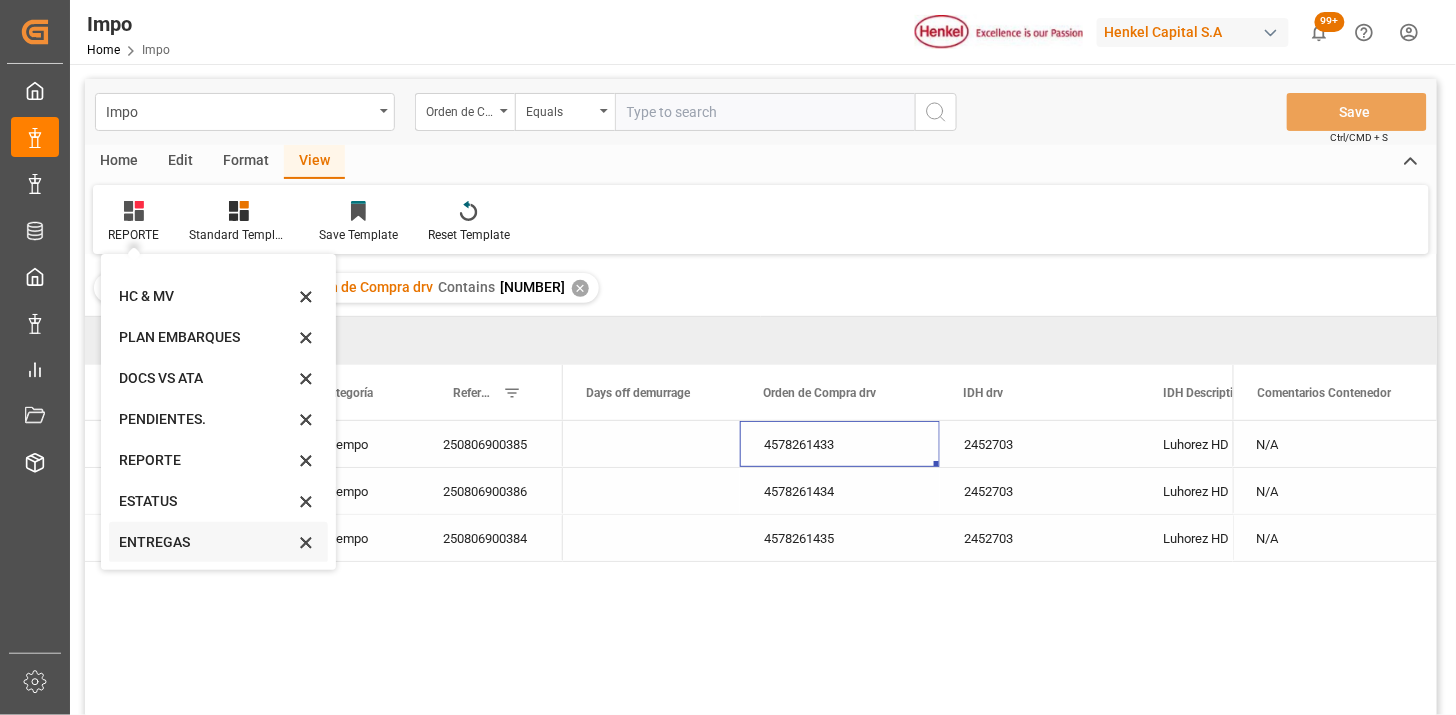 click on "ENTREGAS" at bounding box center (206, 542) 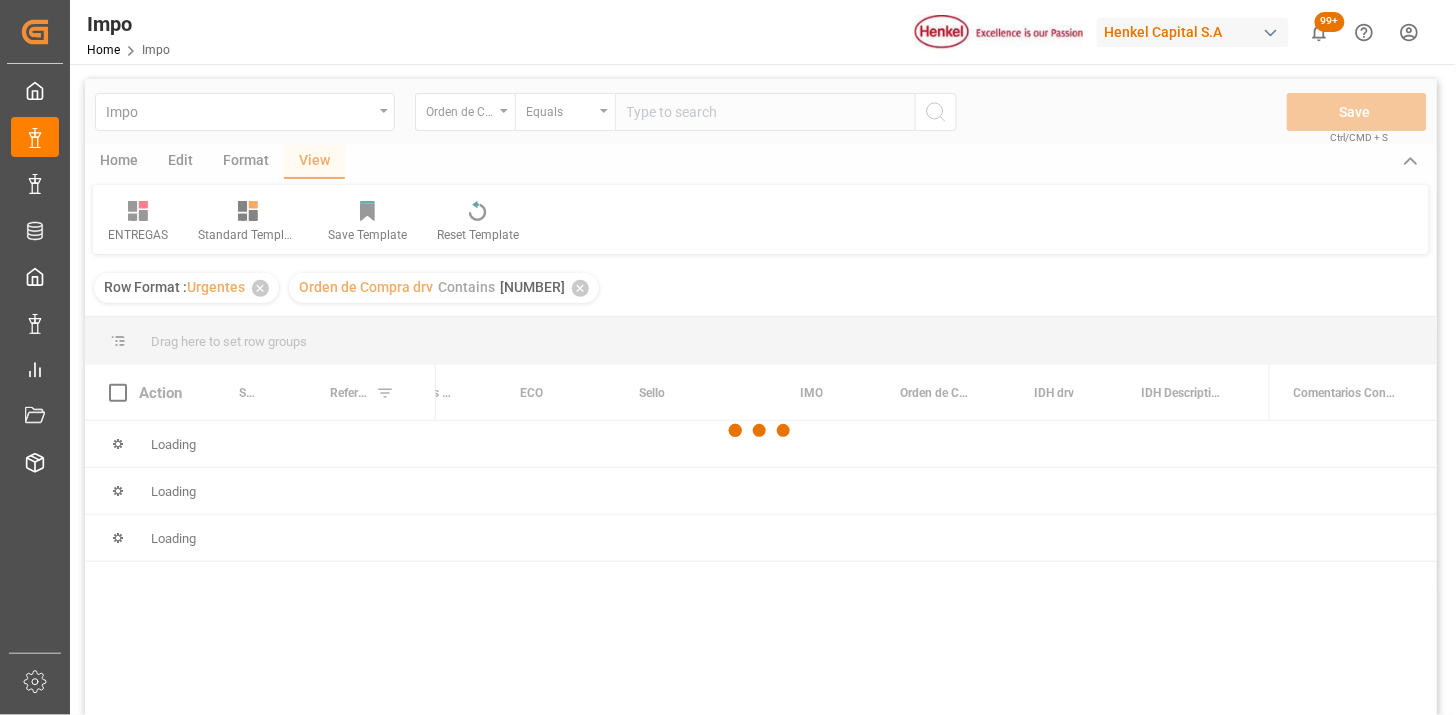scroll, scrollTop: 0, scrollLeft: 1400, axis: horizontal 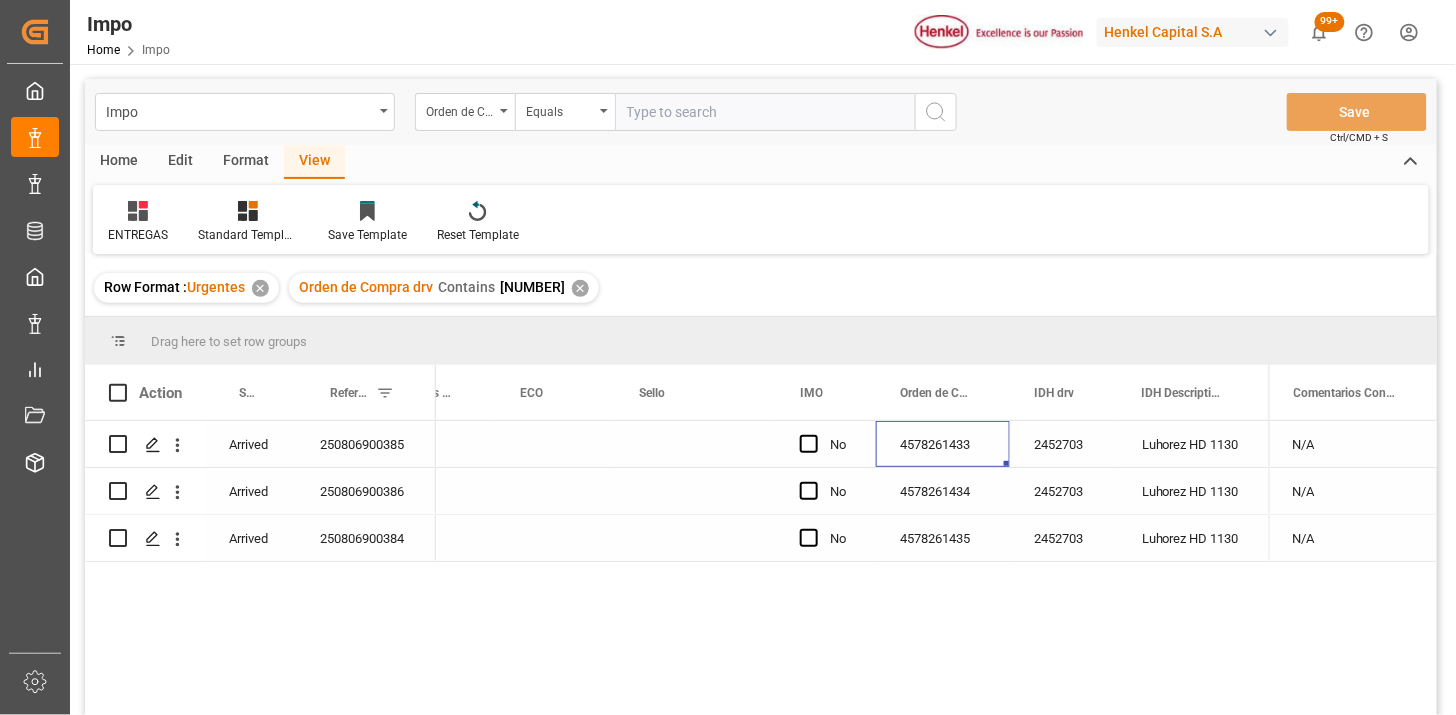 click on "4578261433" at bounding box center [943, 444] 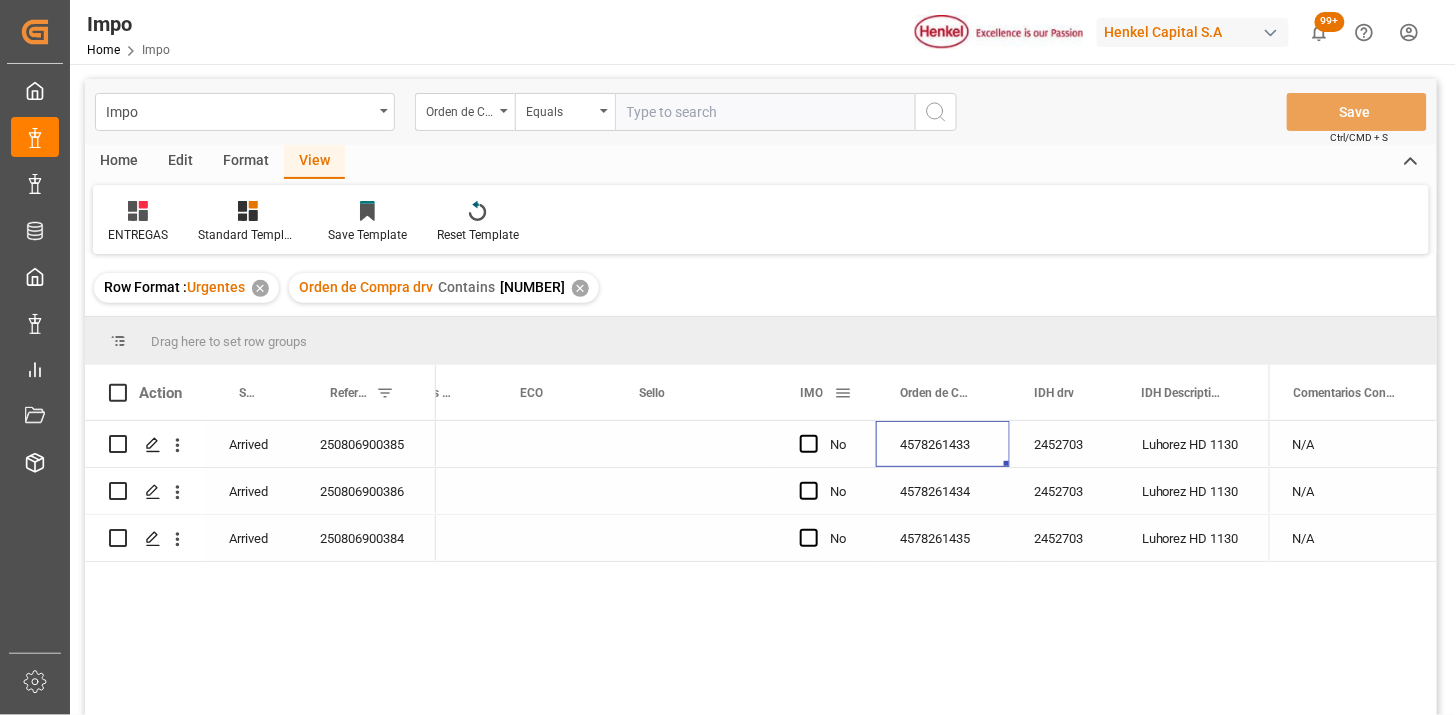 click at bounding box center (843, 393) 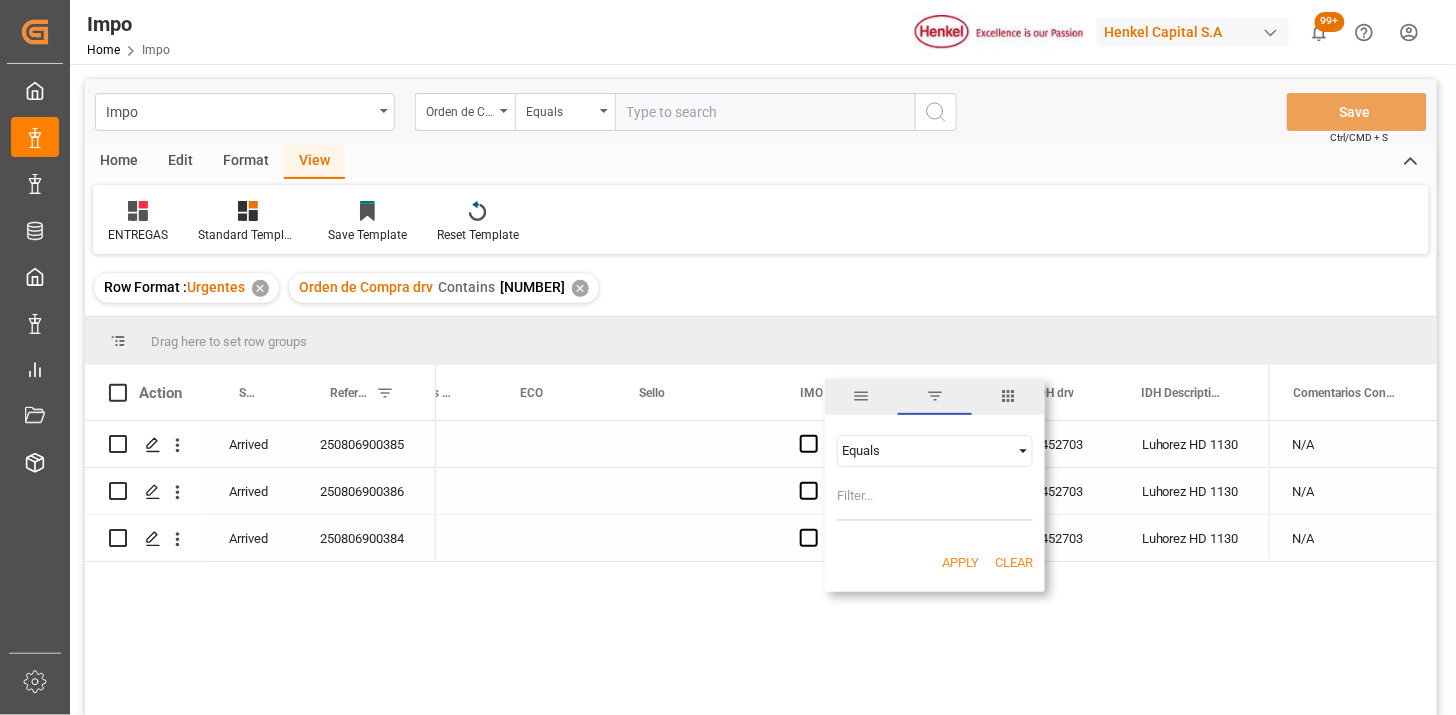 click at bounding box center [1008, 396] 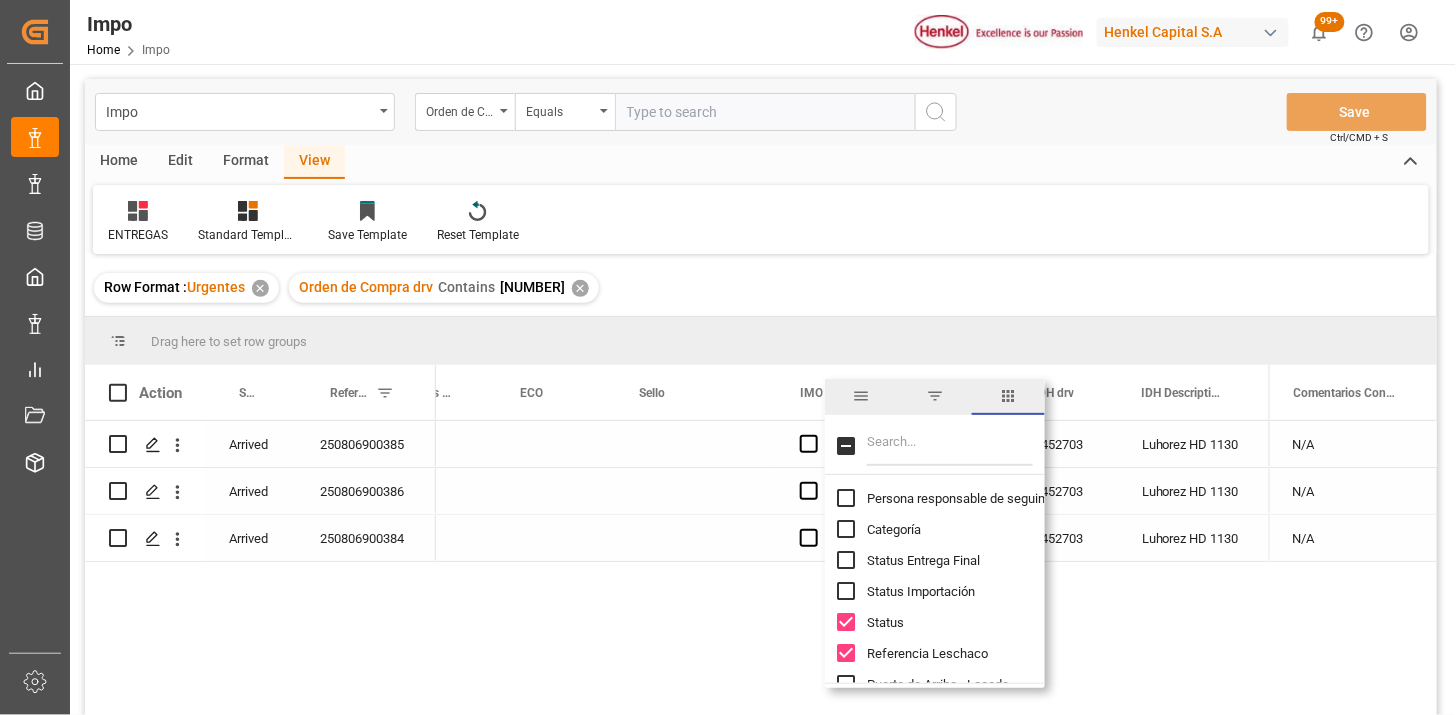 click at bounding box center [950, 446] 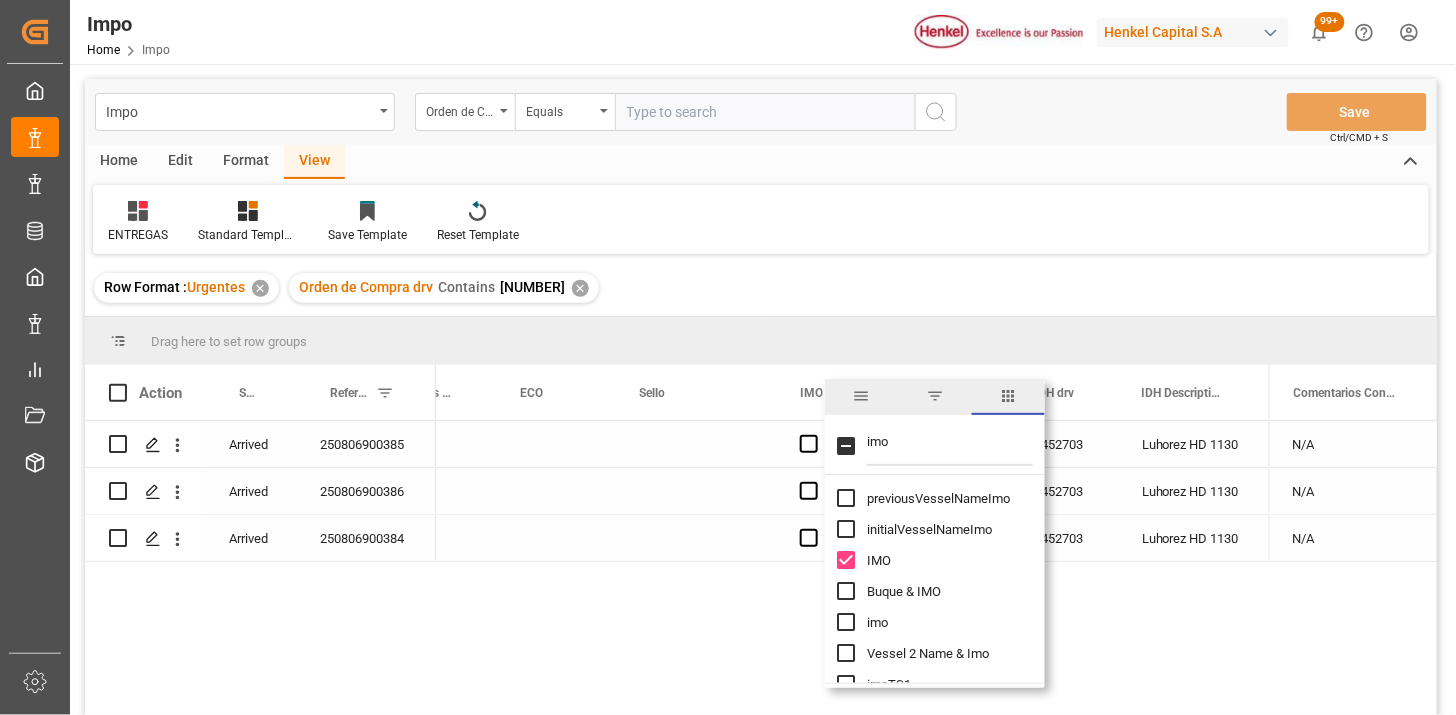 type on "imo" 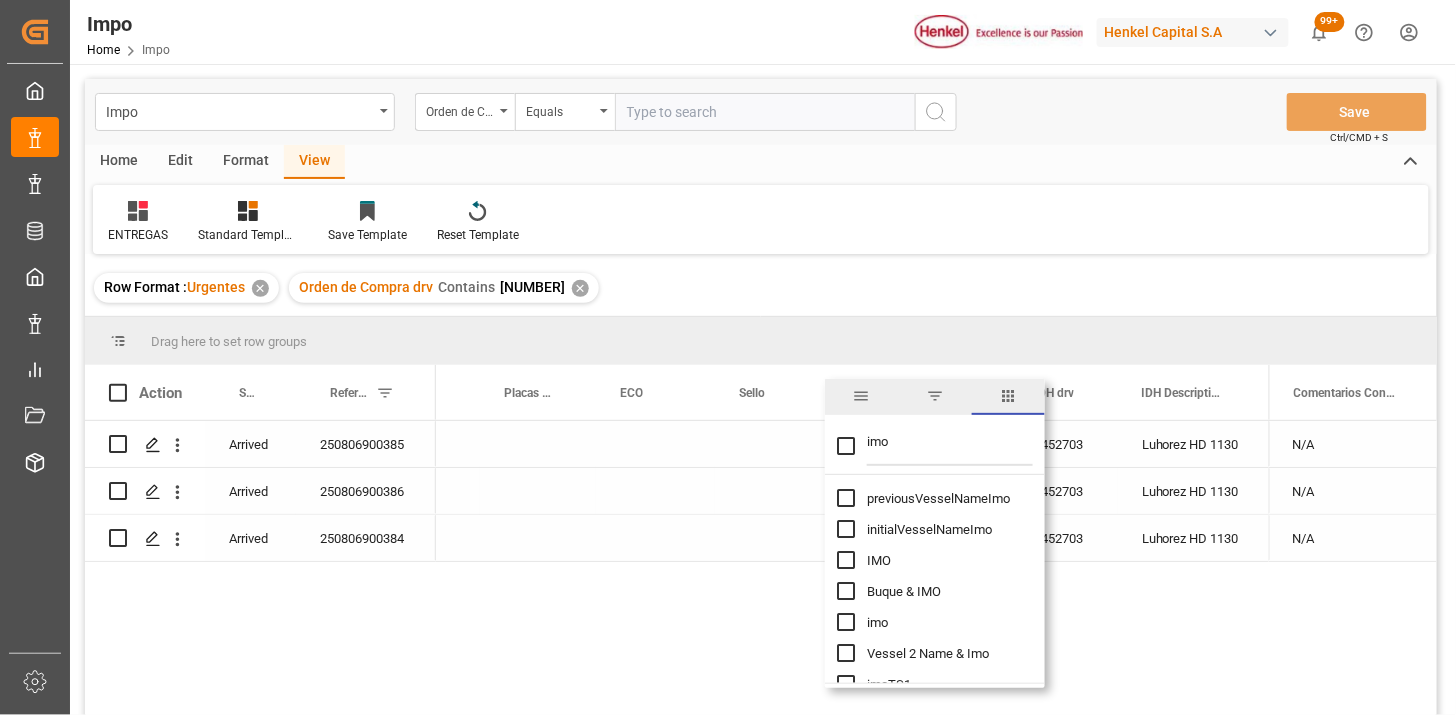 click at bounding box center (795, 444) 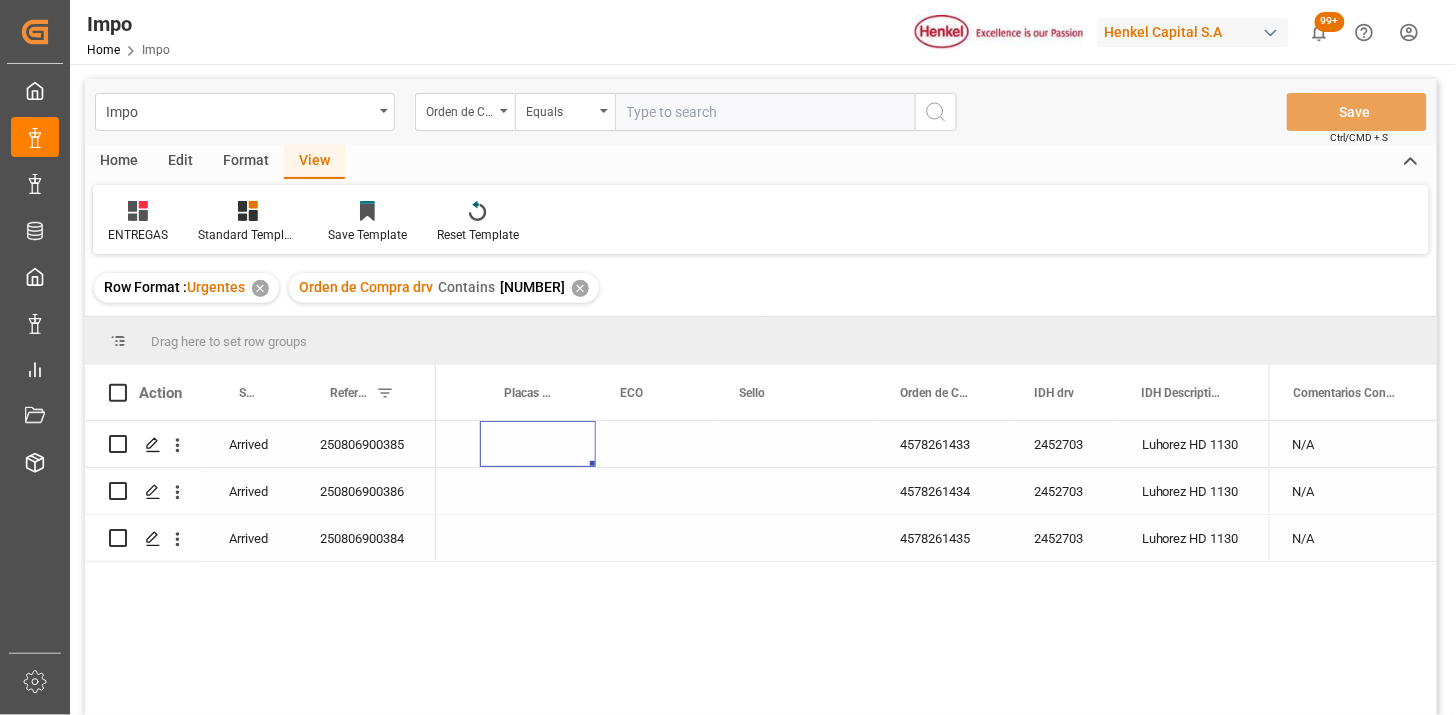 scroll, scrollTop: 0, scrollLeft: 1211, axis: horizontal 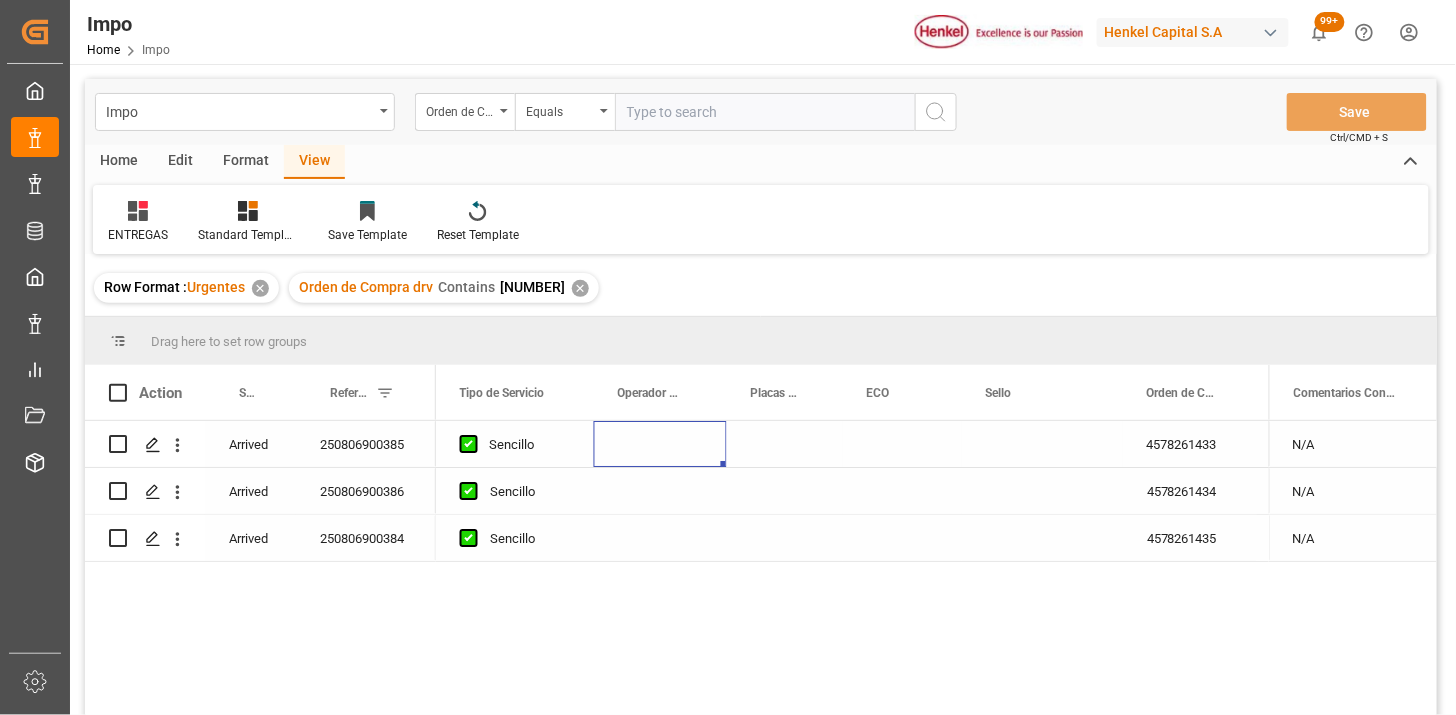 click at bounding box center [660, 444] 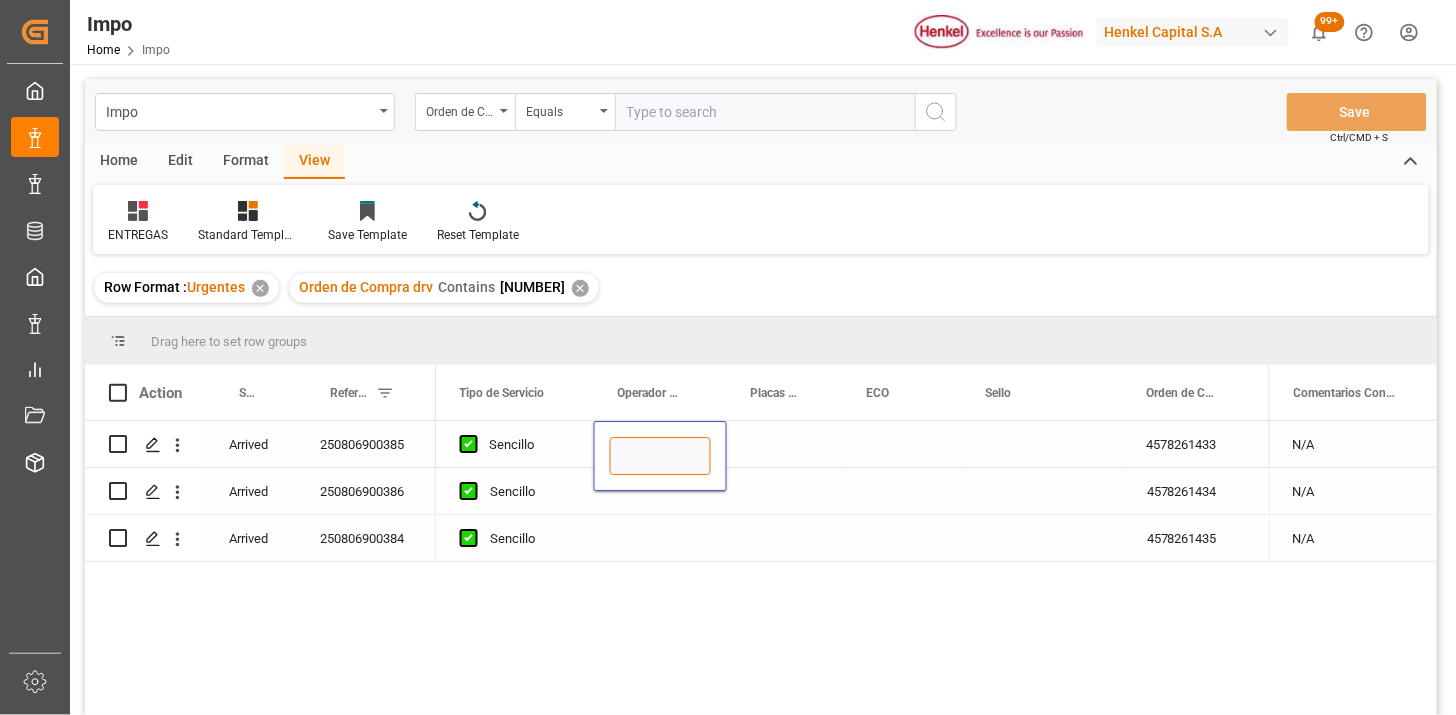 click at bounding box center (660, 456) 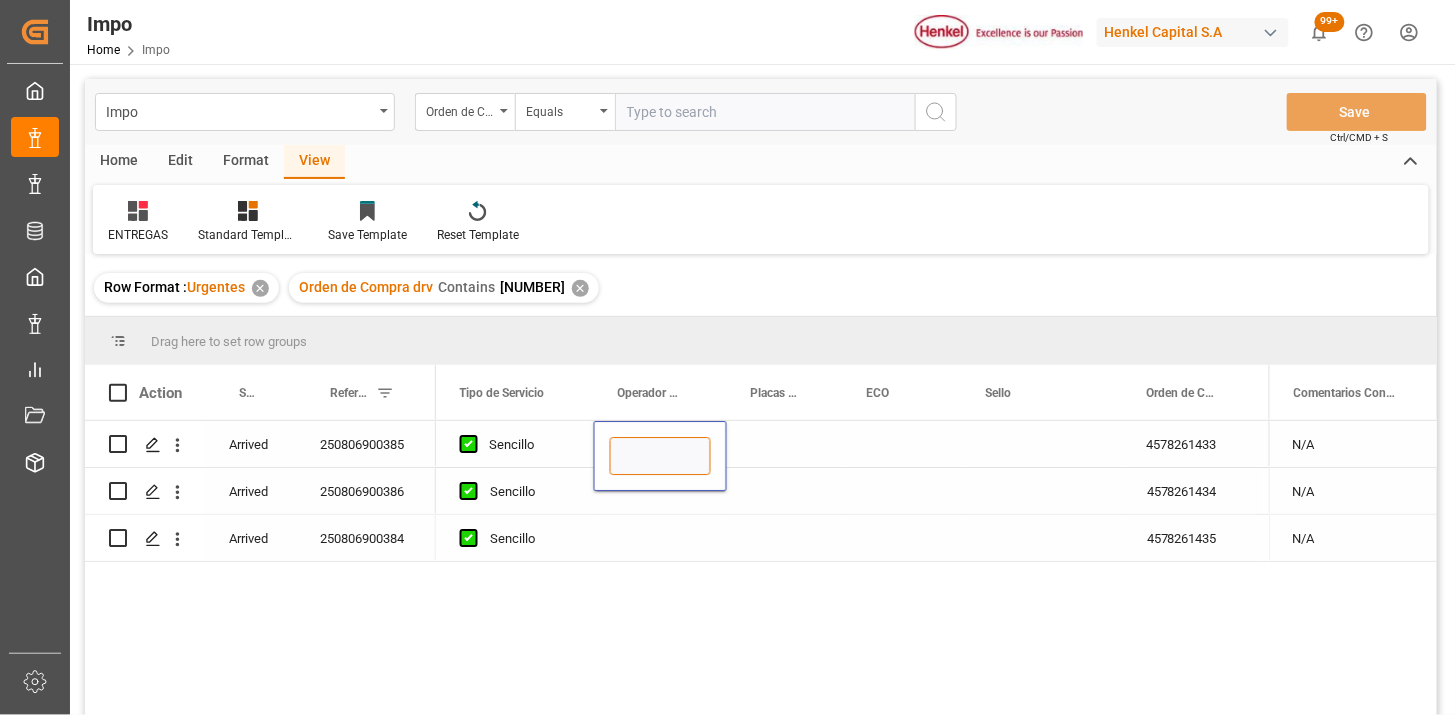 paste on "[FIRST] [LAST]" 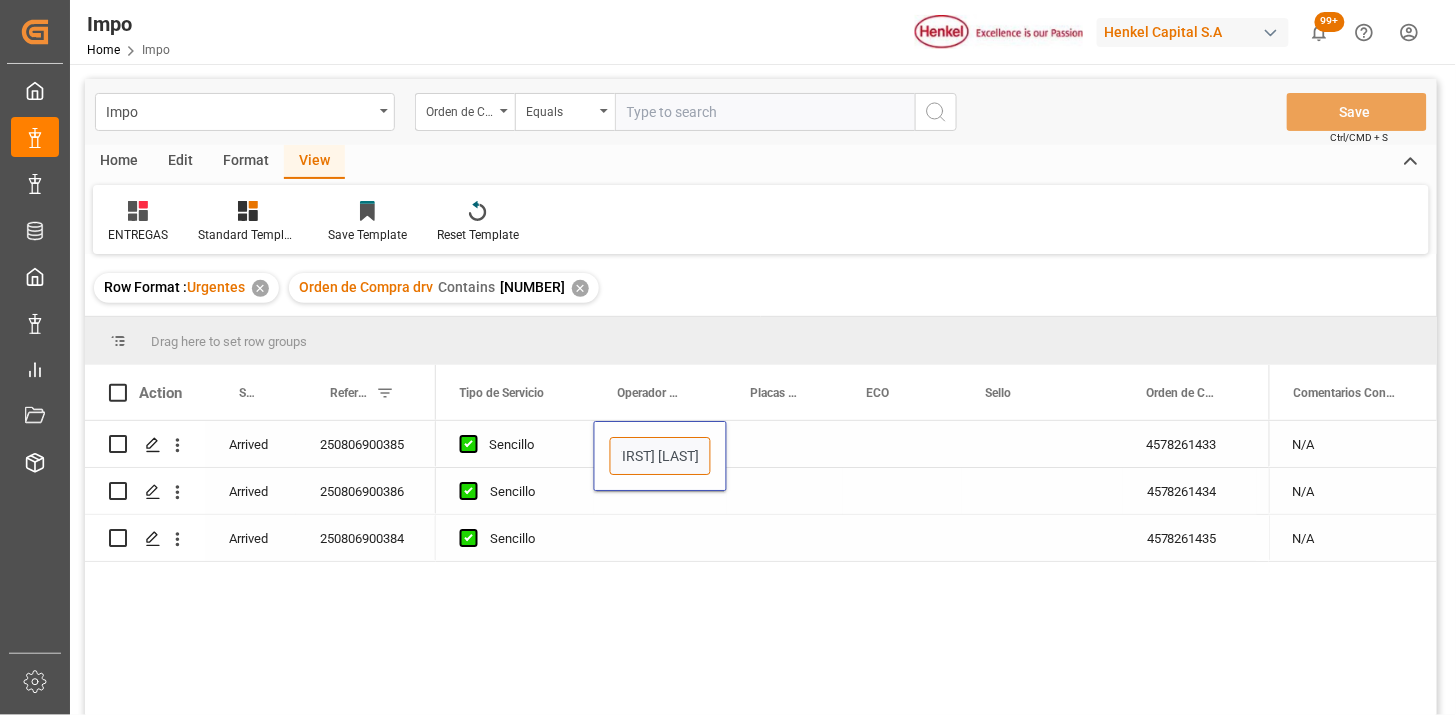 type on "[FIRST] [LAST]" 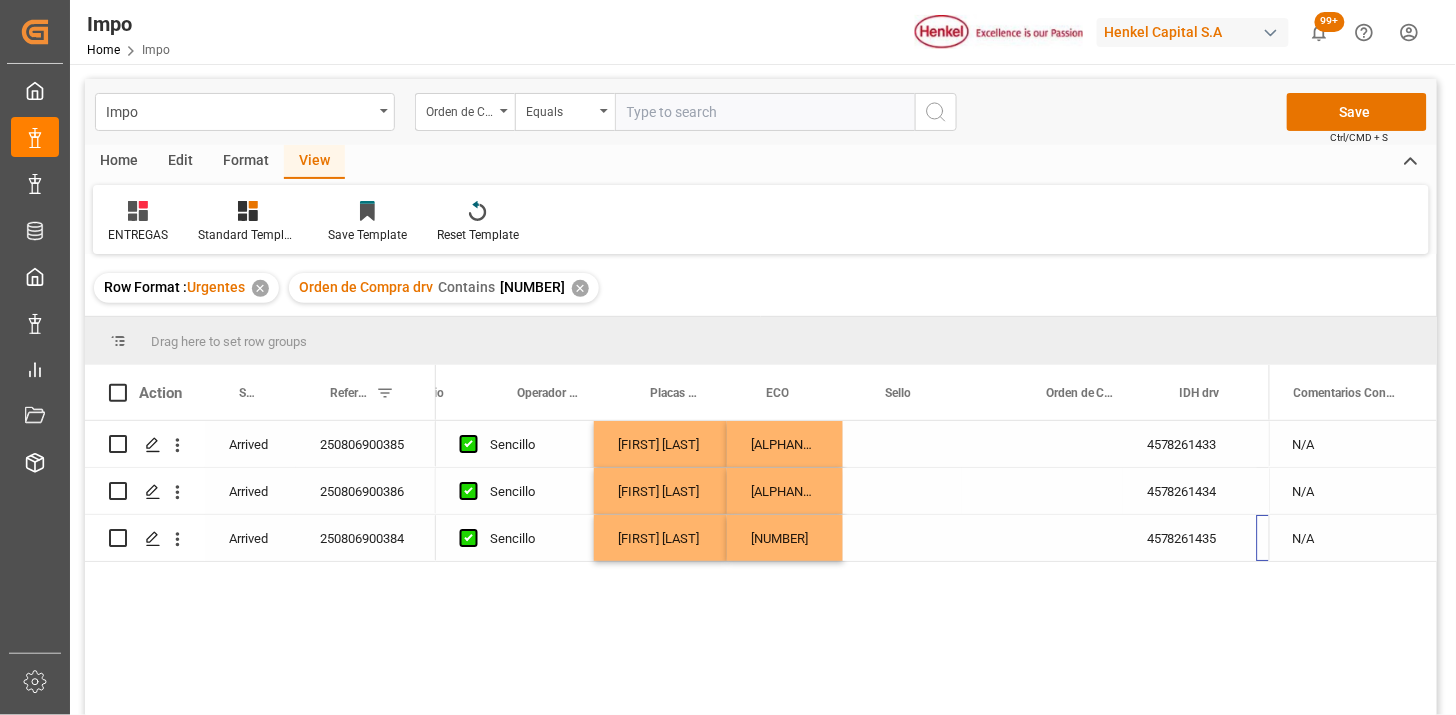 scroll, scrollTop: 0, scrollLeft: 1154, axis: horizontal 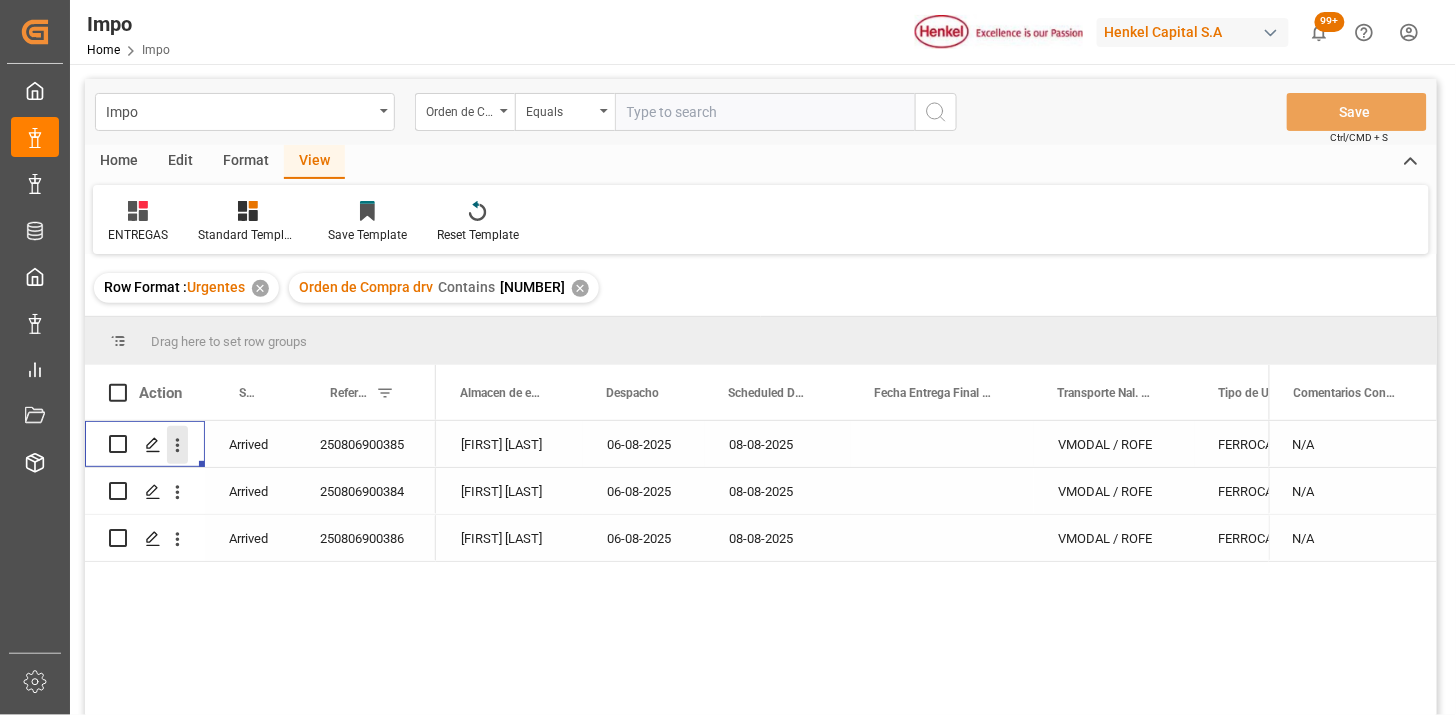 click 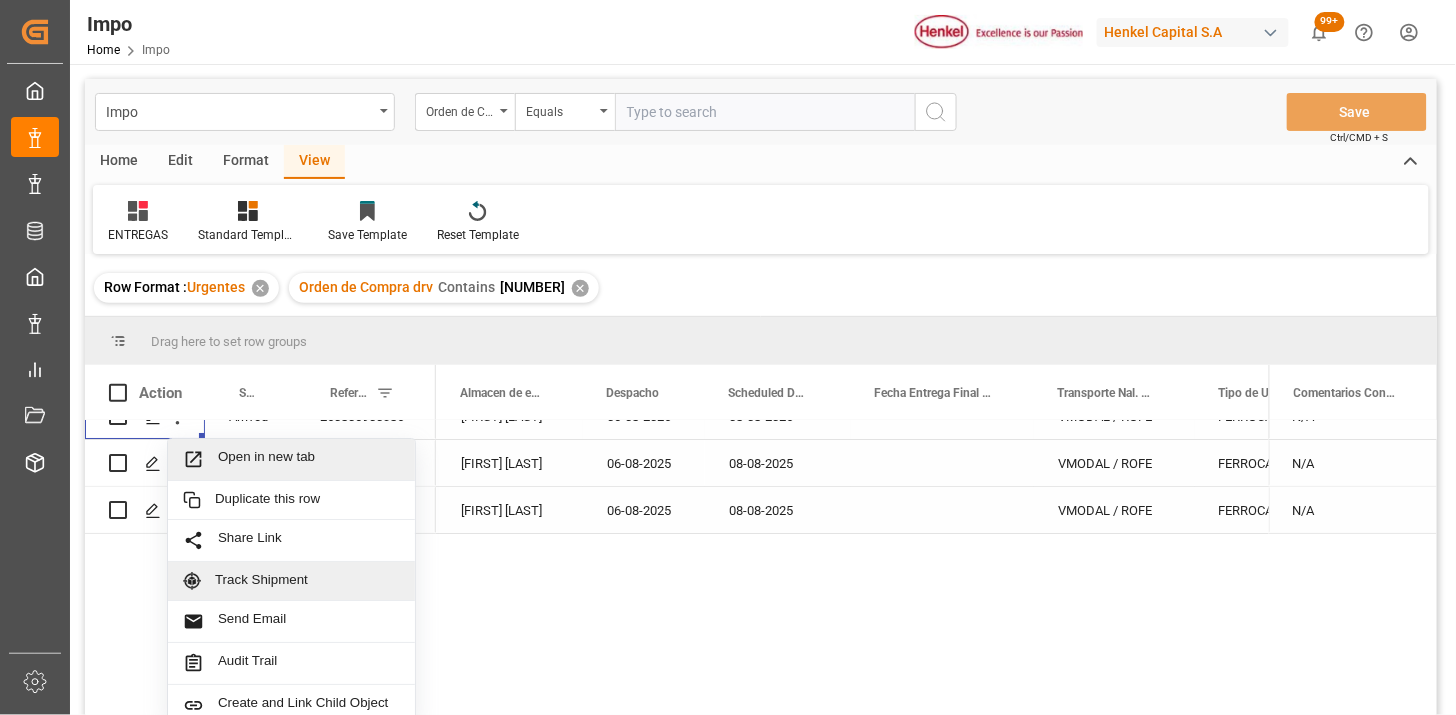 scroll, scrollTop: 36, scrollLeft: 0, axis: vertical 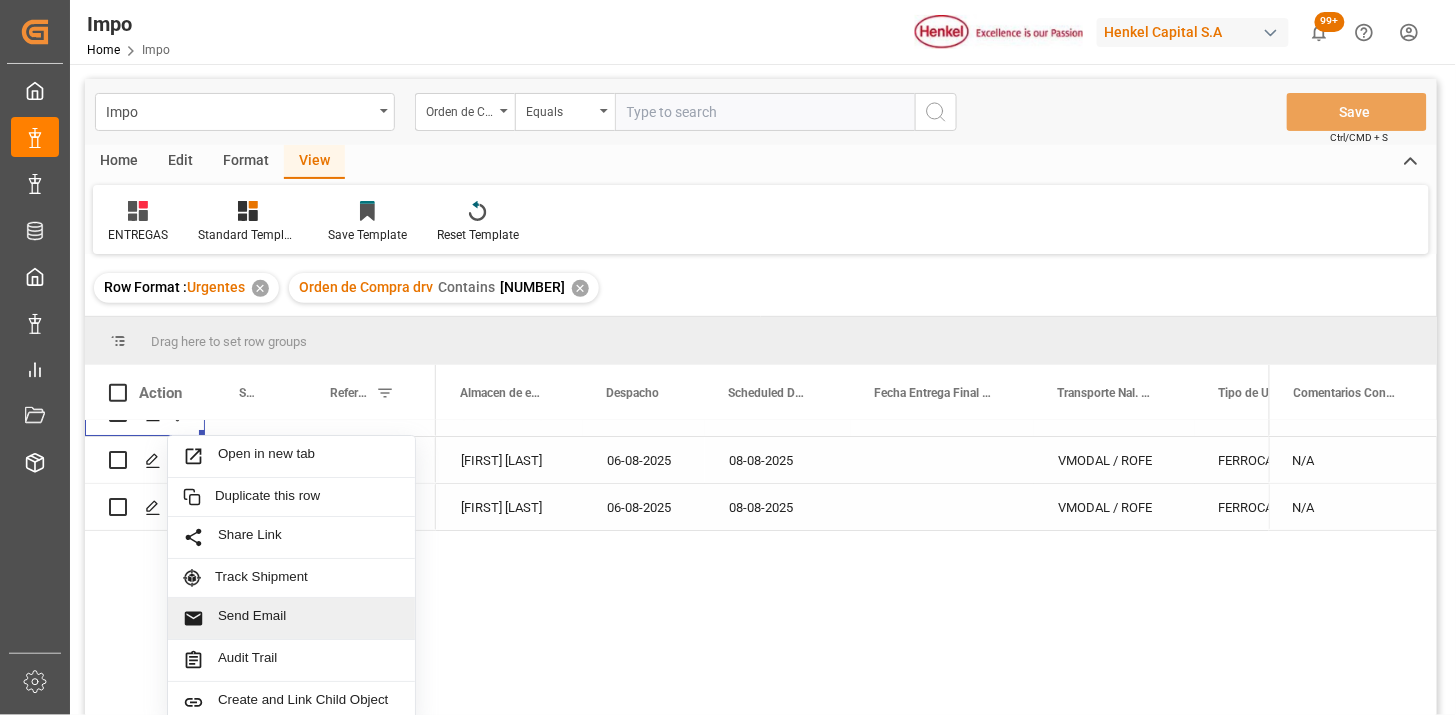 drag, startPoint x: 275, startPoint y: 615, endPoint x: 290, endPoint y: 611, distance: 15.524175 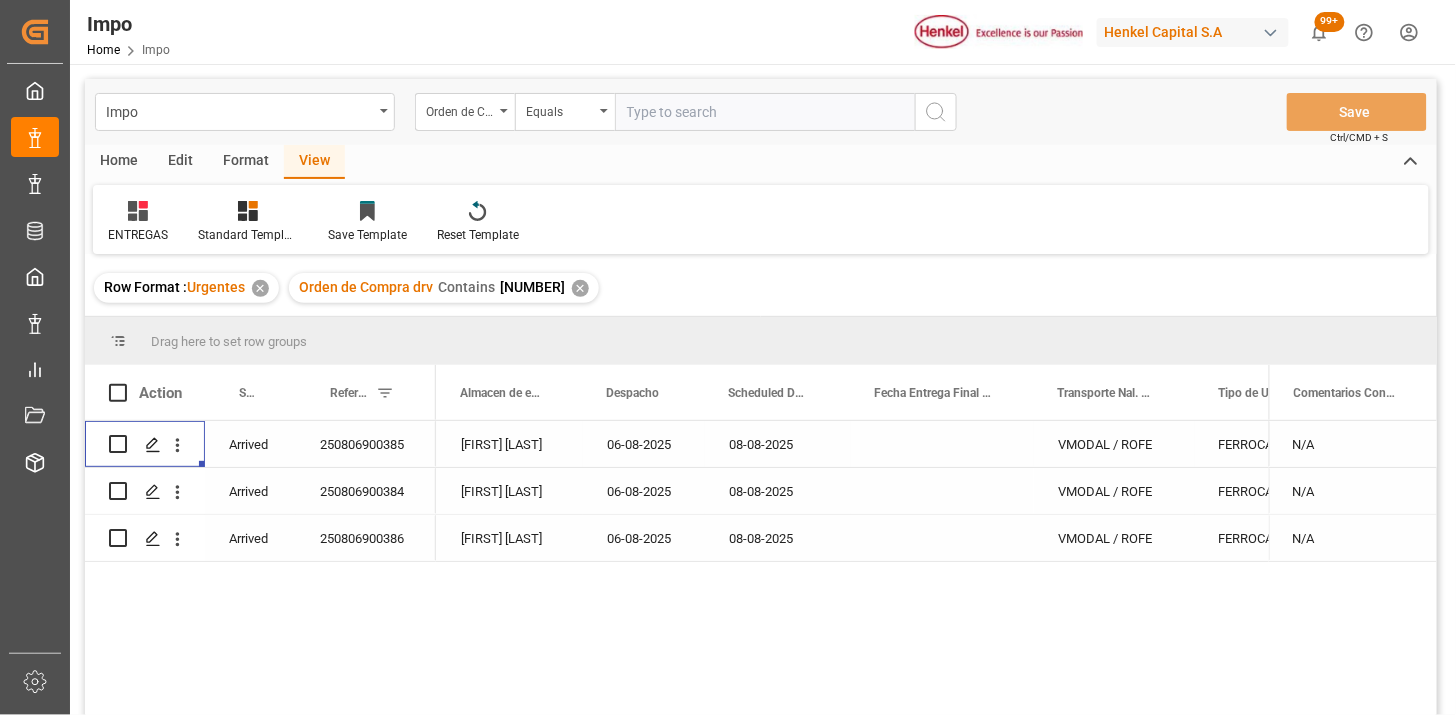 scroll, scrollTop: 0, scrollLeft: 0, axis: both 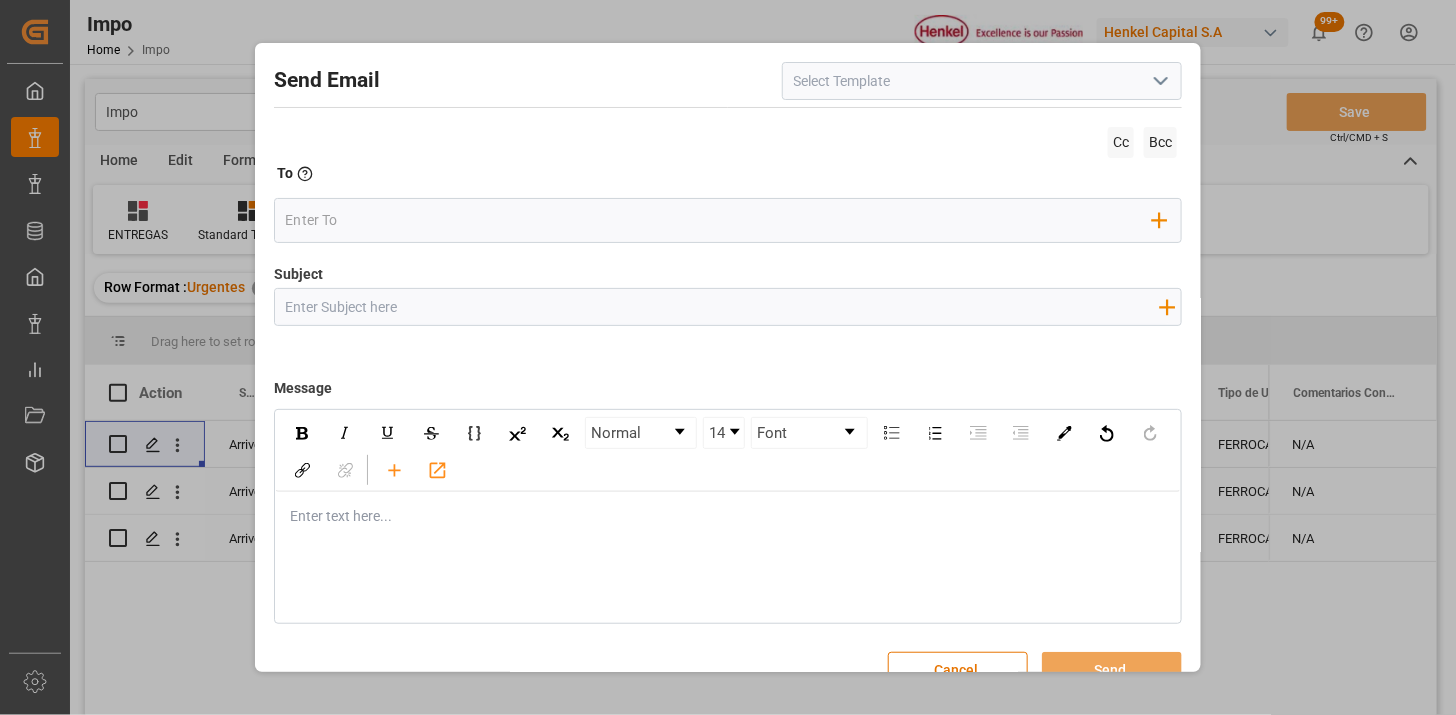 click 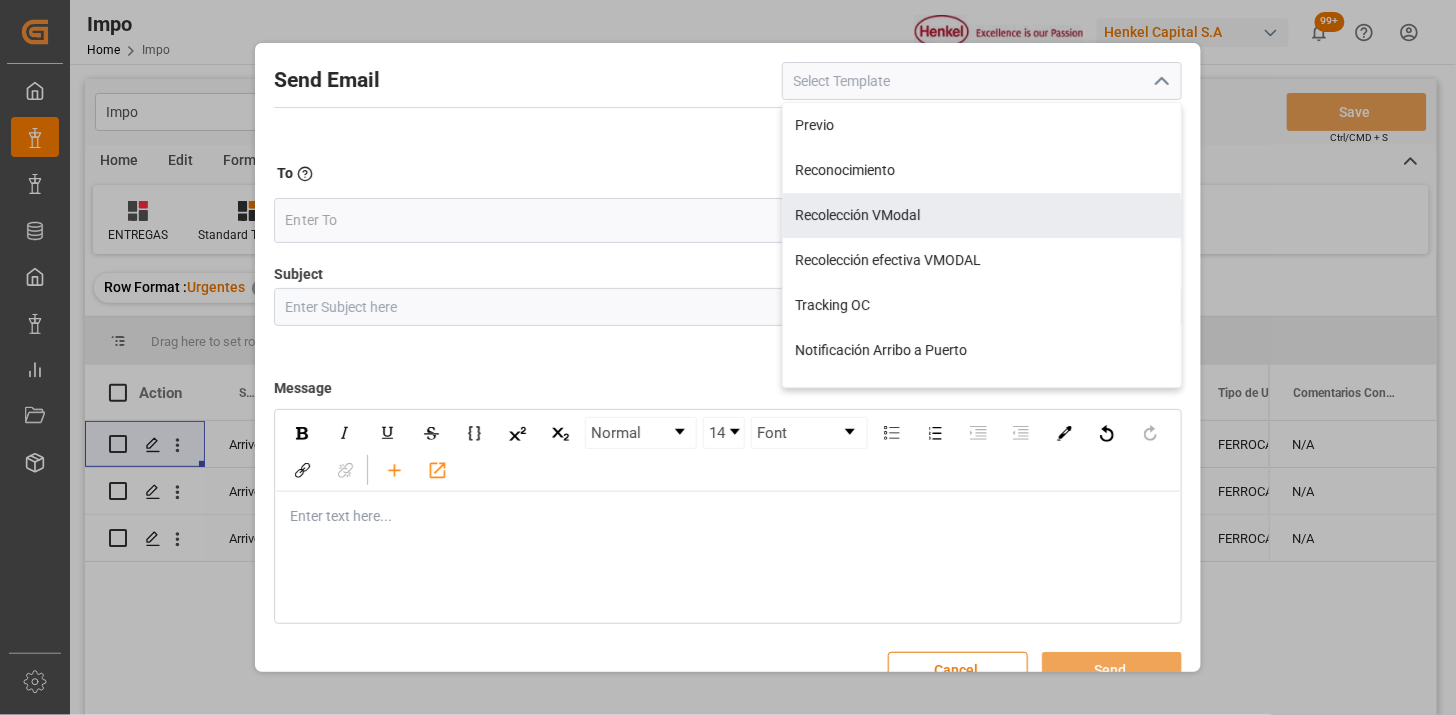 click on "Recolección VModal" at bounding box center (982, 215) 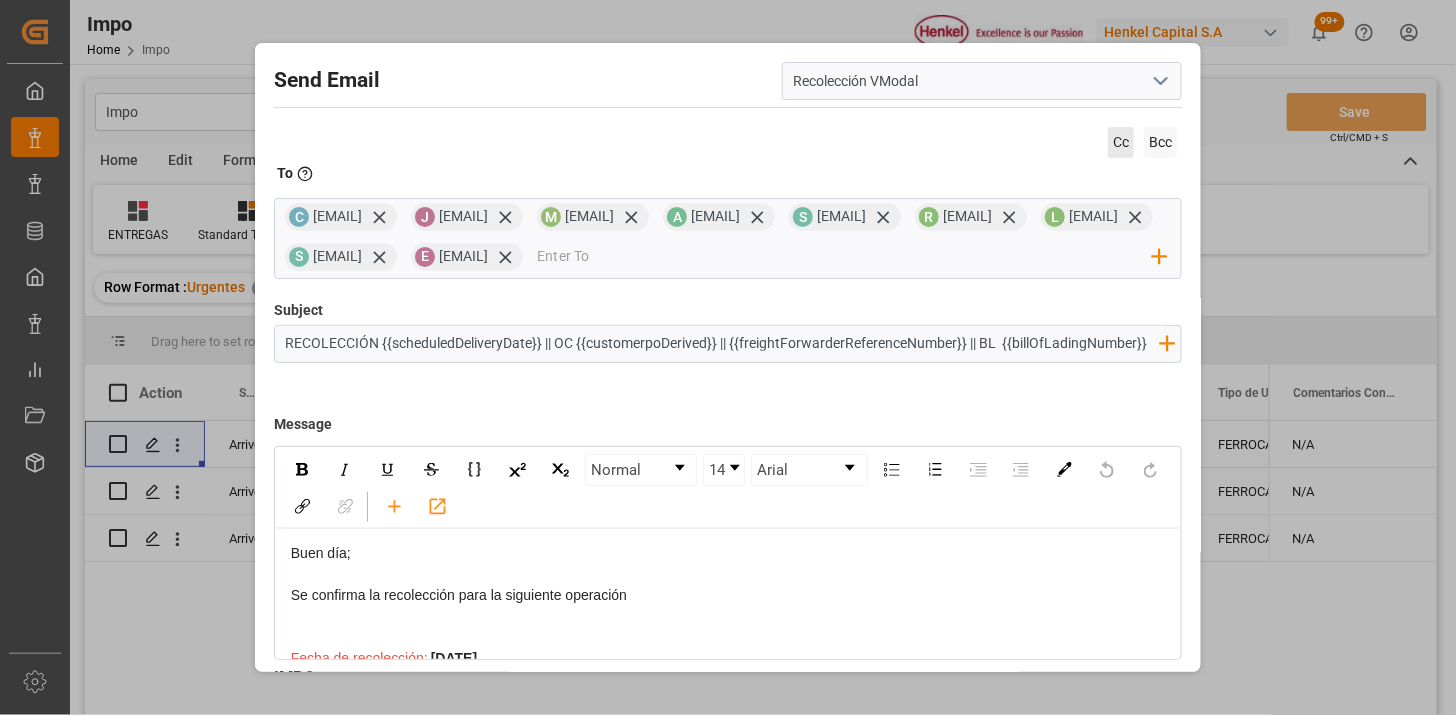 click on "Cc" at bounding box center [1121, 142] 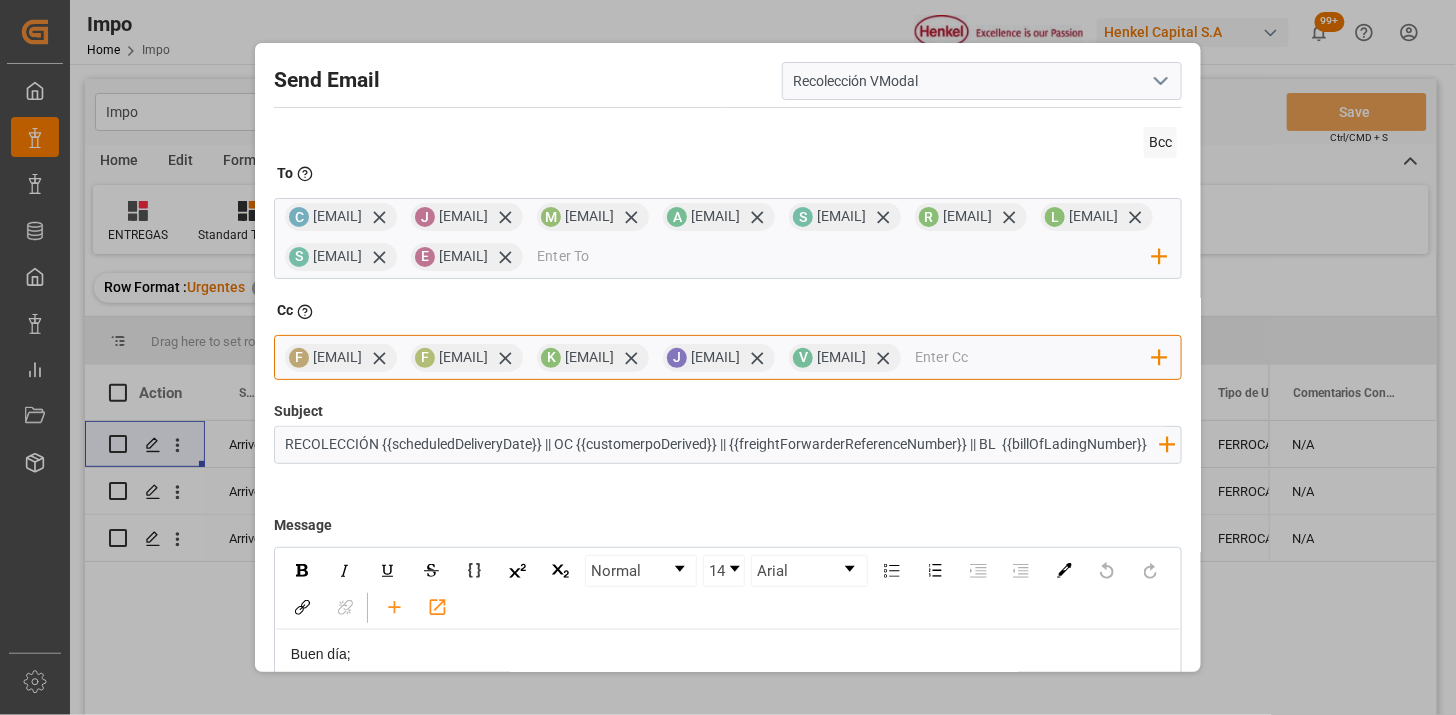click at bounding box center (1034, 358) 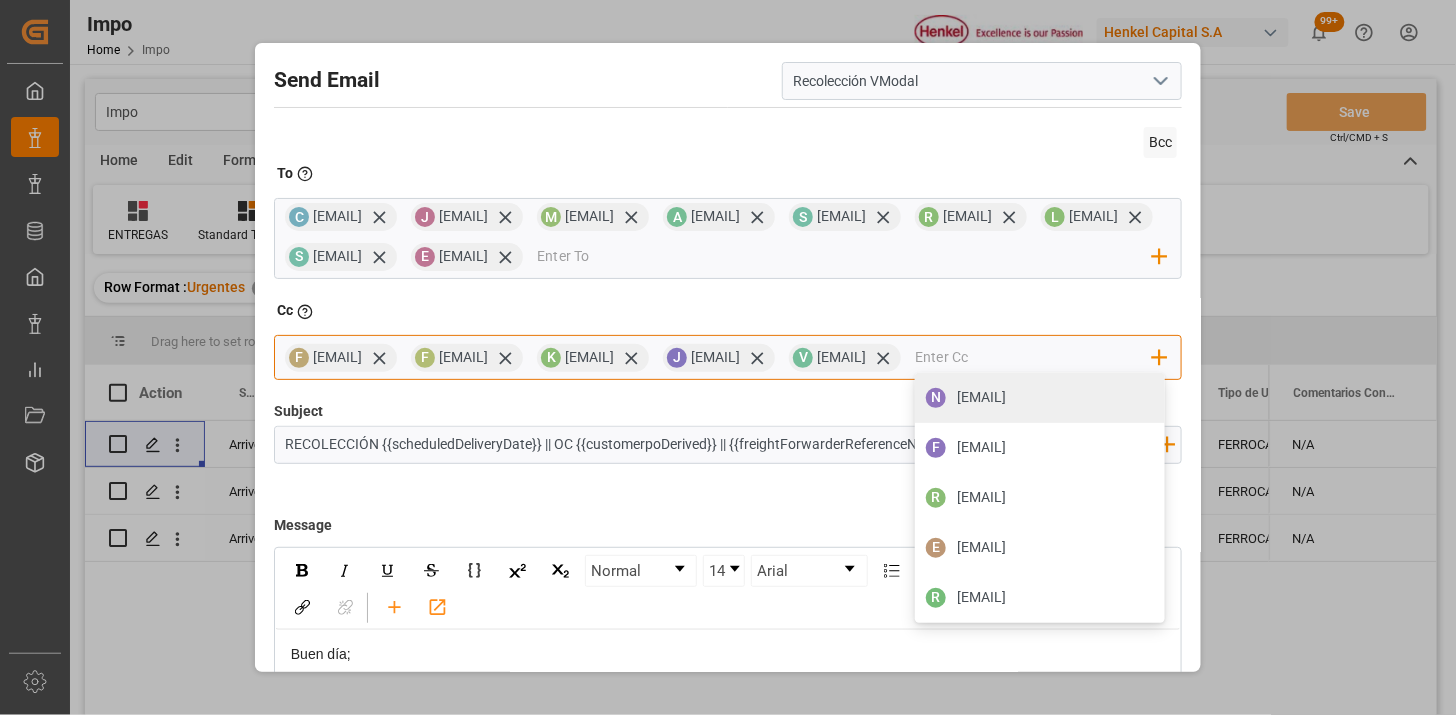 type on "[EMAIL]" 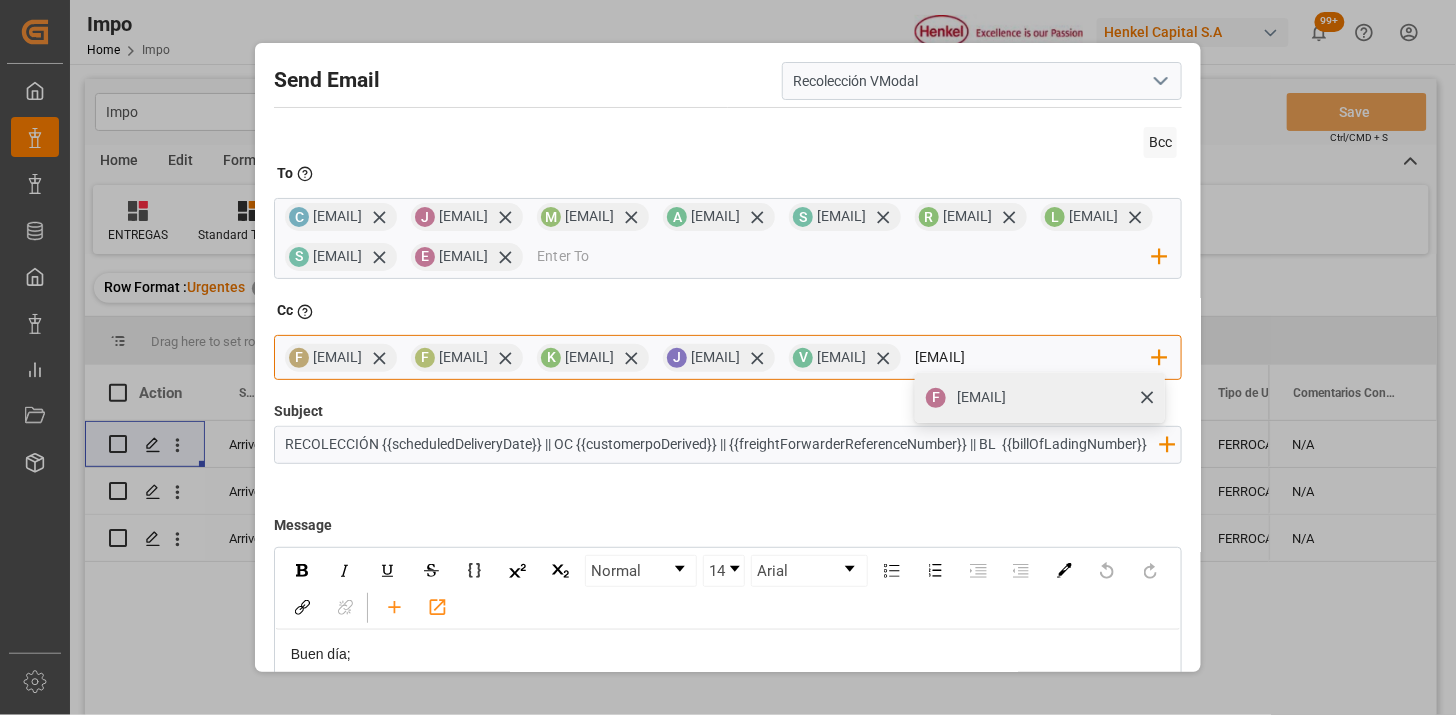 click on "[EMAIL]" at bounding box center [981, 397] 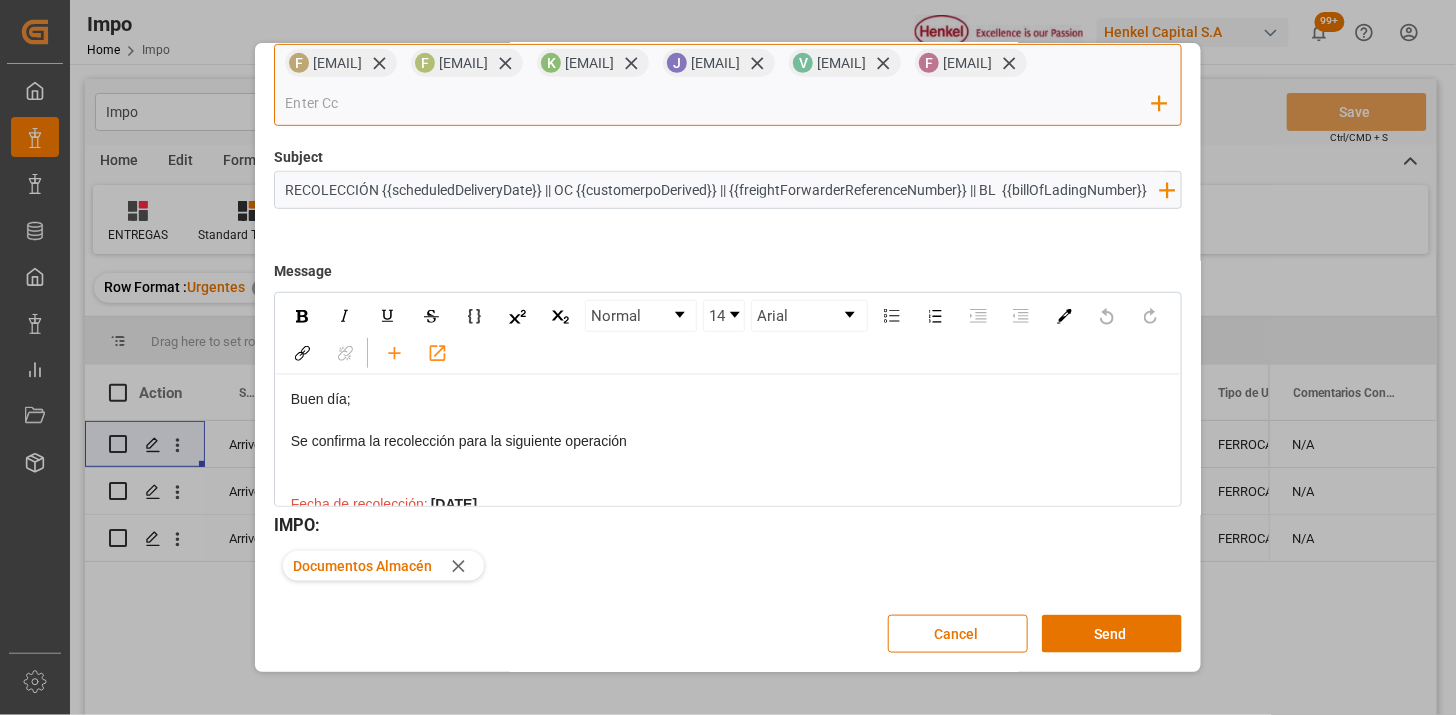 scroll, scrollTop: 363, scrollLeft: 0, axis: vertical 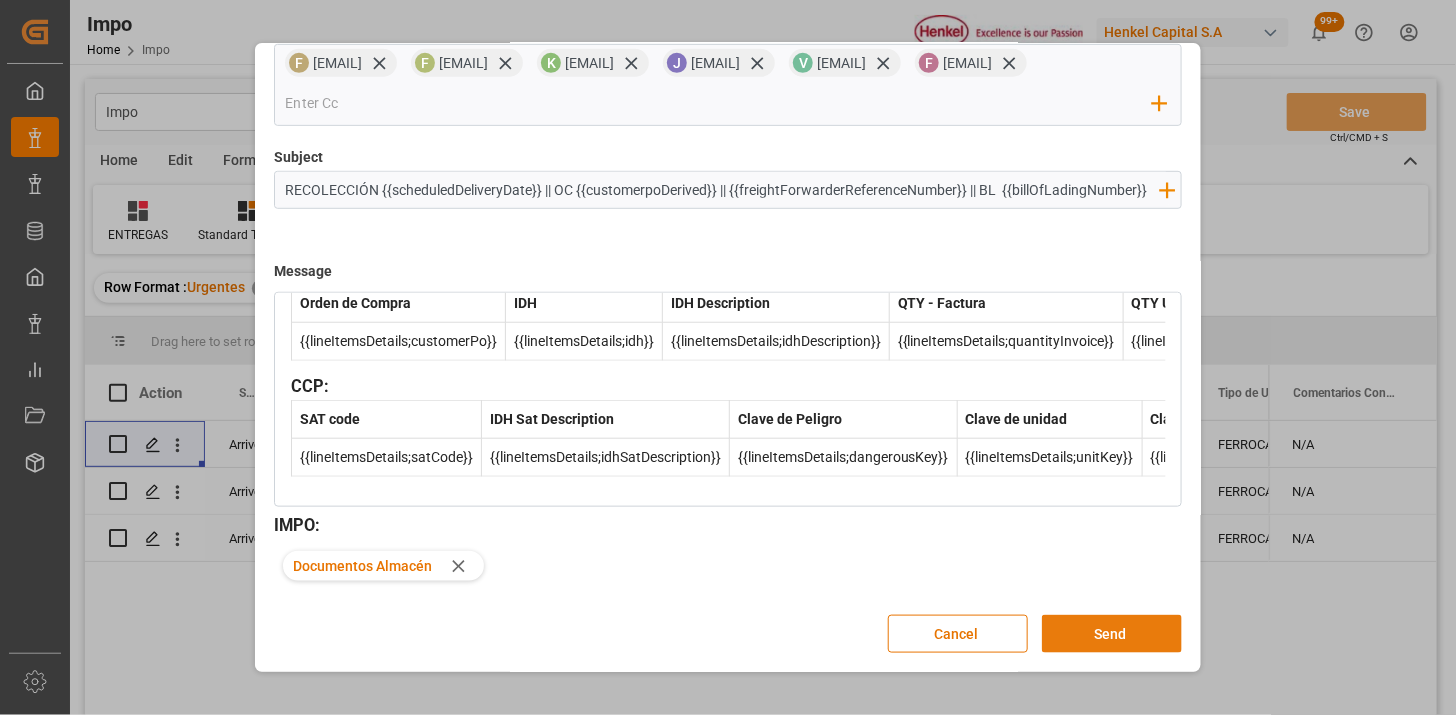 click on "Send" at bounding box center (1112, 634) 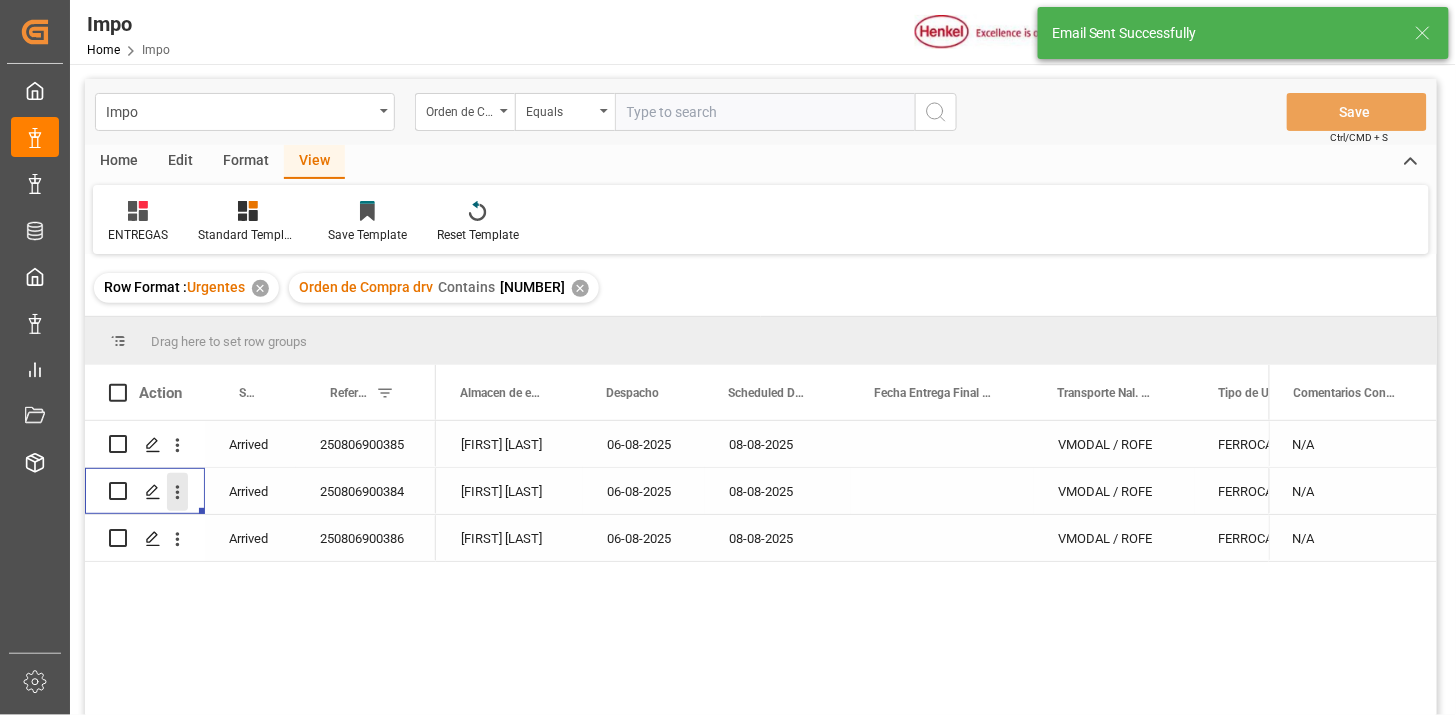click 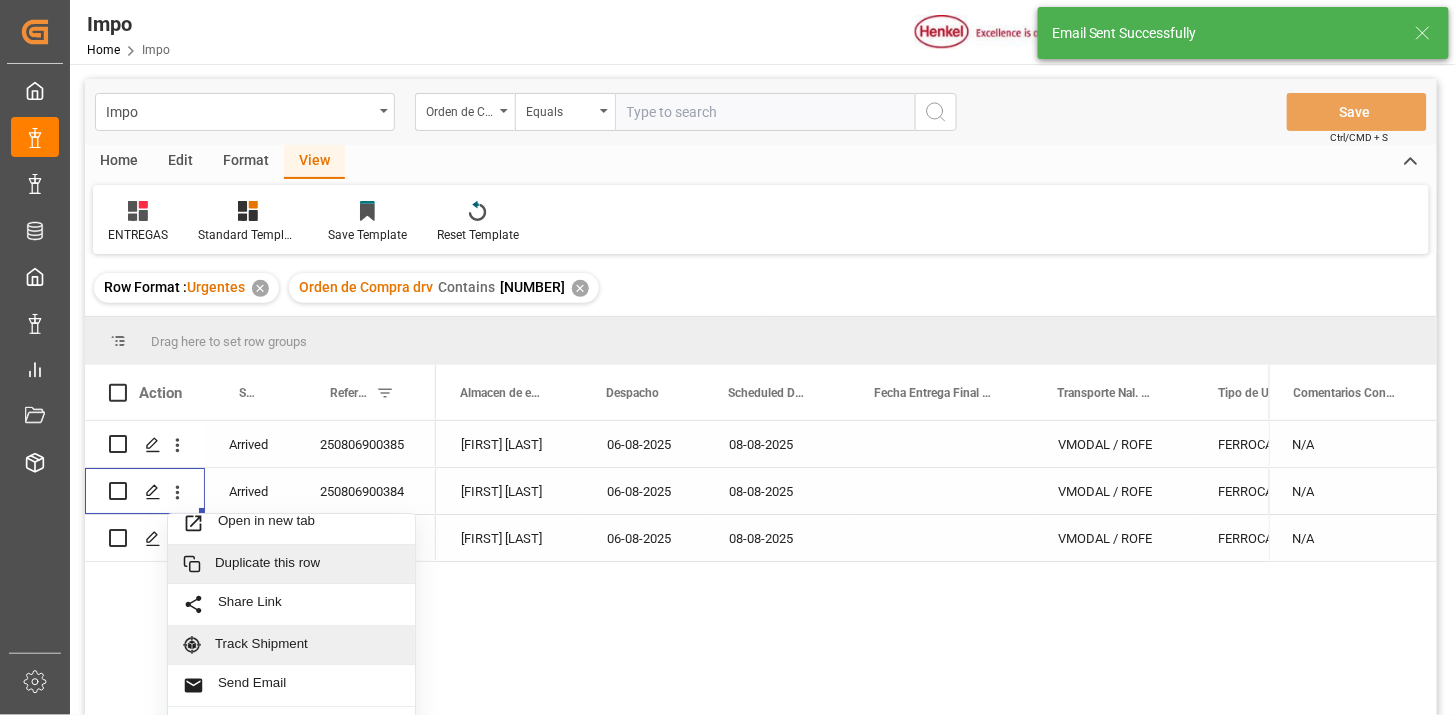 scroll, scrollTop: 43, scrollLeft: 0, axis: vertical 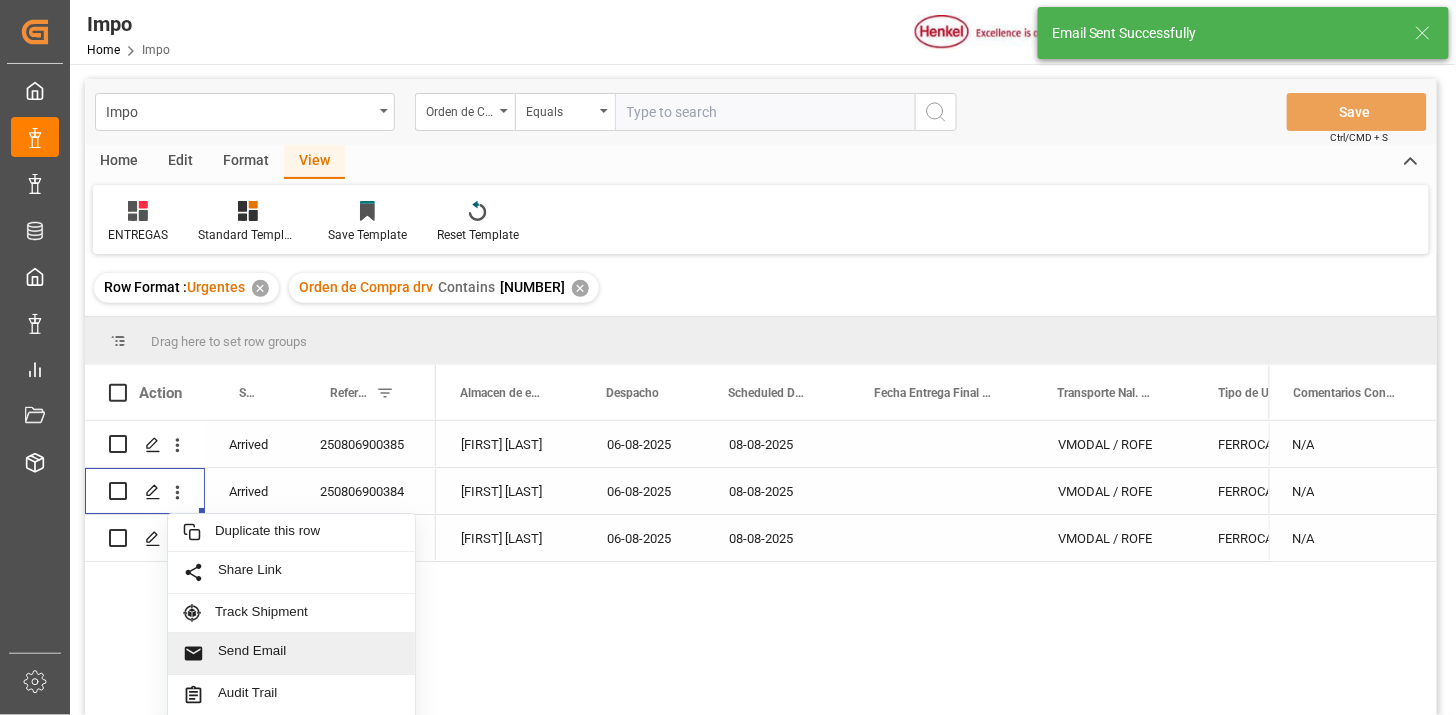 click on "Send Email" at bounding box center (309, 653) 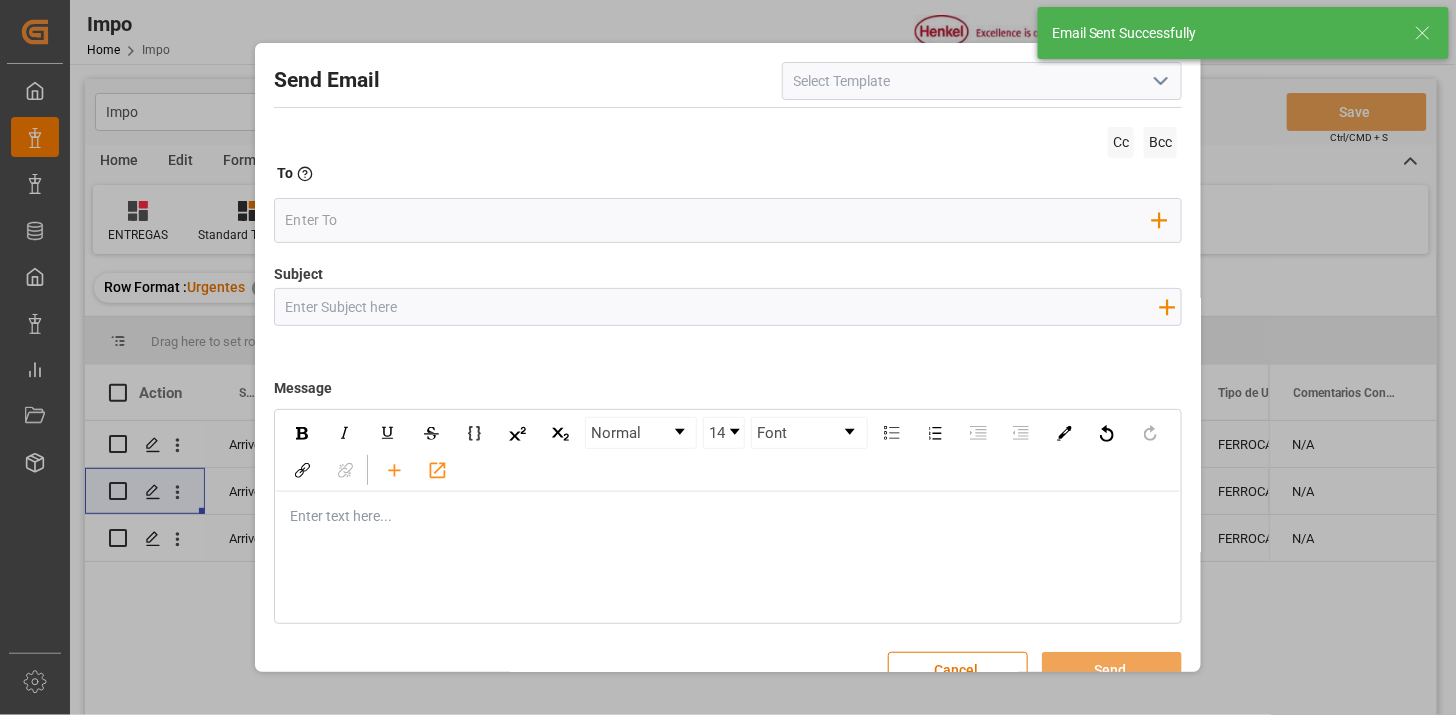click 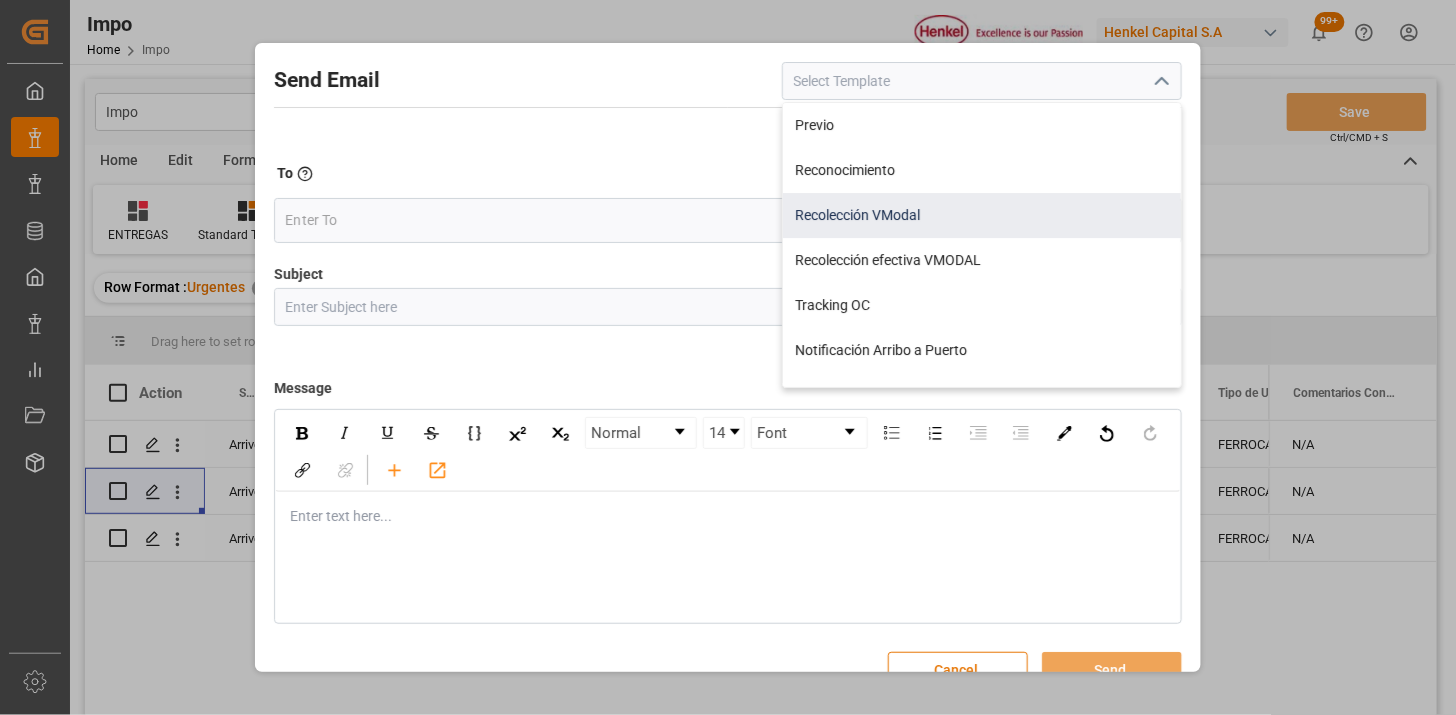 click on "Recolección VModal" at bounding box center (982, 215) 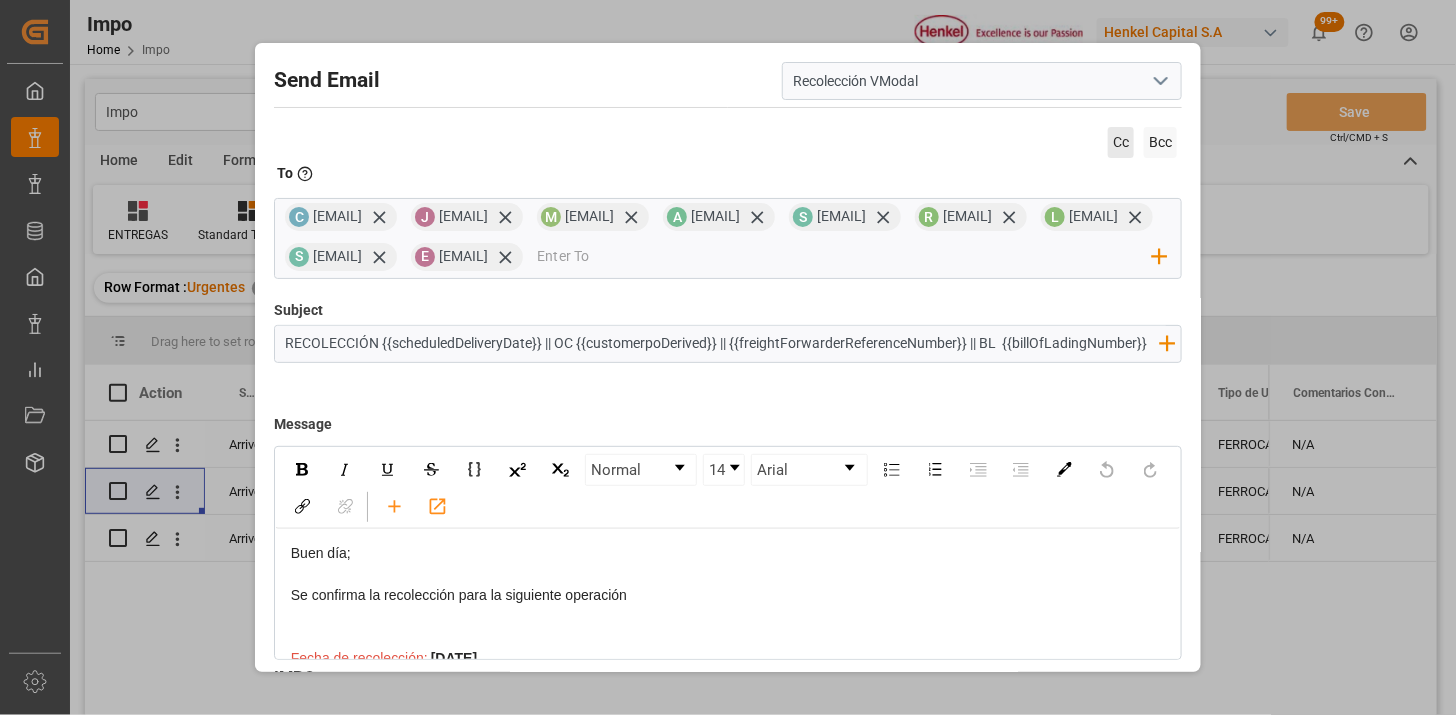 click on "Cc" at bounding box center (1121, 142) 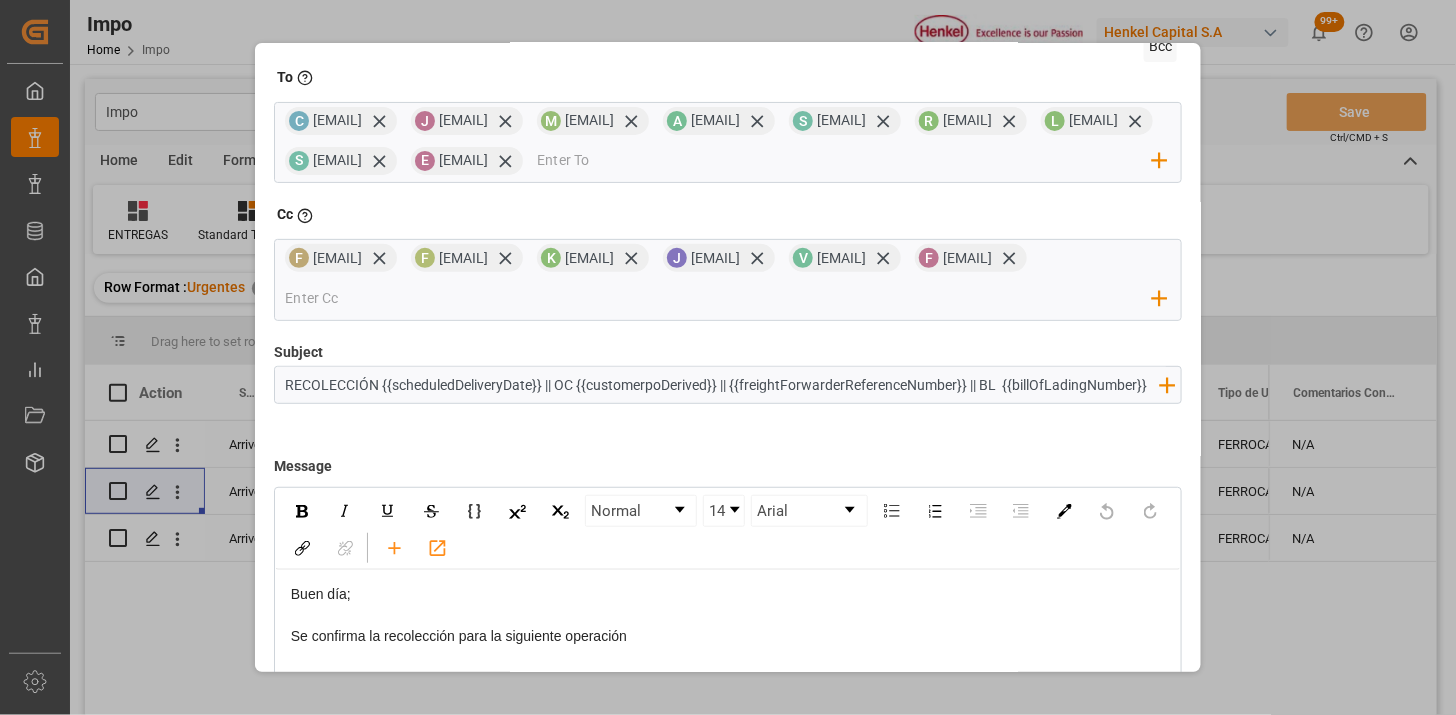 scroll, scrollTop: 363, scrollLeft: 0, axis: vertical 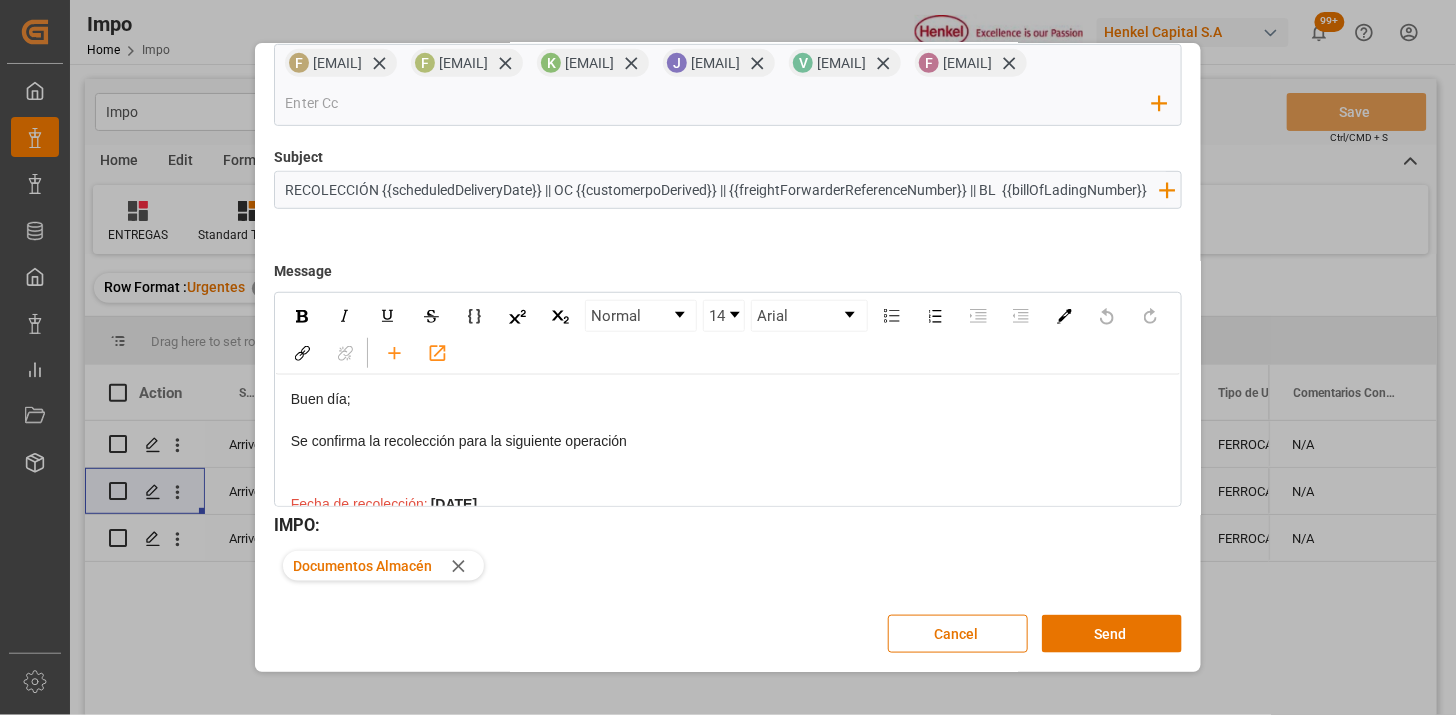click on "Send" at bounding box center [1112, 634] 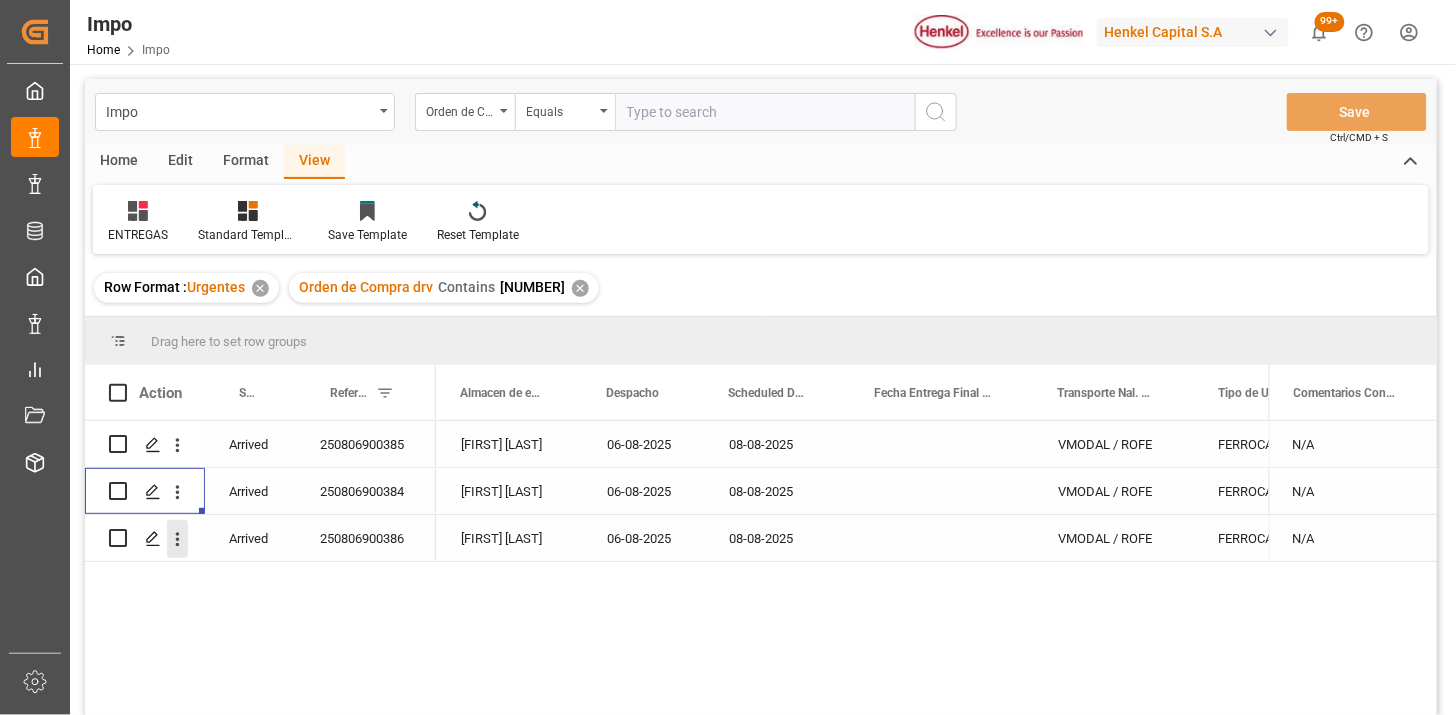 click 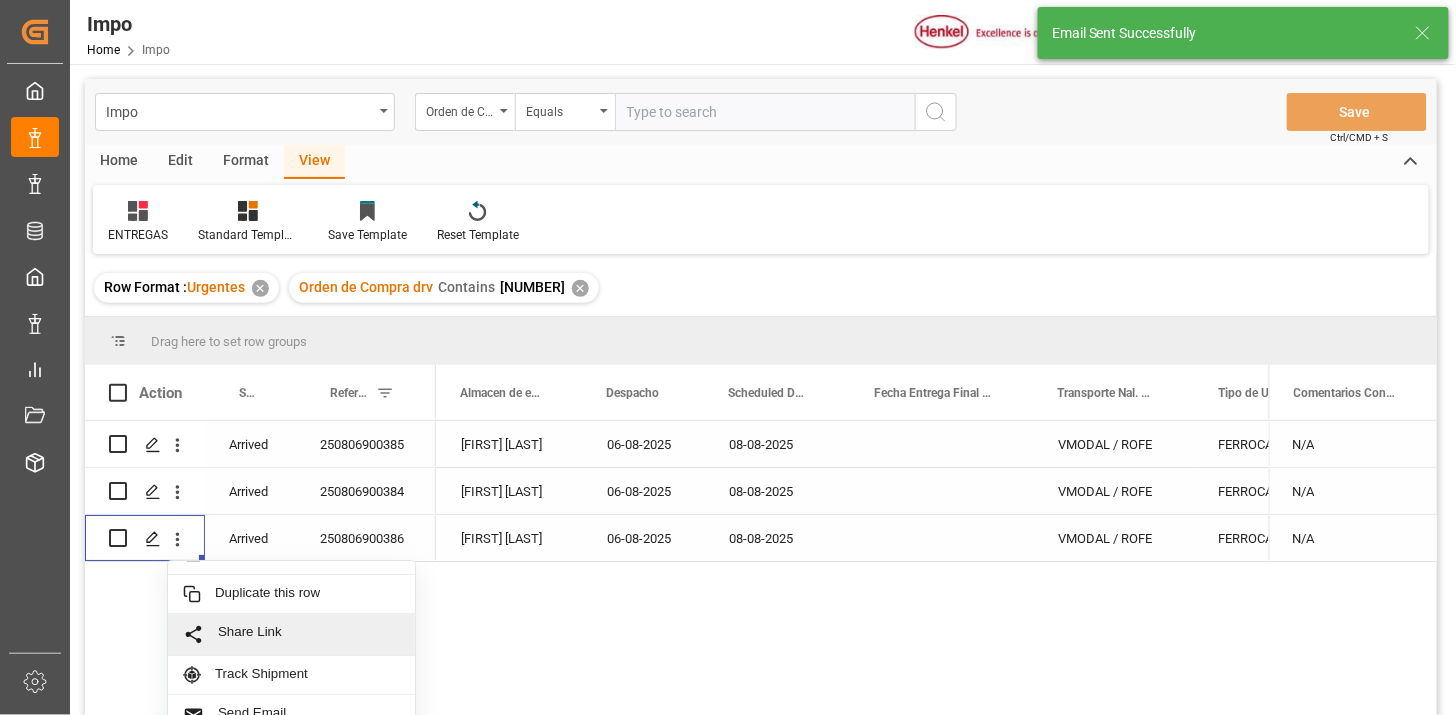 scroll, scrollTop: 43, scrollLeft: 0, axis: vertical 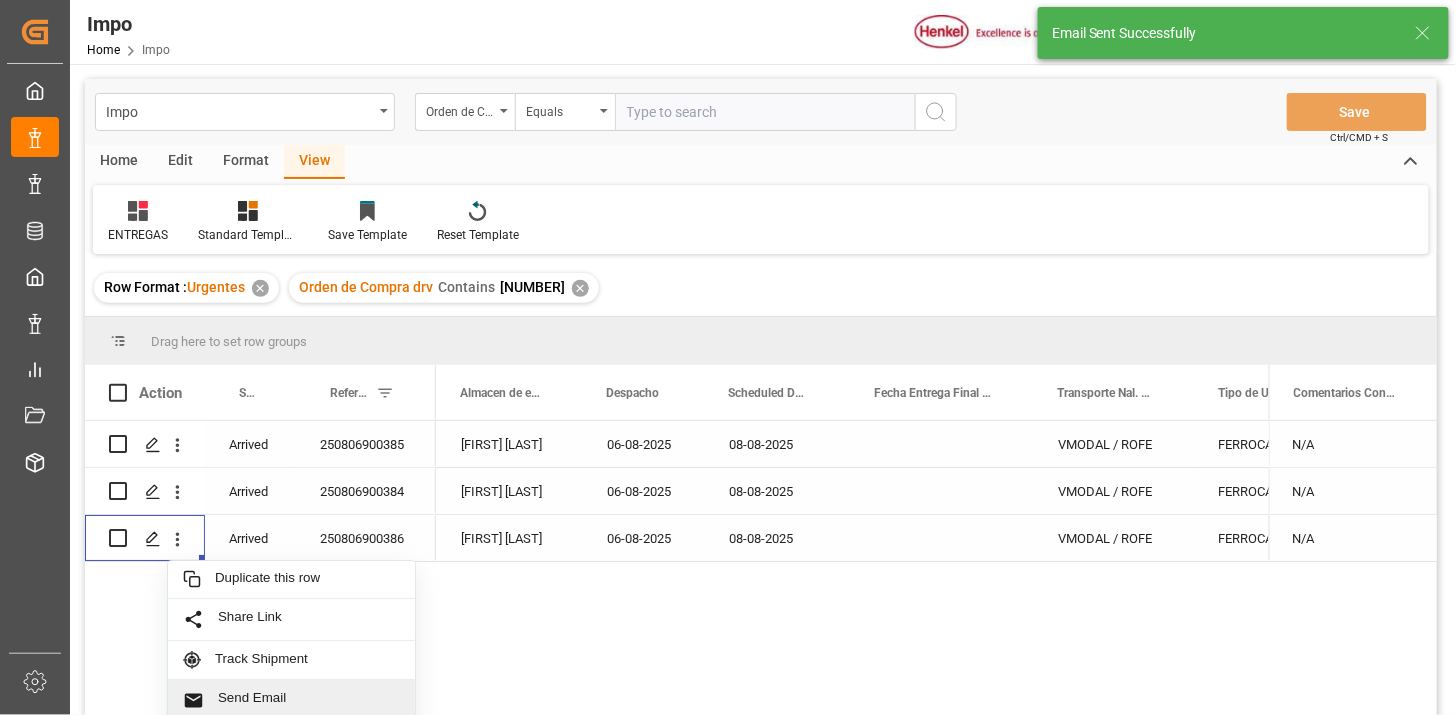 click on "Send Email" at bounding box center (309, 700) 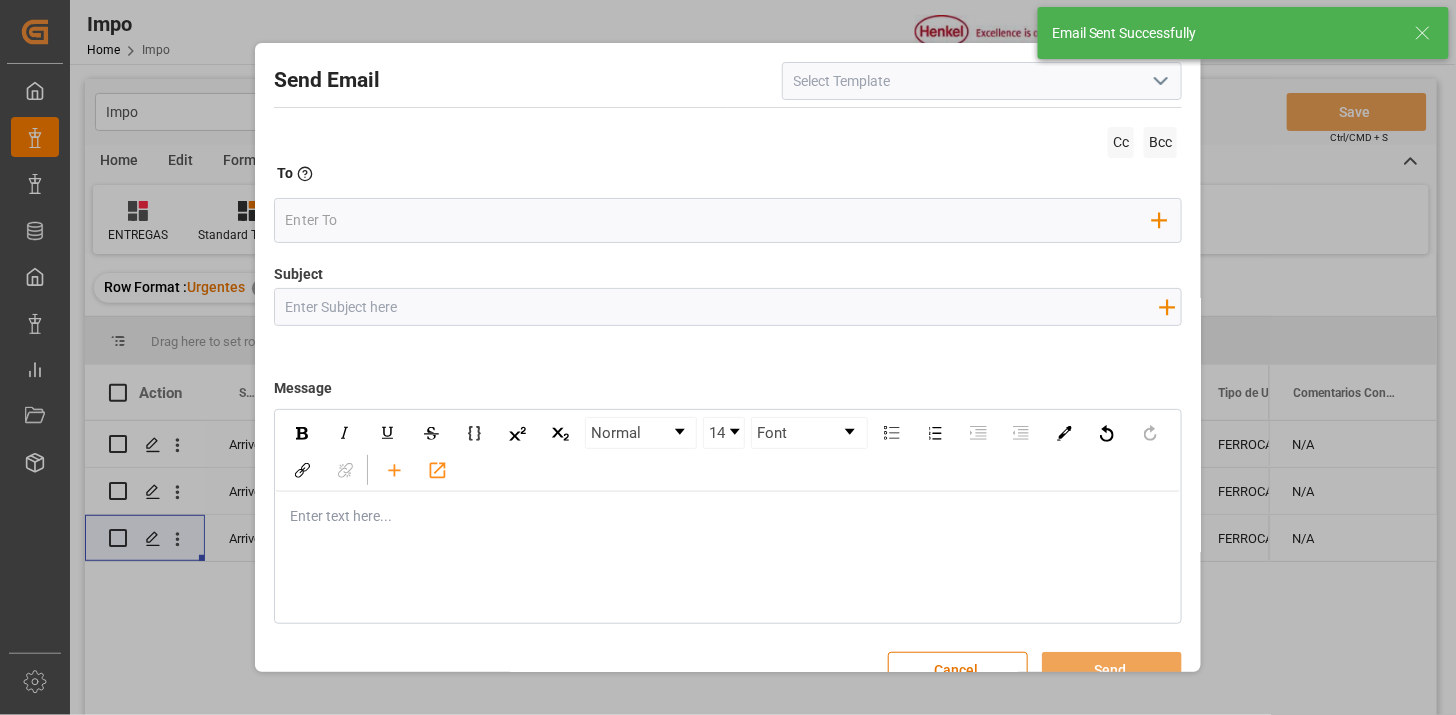 click 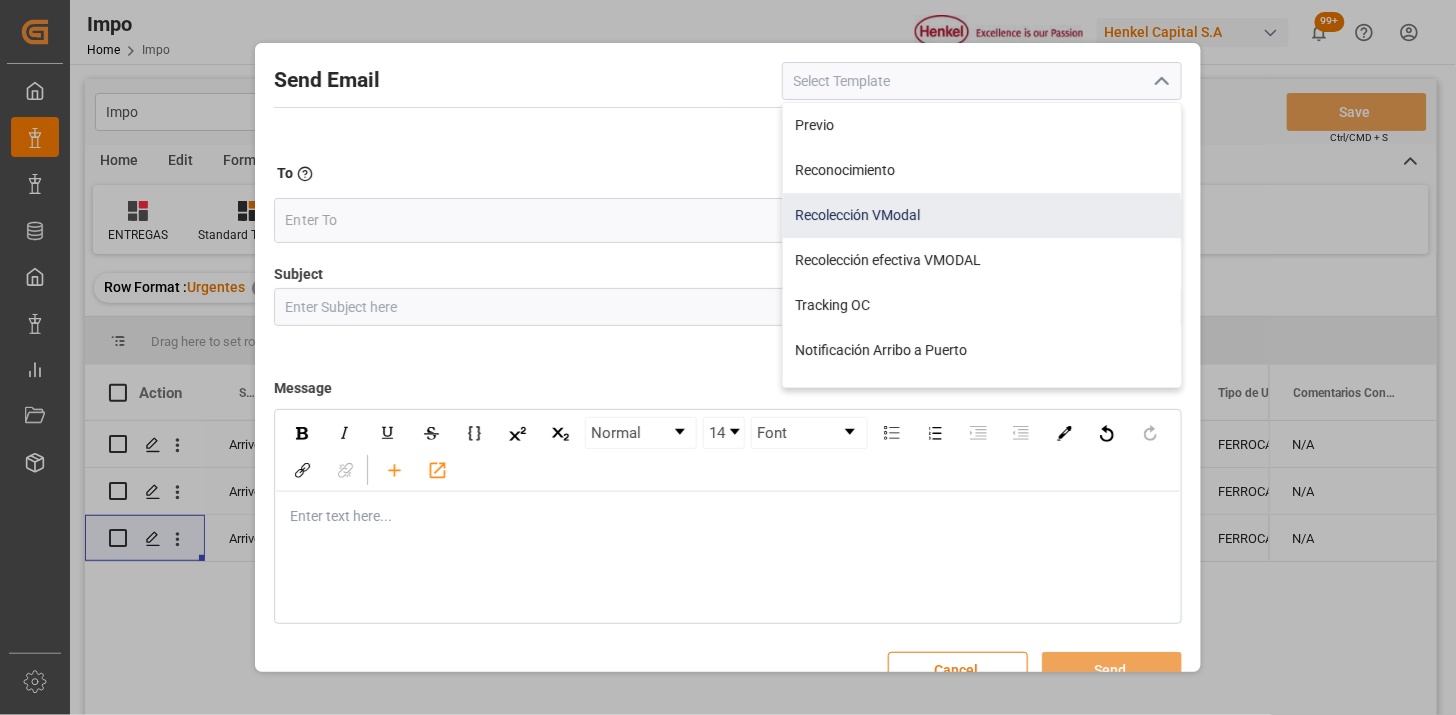 click on "Recolección VModal" at bounding box center (982, 215) 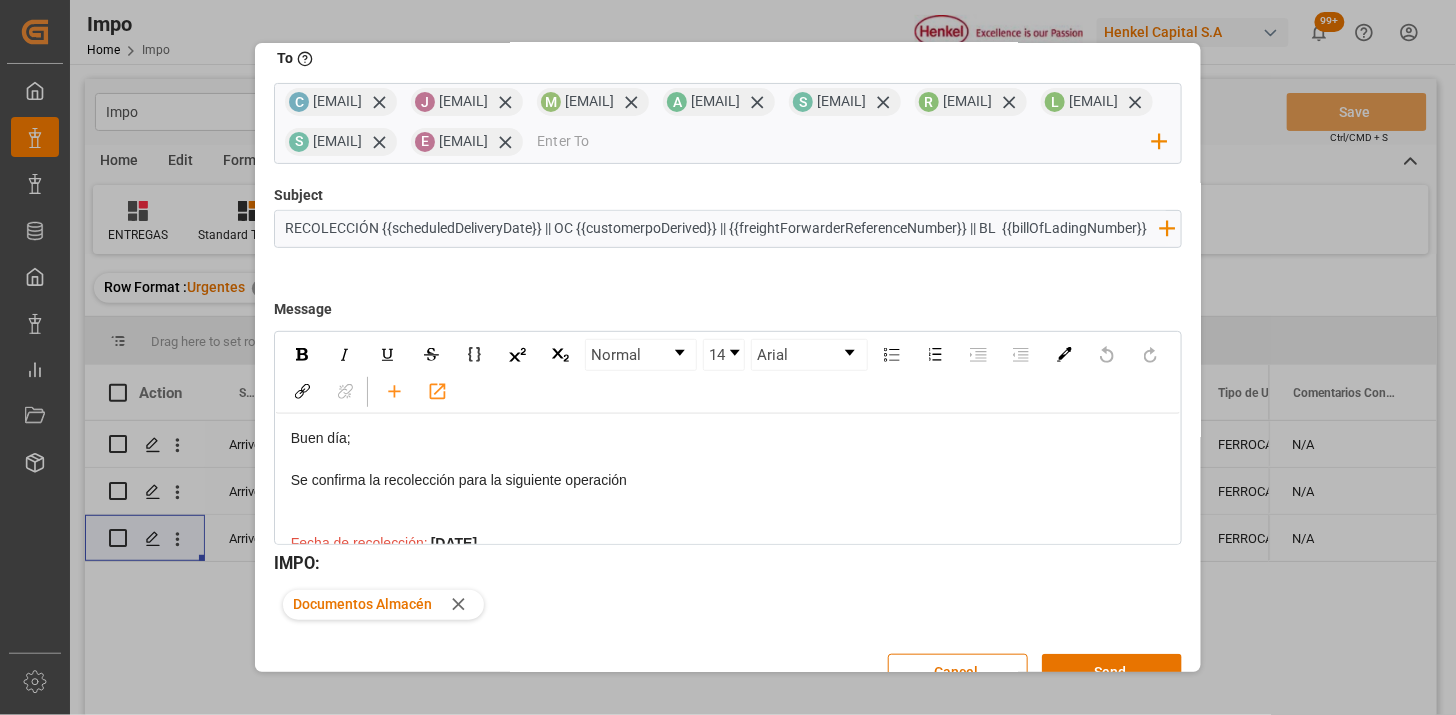 scroll, scrollTop: 78, scrollLeft: 0, axis: vertical 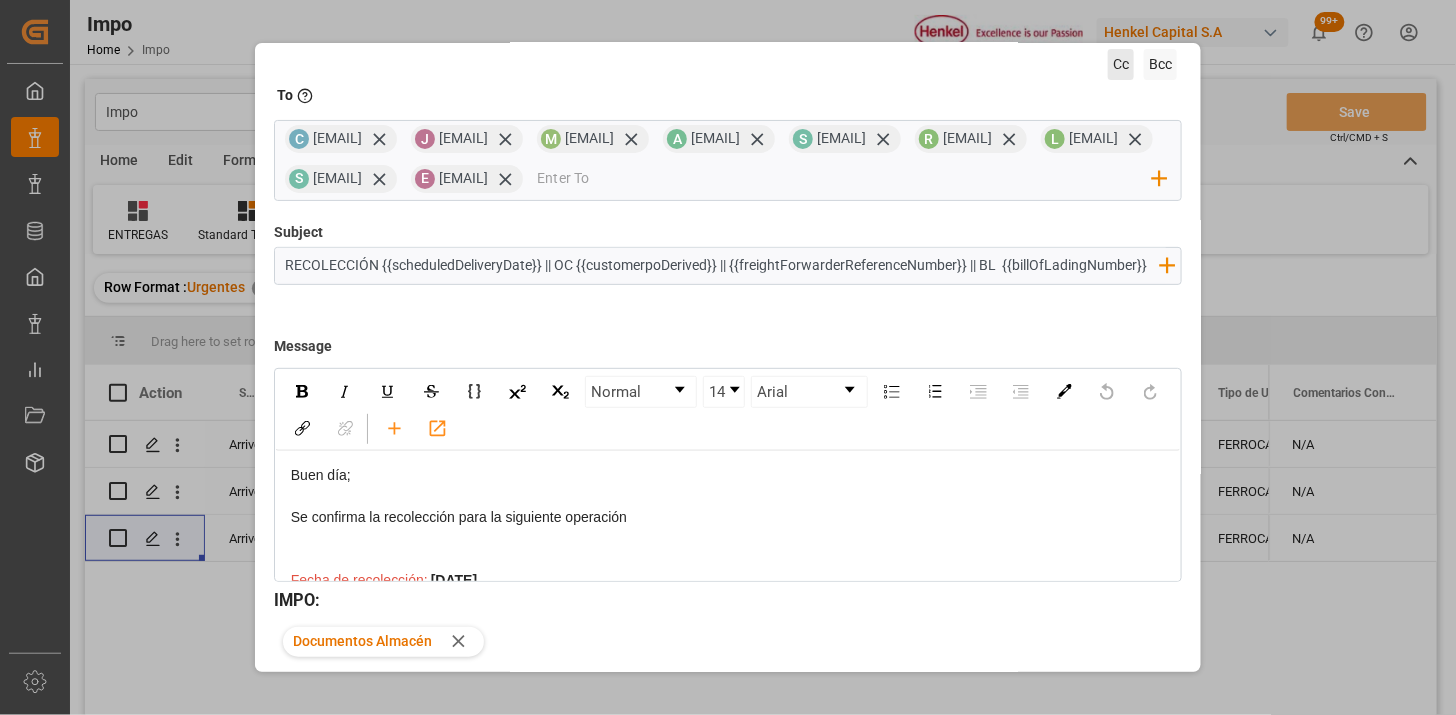 click on "Cc" at bounding box center [1121, 64] 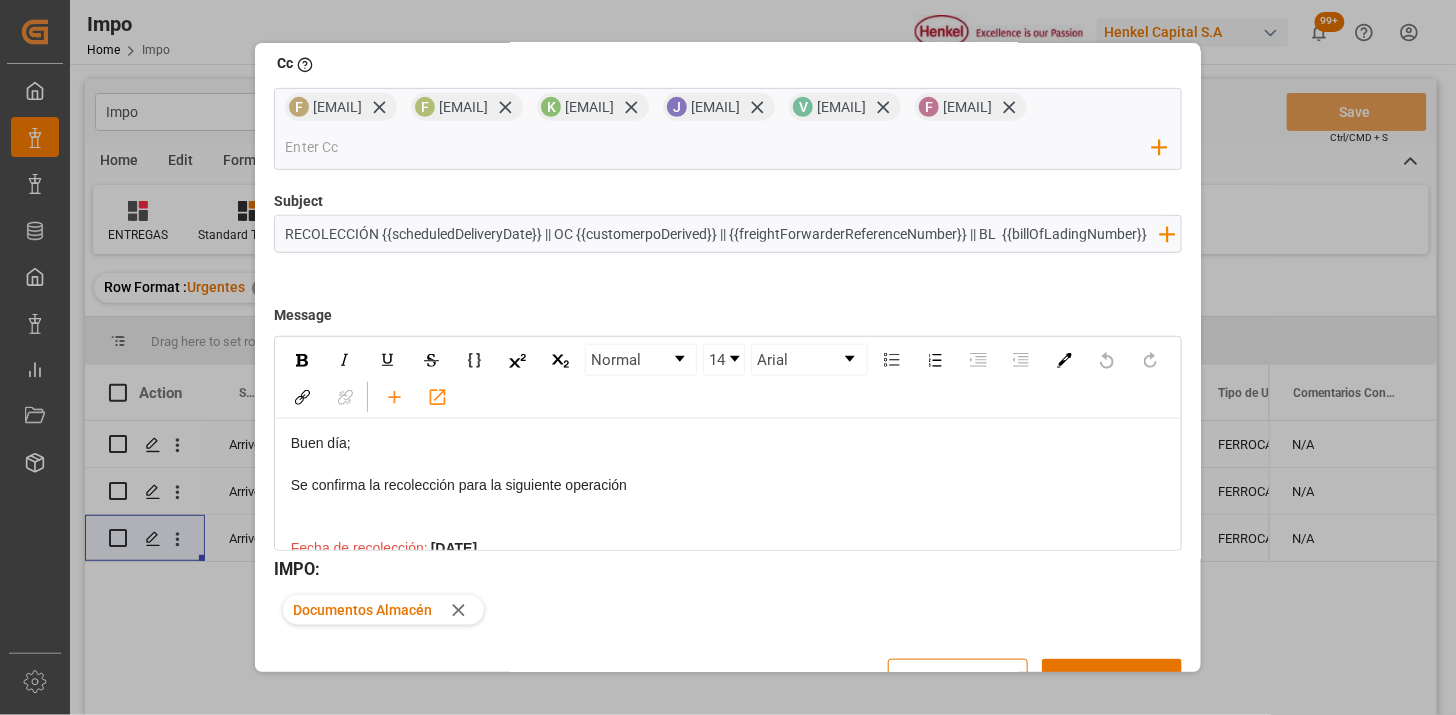 scroll, scrollTop: 363, scrollLeft: 0, axis: vertical 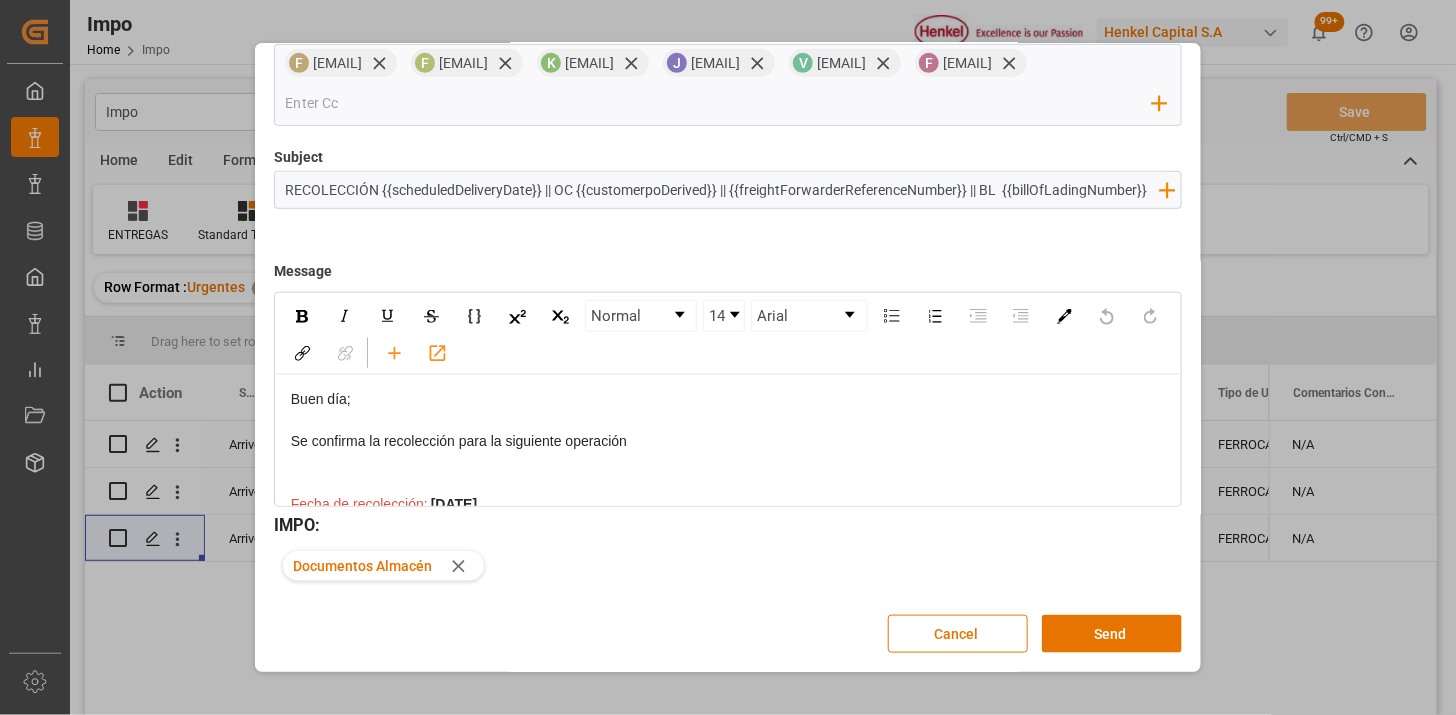 click on "Send" at bounding box center [1112, 634] 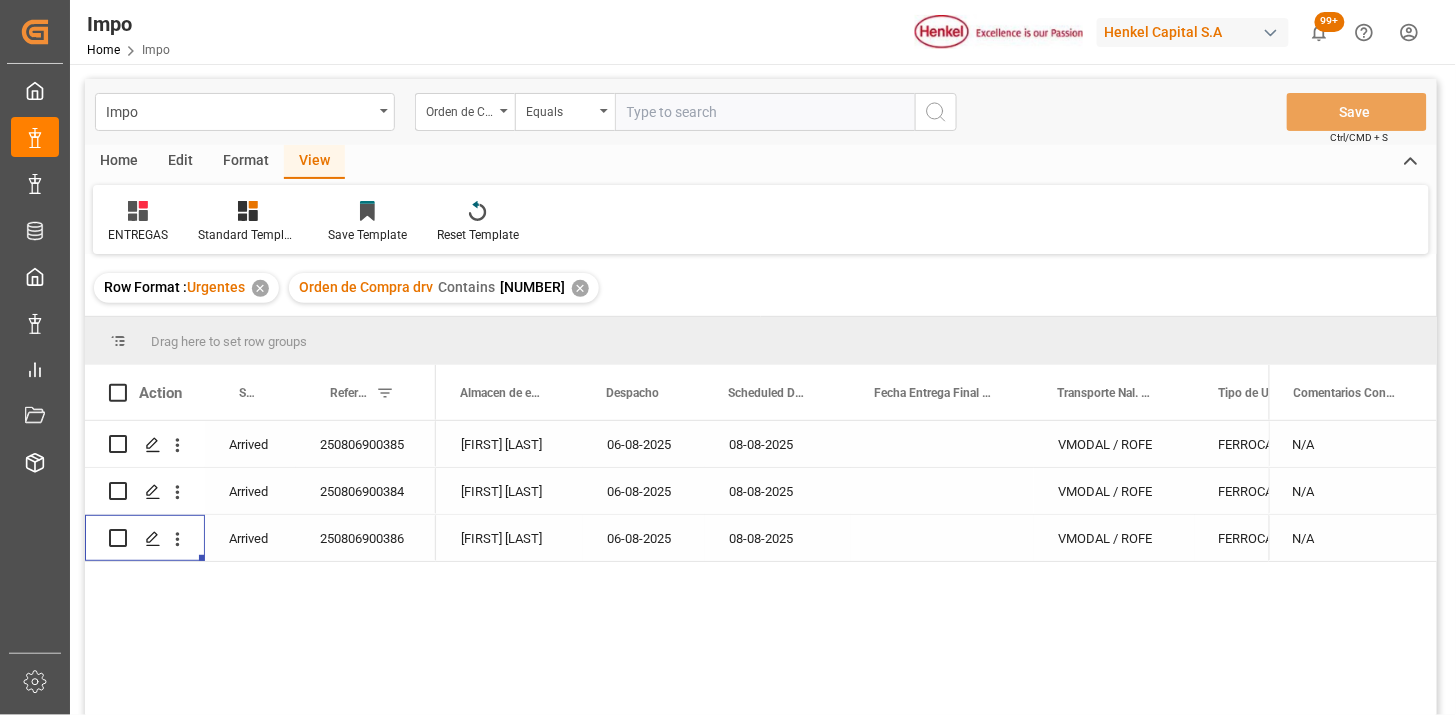 click on "250806900386" at bounding box center (366, 538) 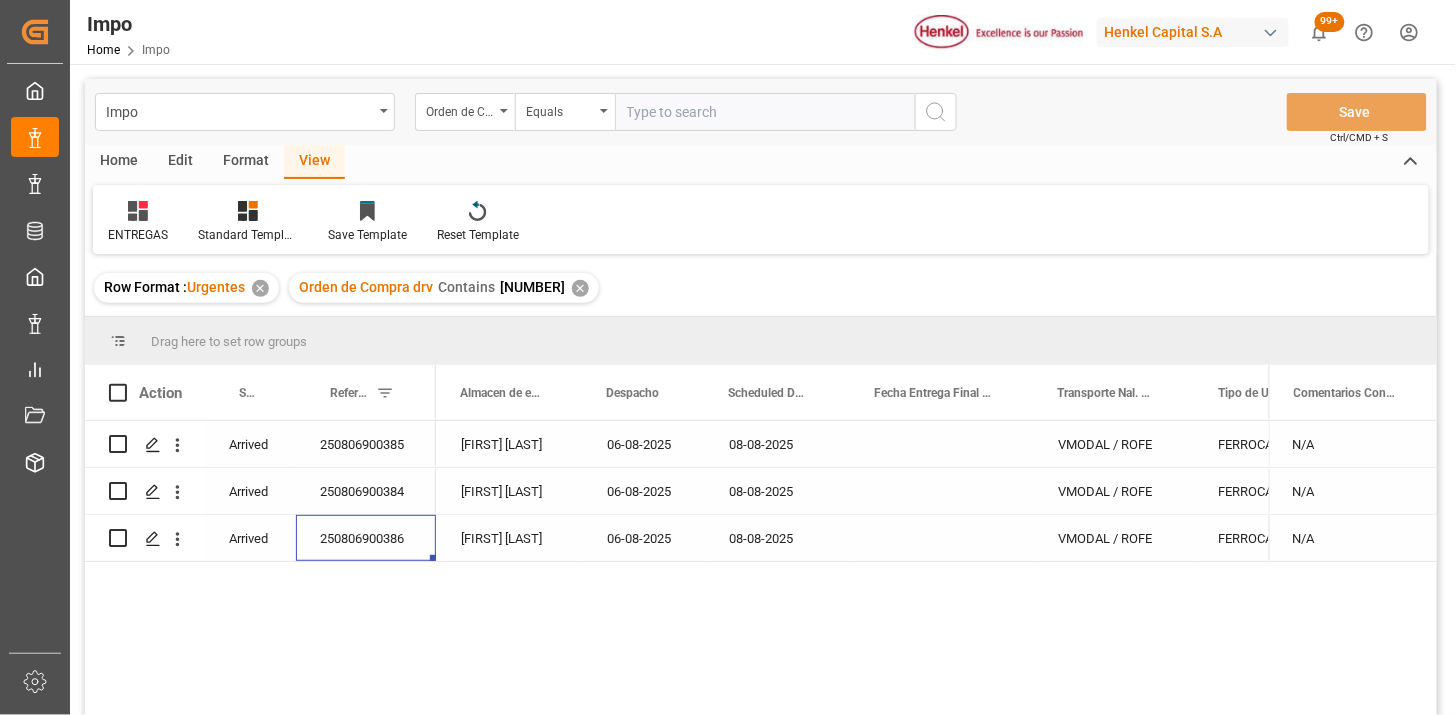 scroll, scrollTop: 0, scrollLeft: 0, axis: both 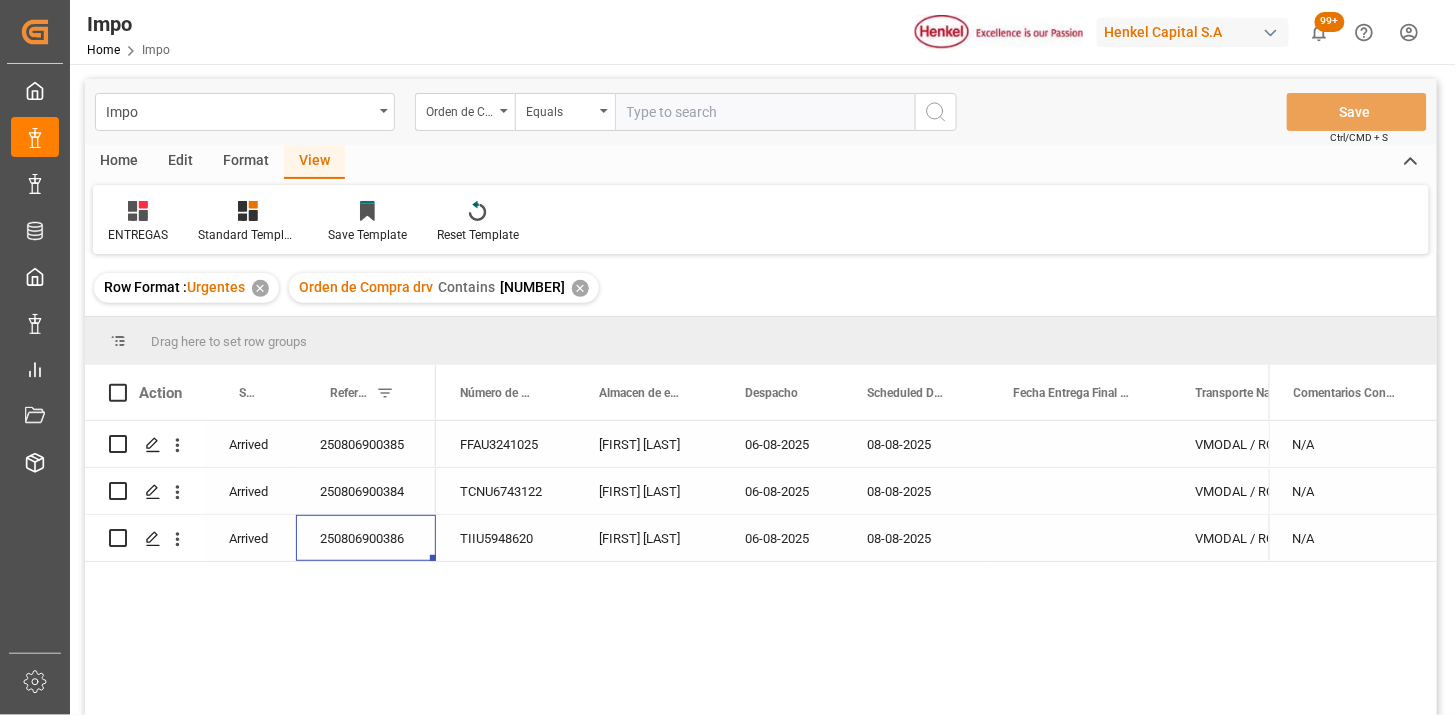click on "✕" at bounding box center [580, 288] 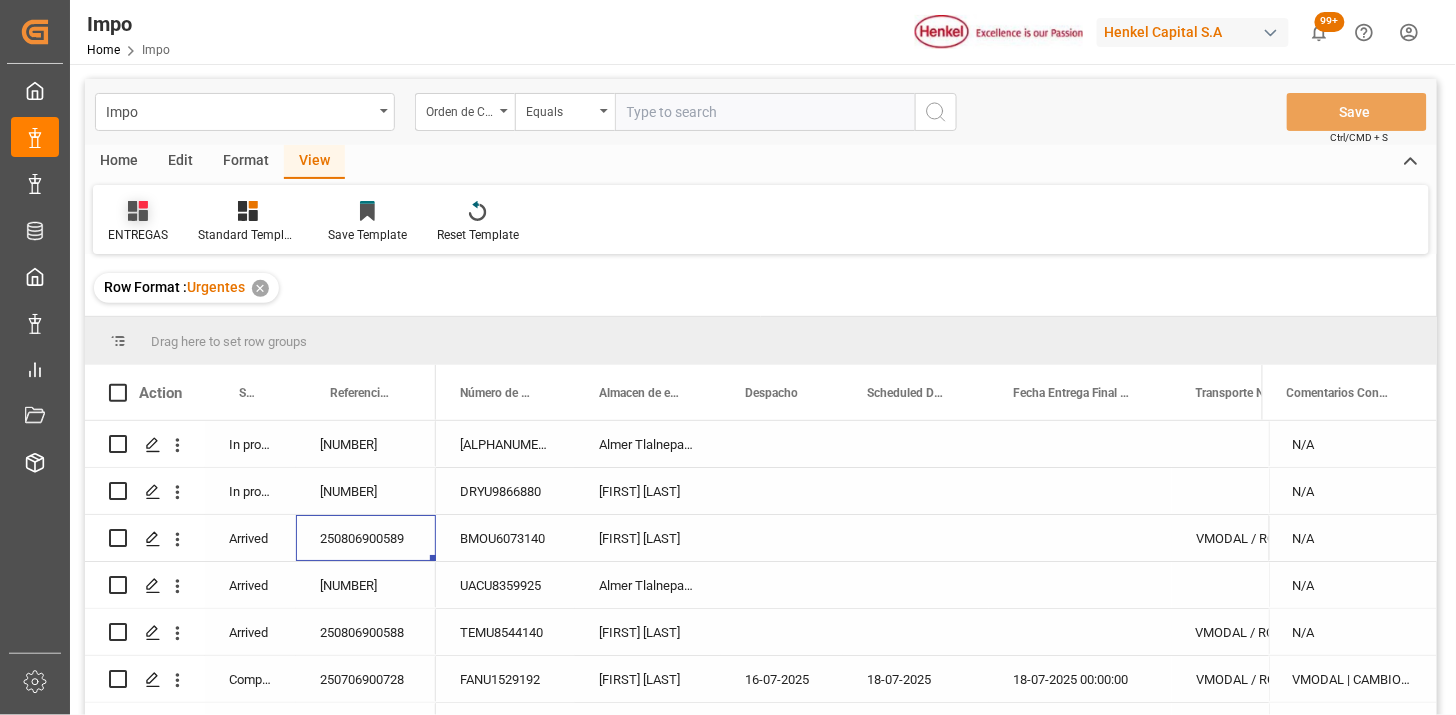click on "ENTREGAS" at bounding box center (138, 222) 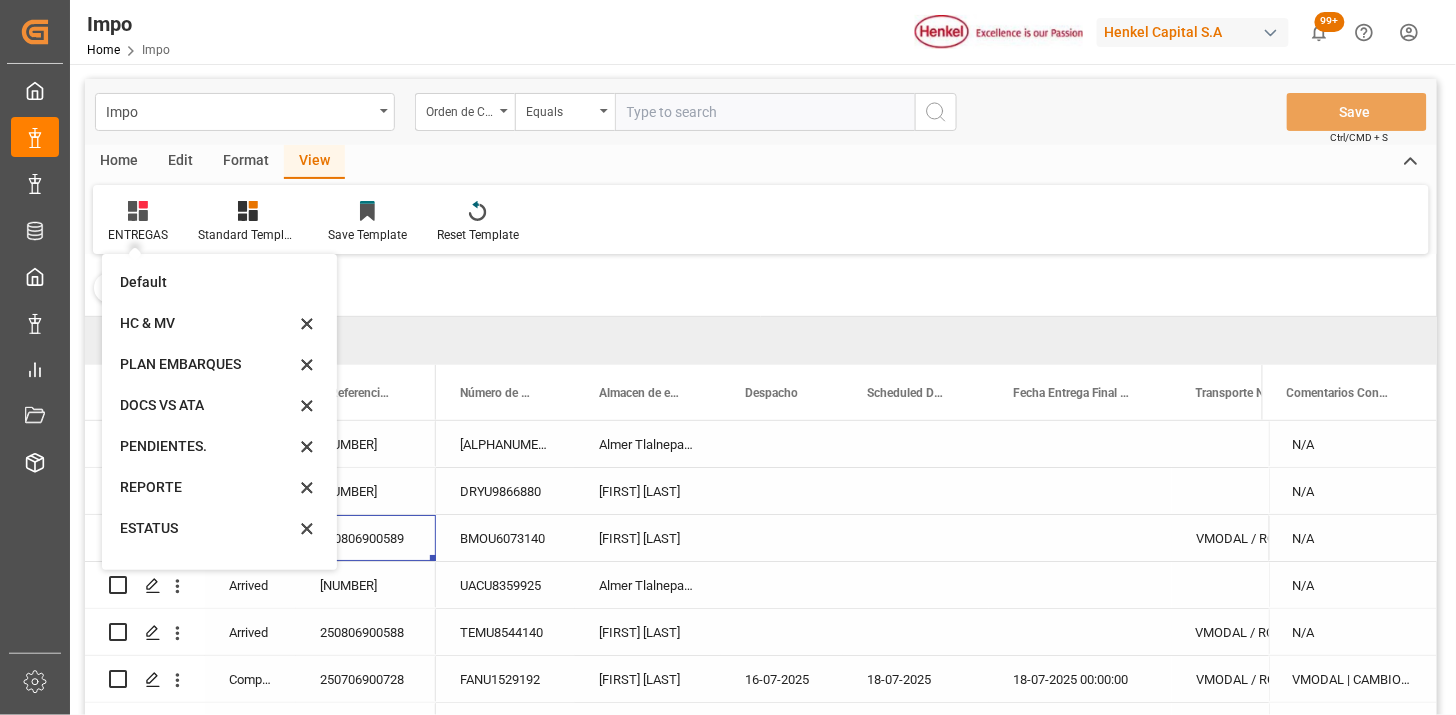 drag, startPoint x: 176, startPoint y: 483, endPoint x: 591, endPoint y: 315, distance: 447.7153 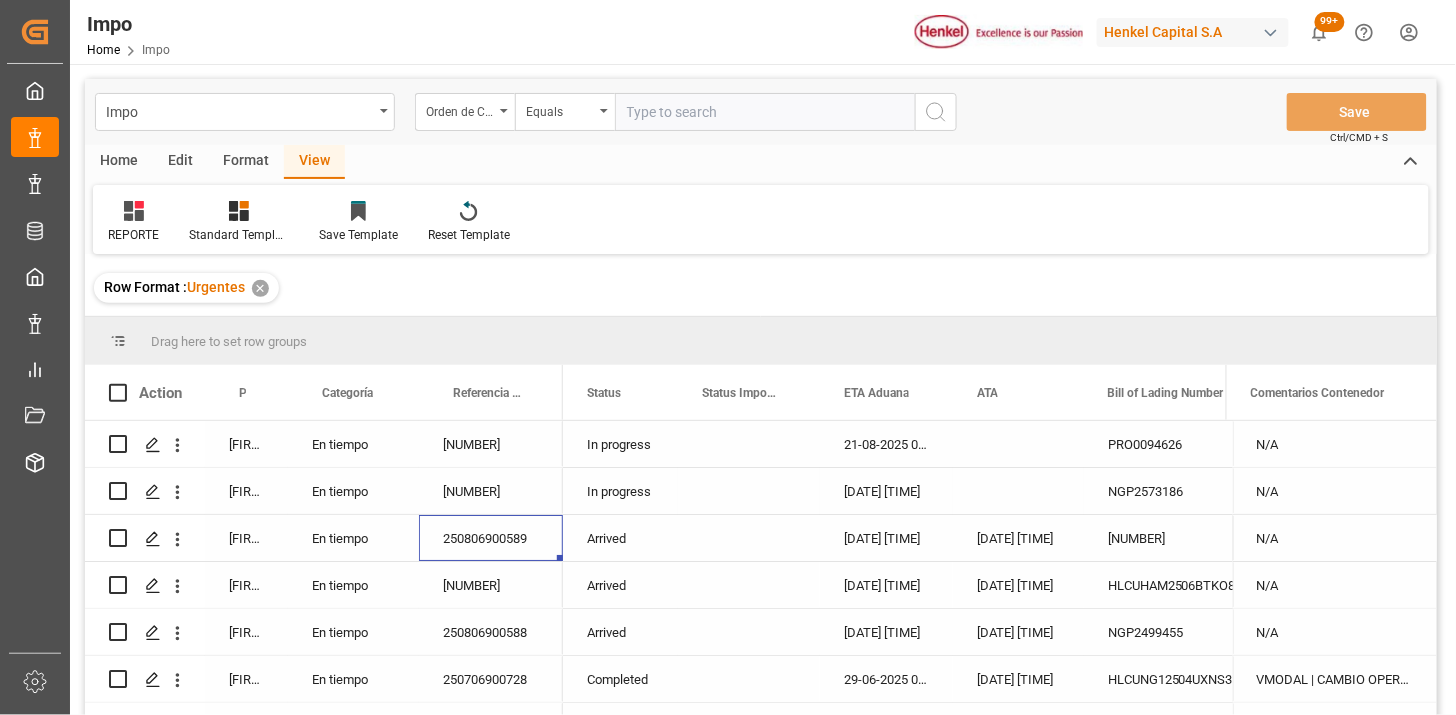 scroll, scrollTop: 111, scrollLeft: 0, axis: vertical 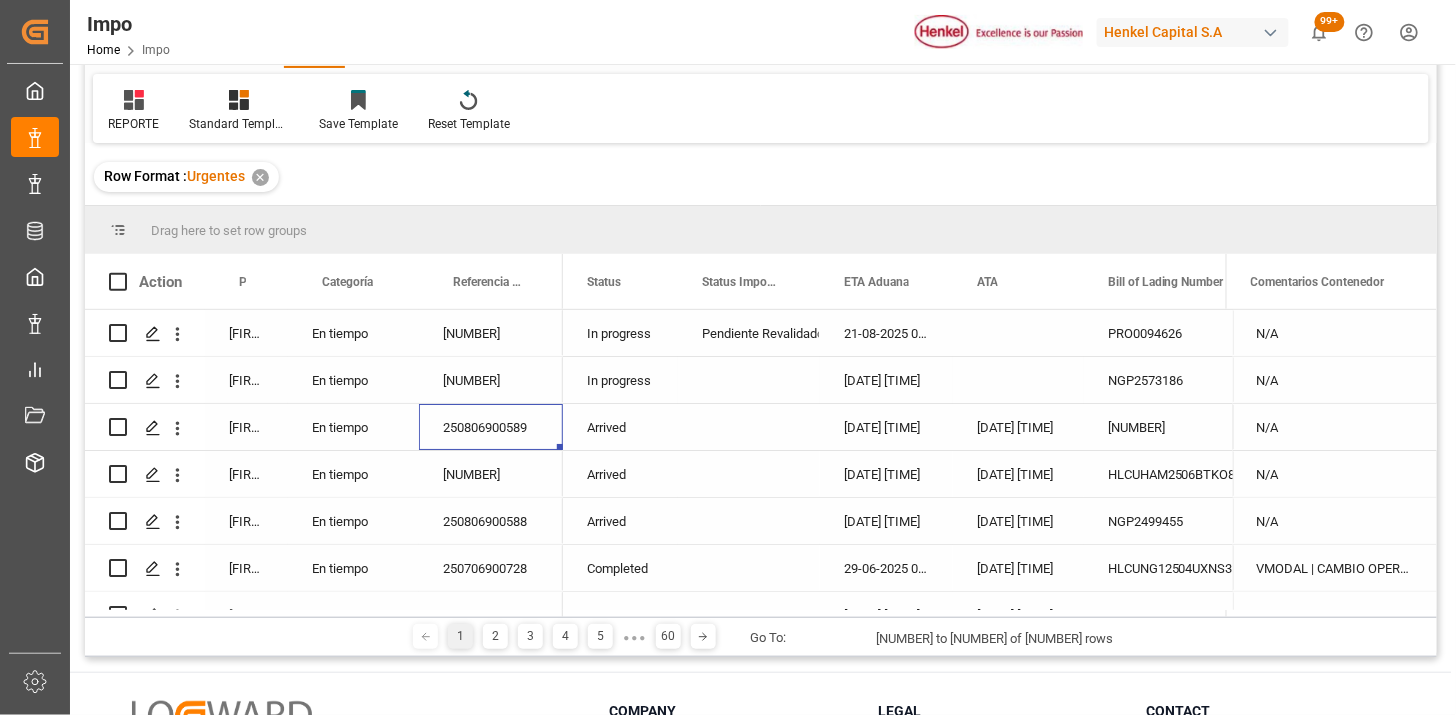 click on "[FIRST] [LAST]" at bounding box center [246, 380] 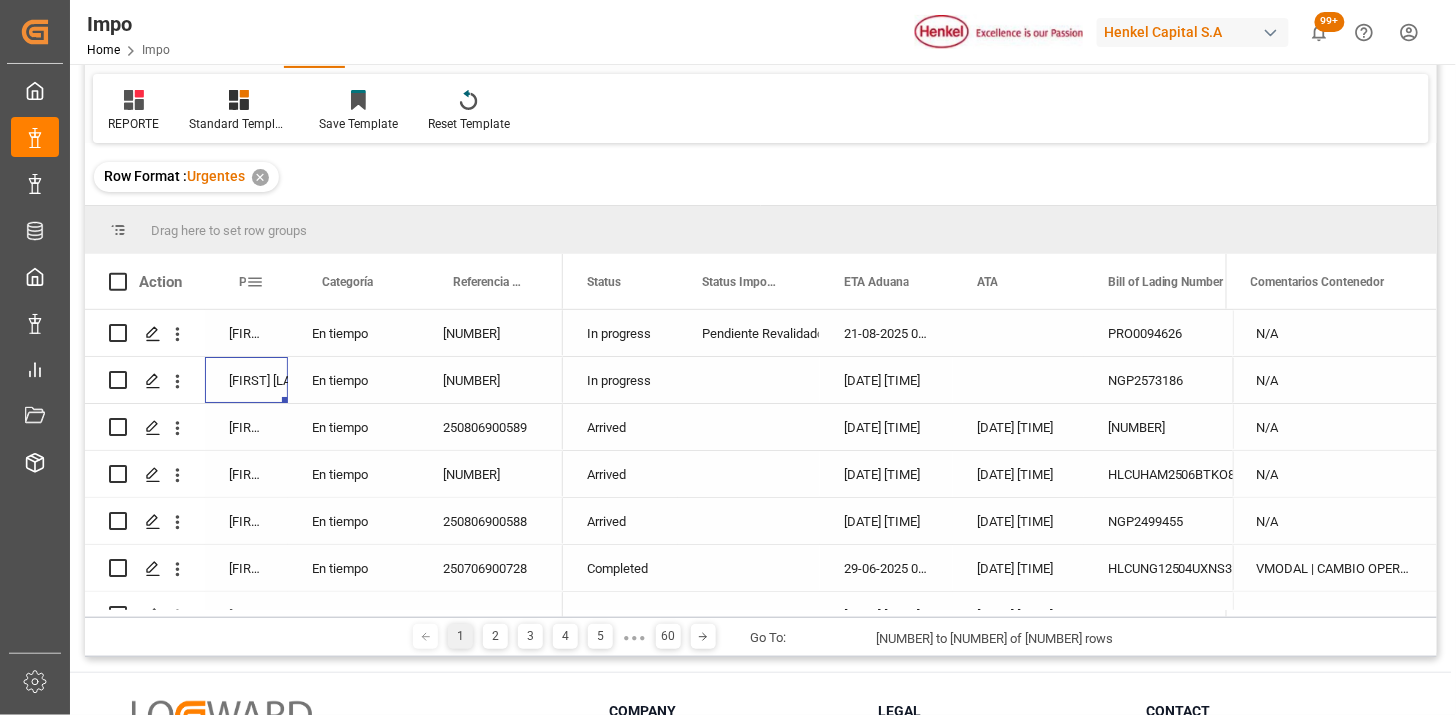 drag, startPoint x: 265, startPoint y: 280, endPoint x: 275, endPoint y: 288, distance: 12.806249 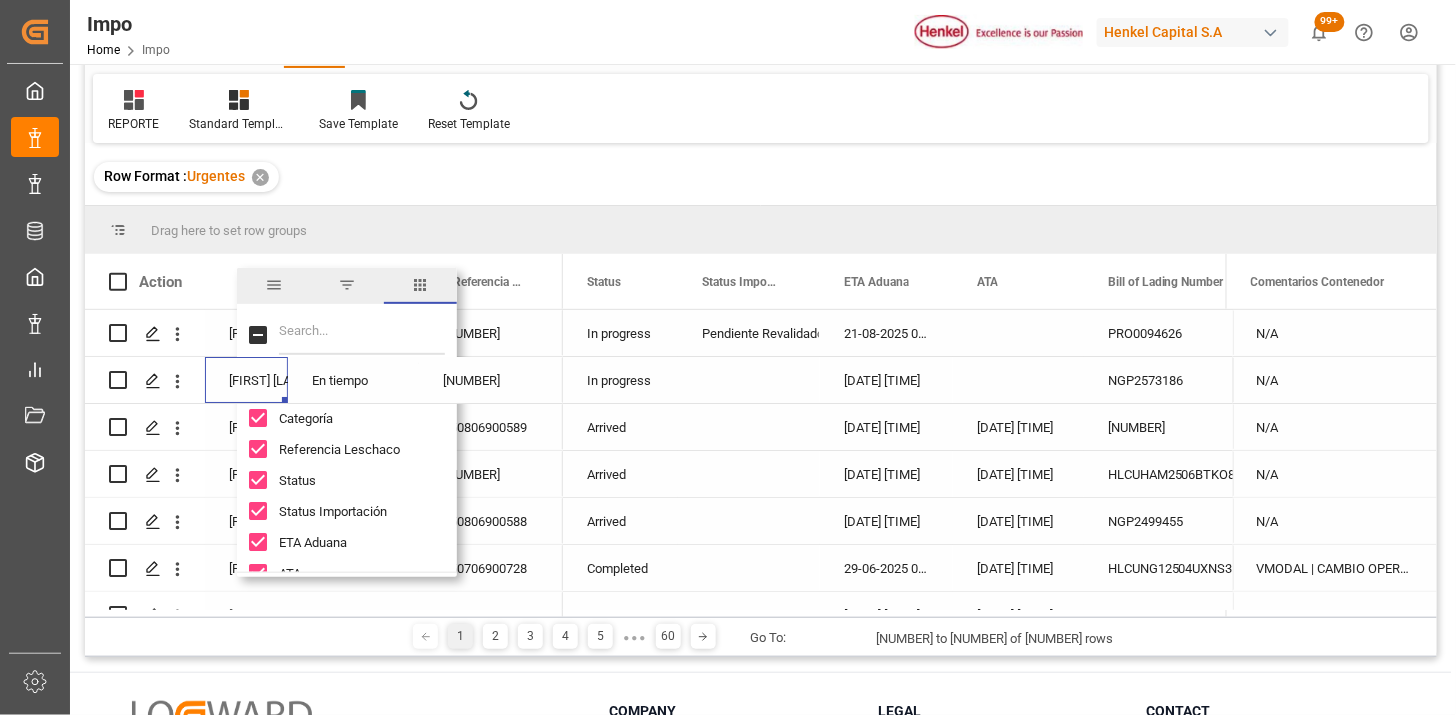 click at bounding box center (347, 285) 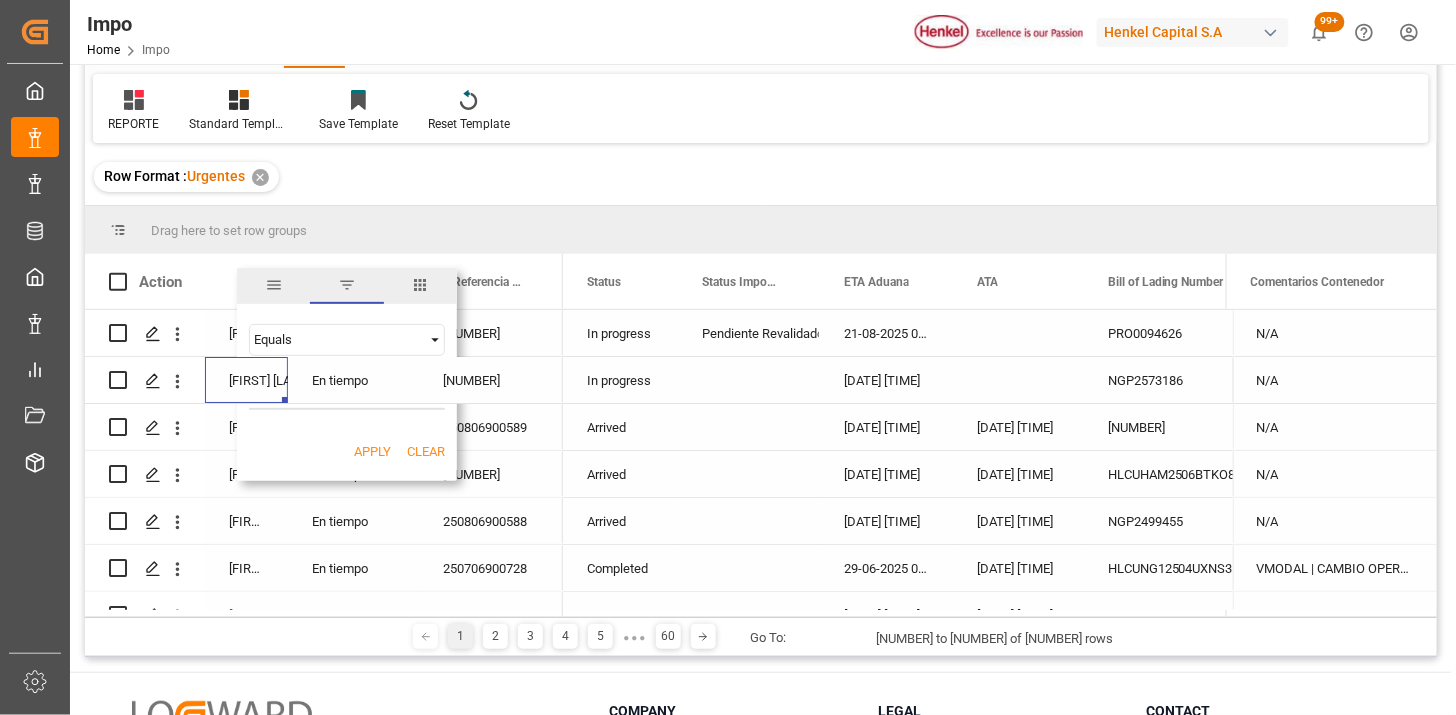 click at bounding box center [347, 390] 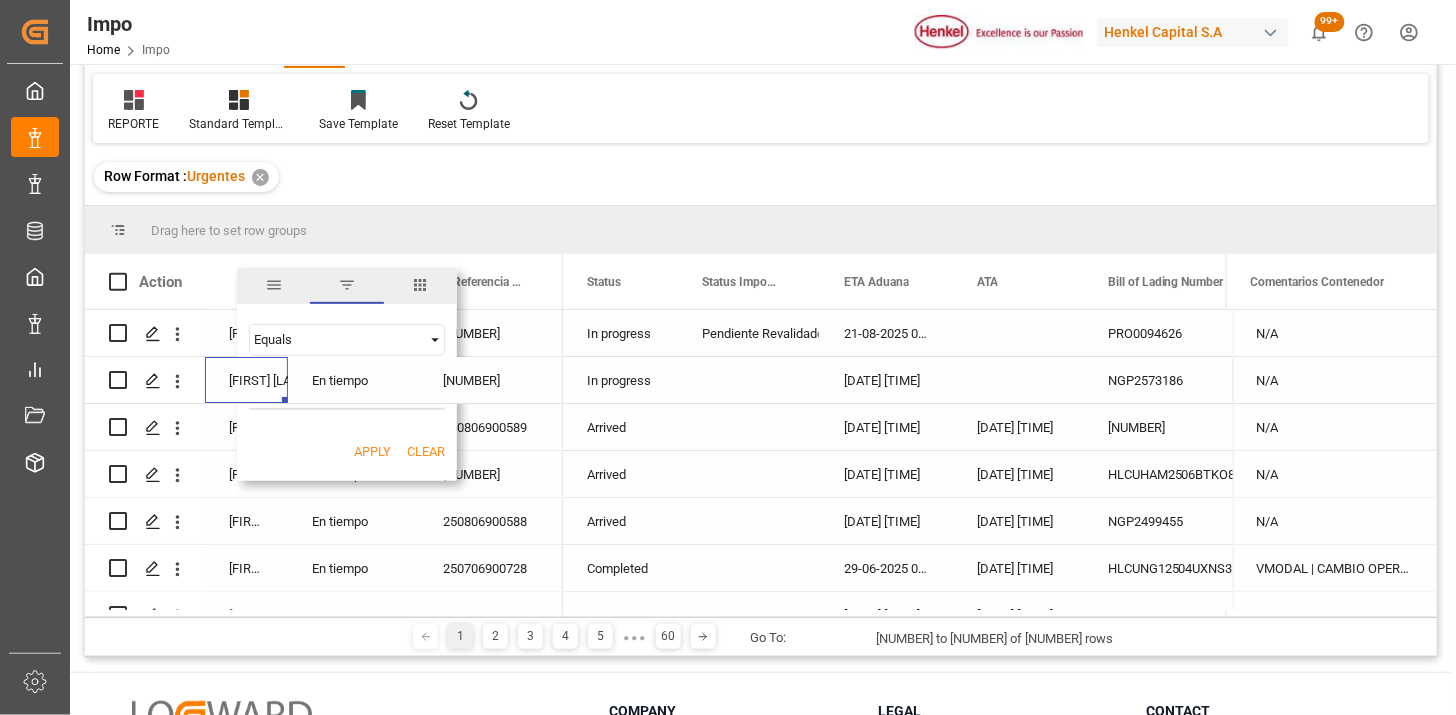 type on "[FIRST] [LAST]" 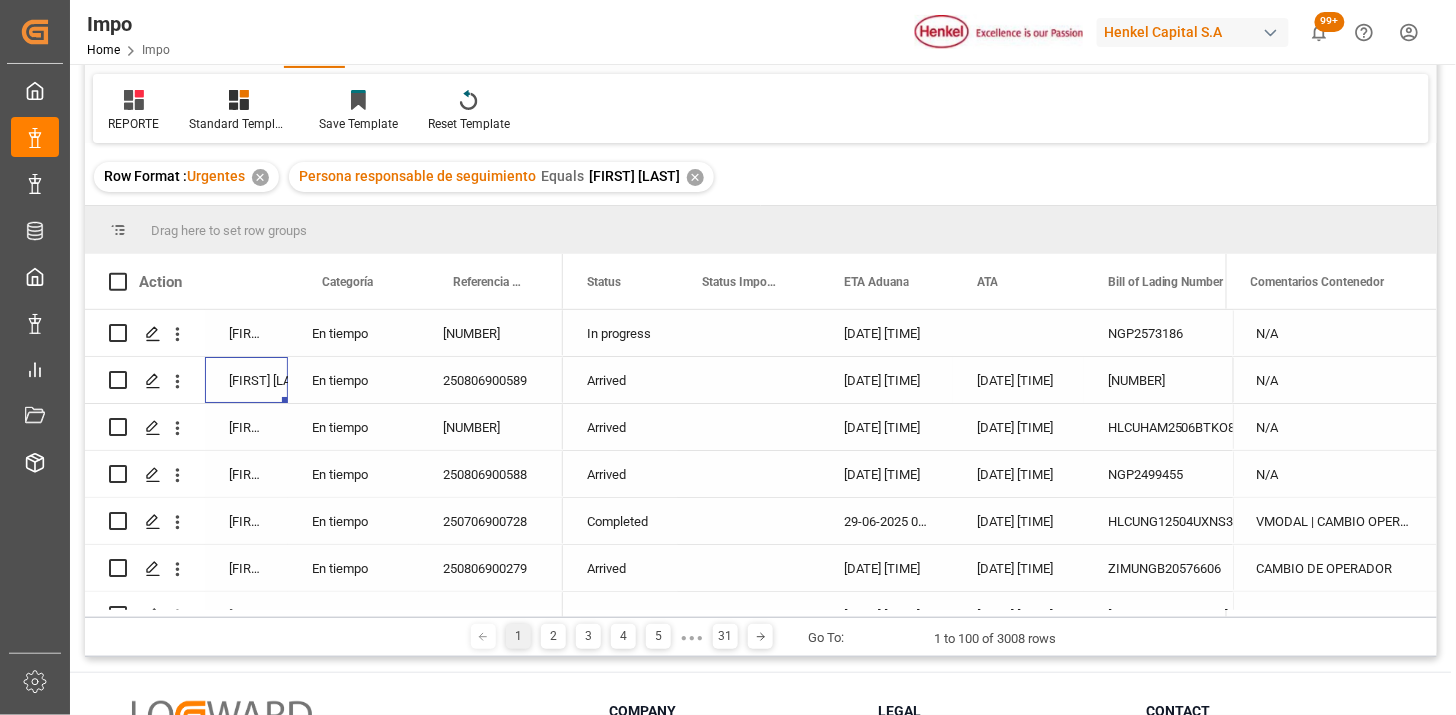 click on "Arrived" at bounding box center (620, 380) 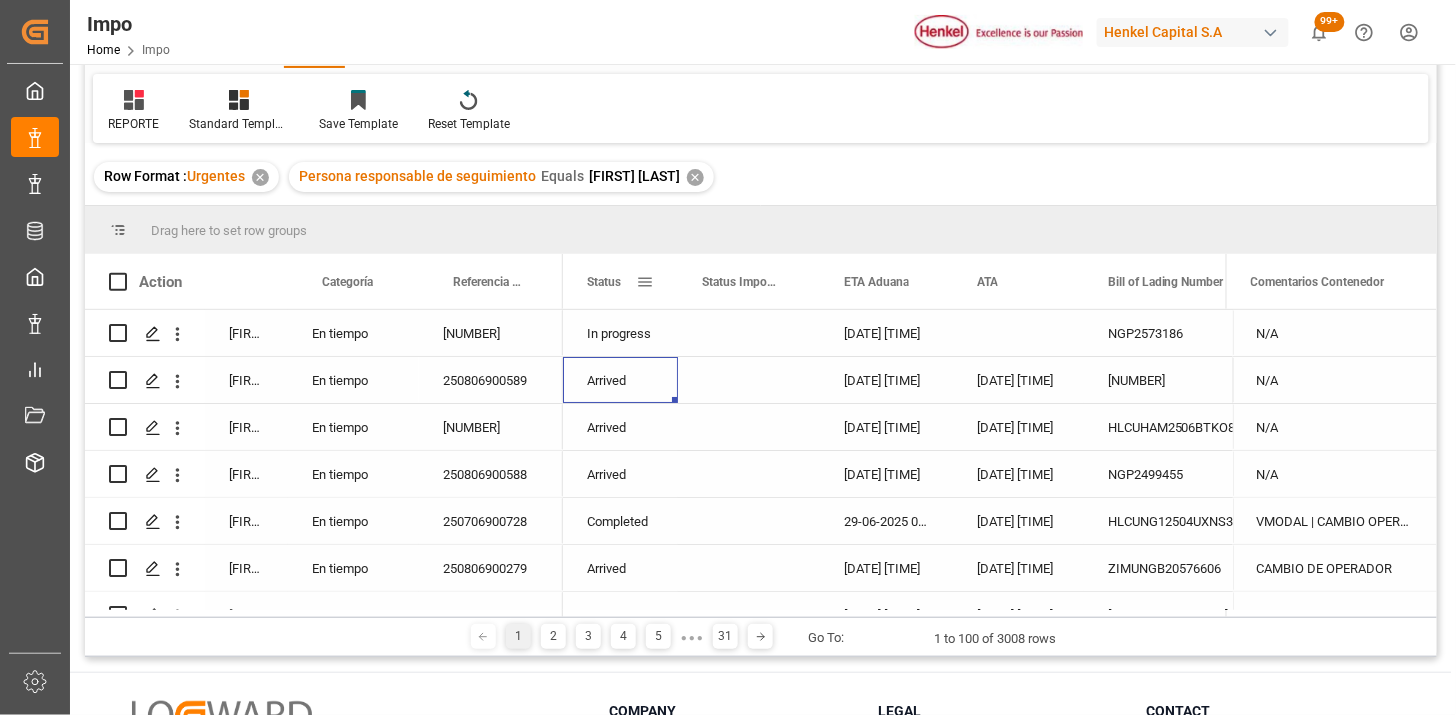 click at bounding box center [645, 282] 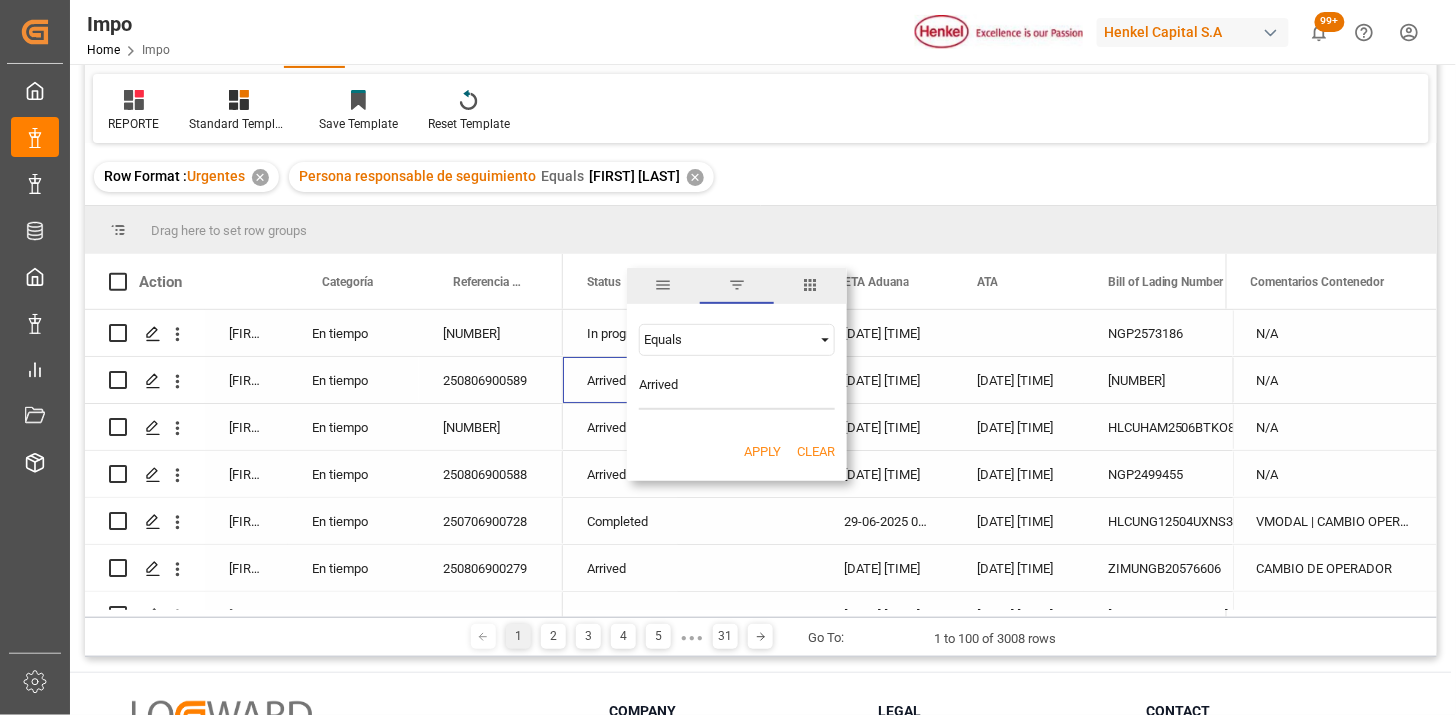 type on "Arrived" 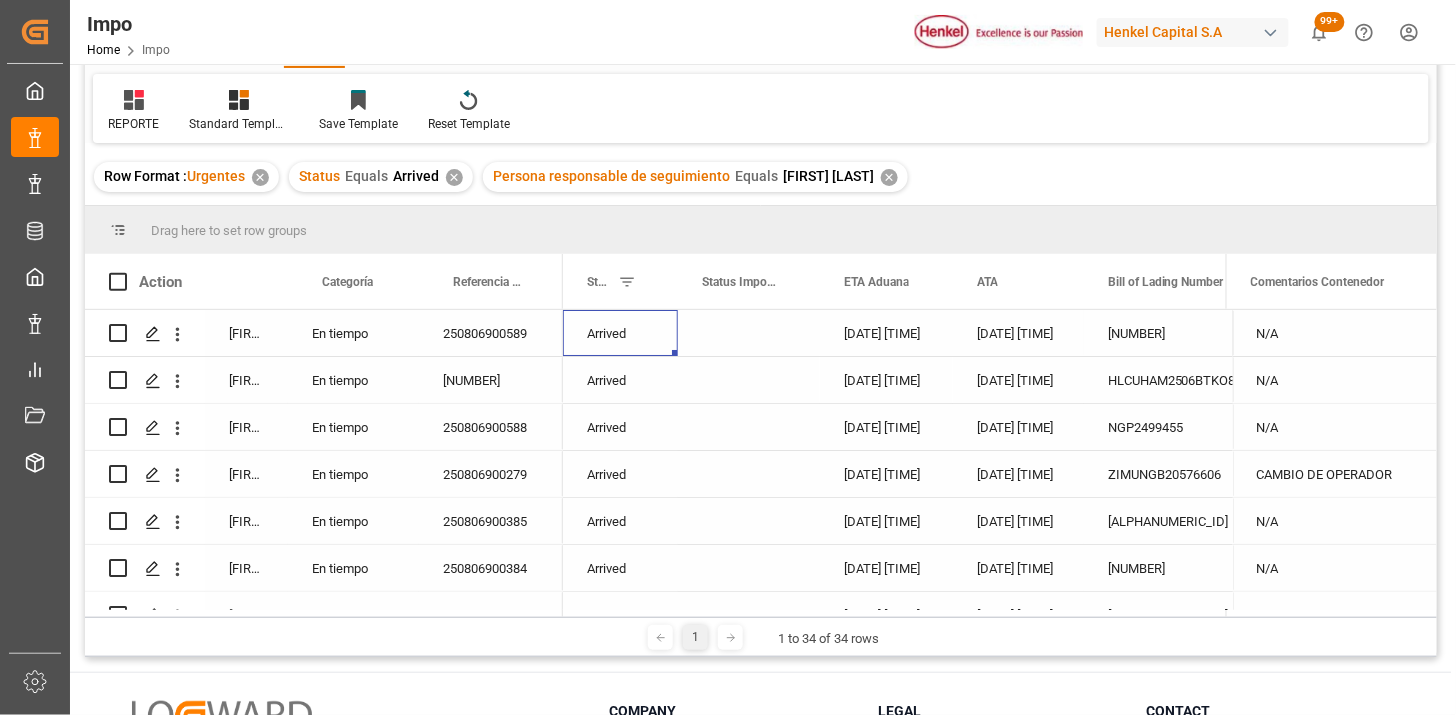 click on "Arrived" at bounding box center [620, 333] 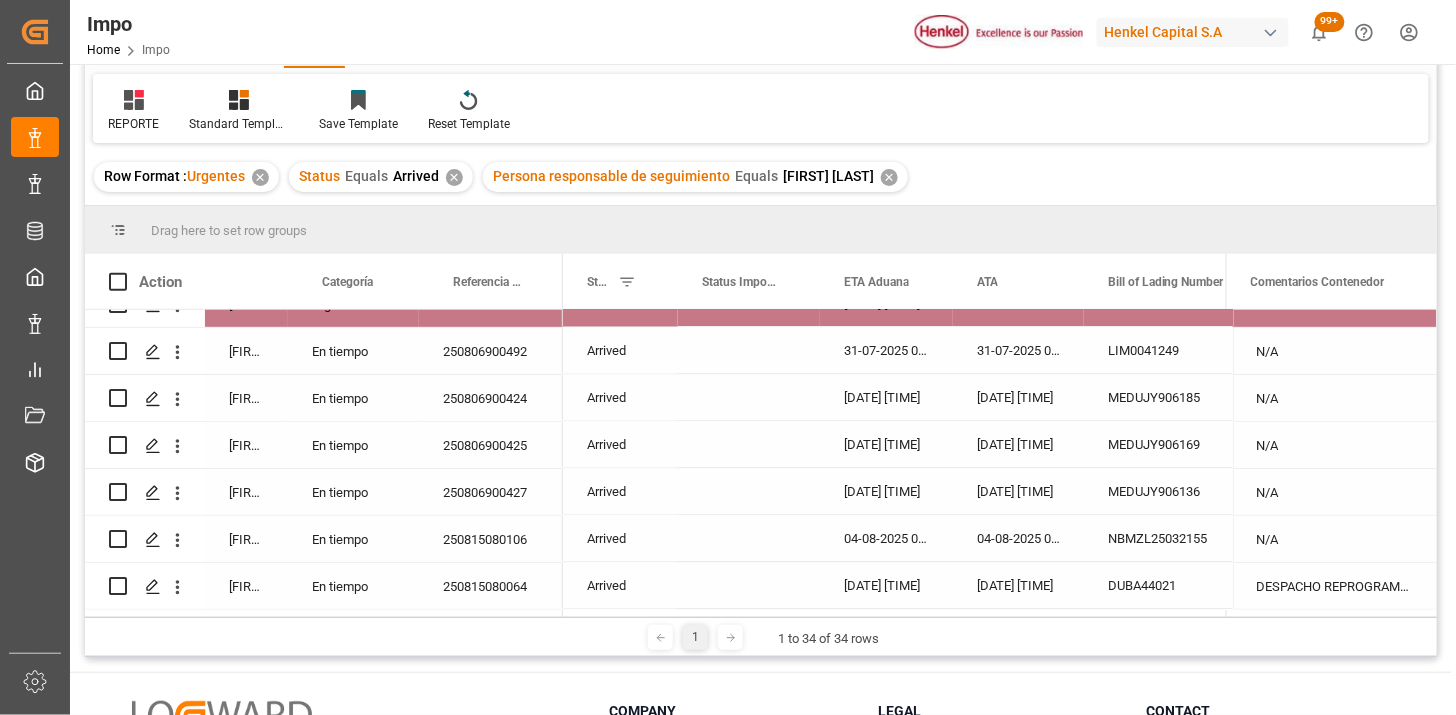 scroll, scrollTop: 1303, scrollLeft: 0, axis: vertical 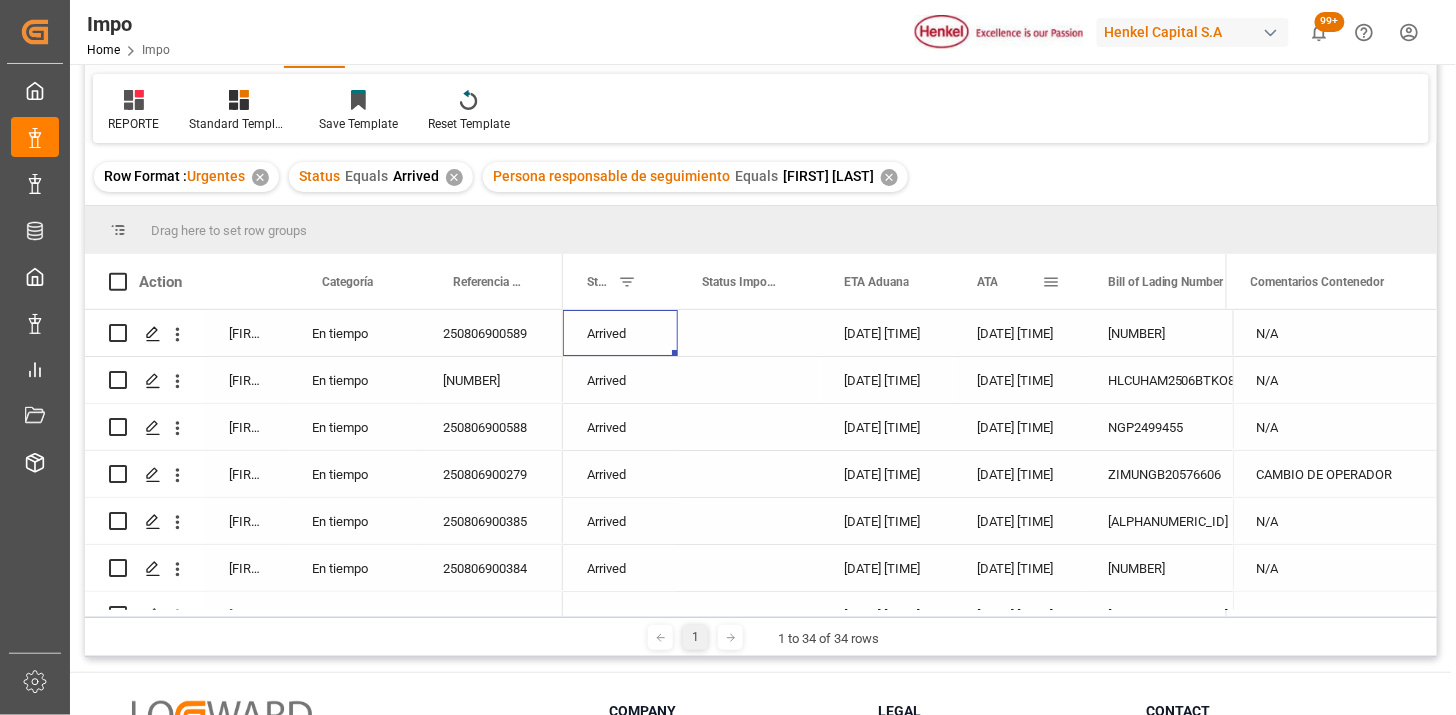 click on "ATA" at bounding box center [1009, 281] 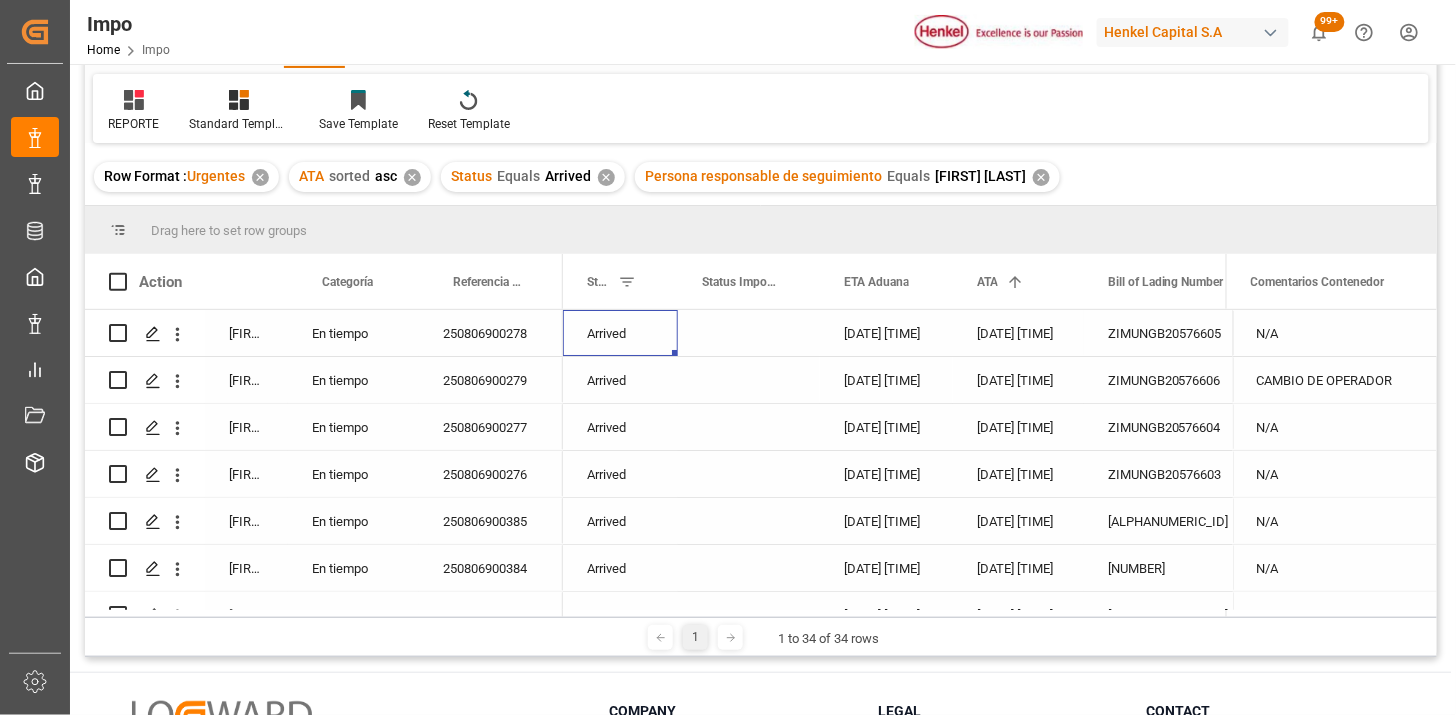 click on "250806900278" at bounding box center (491, 333) 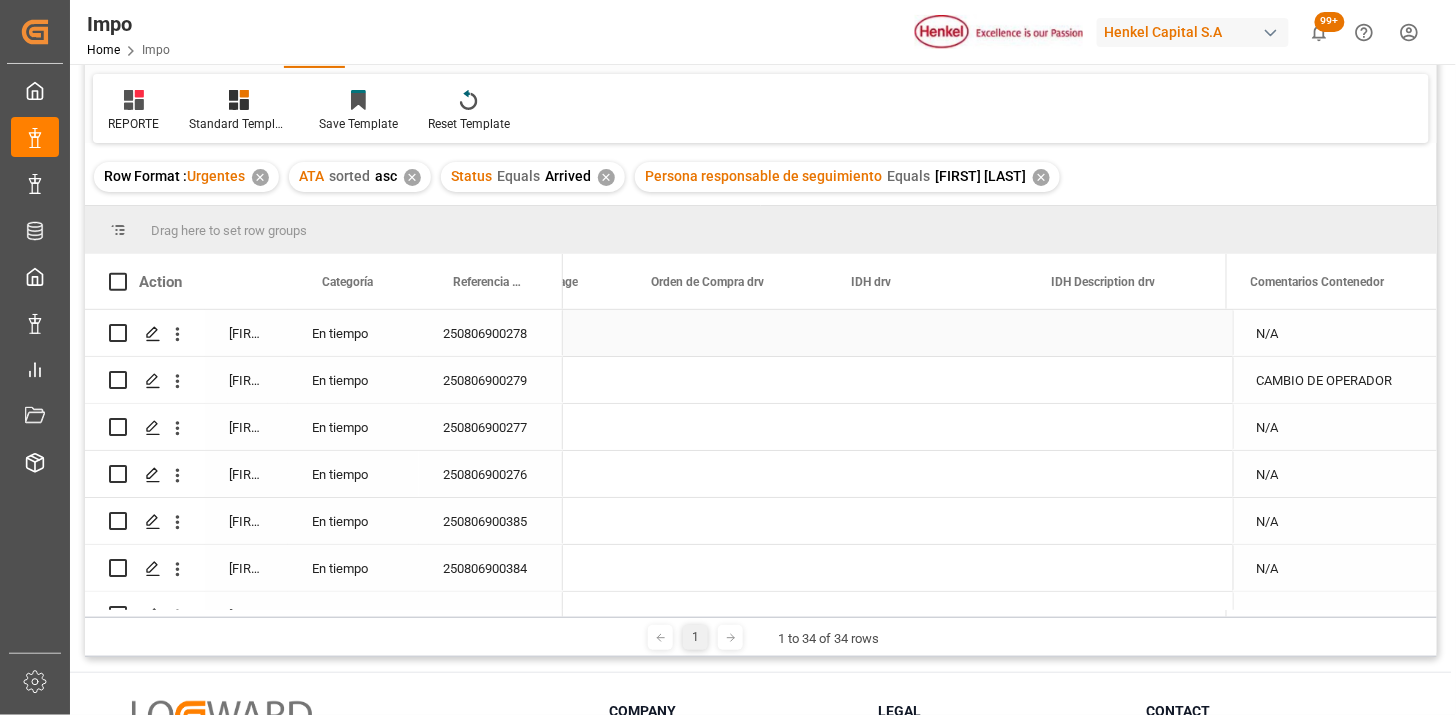 scroll, scrollTop: 0, scrollLeft: 5116, axis: horizontal 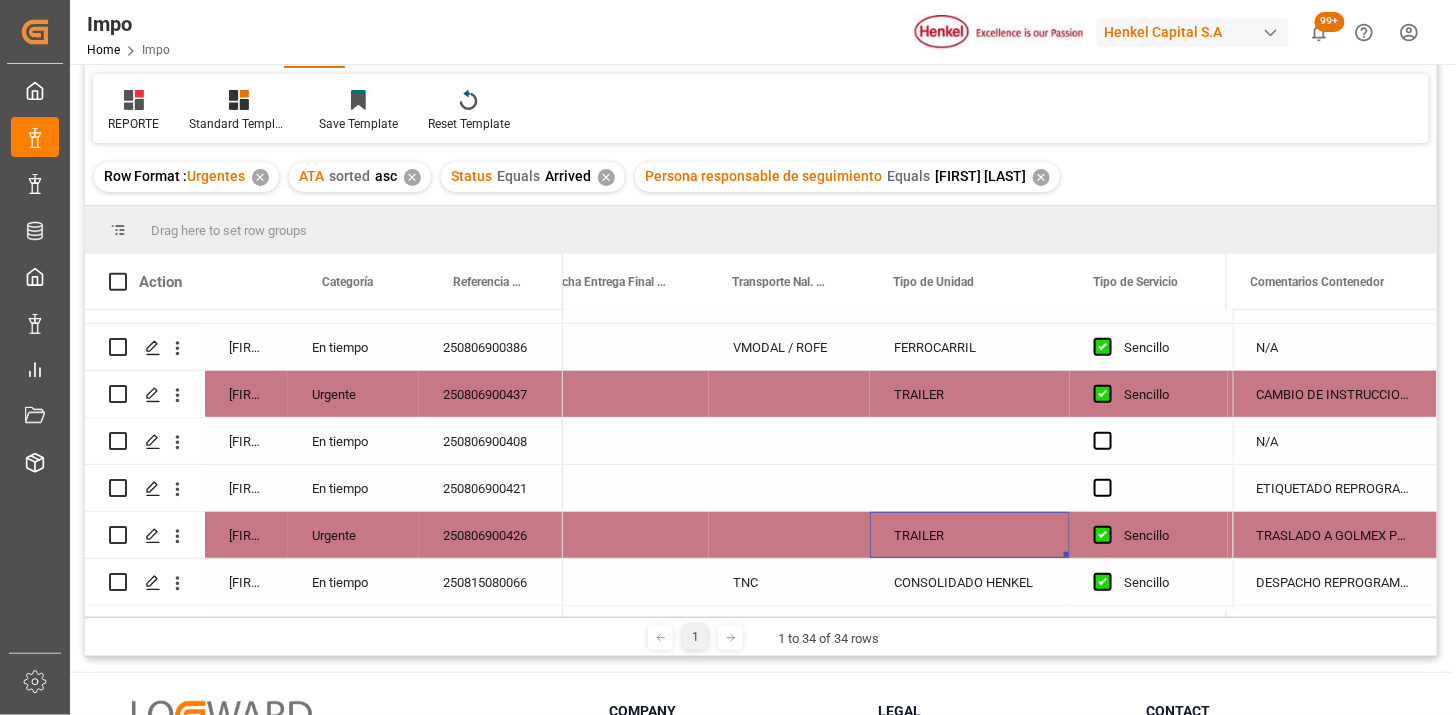 click at bounding box center (789, 535) 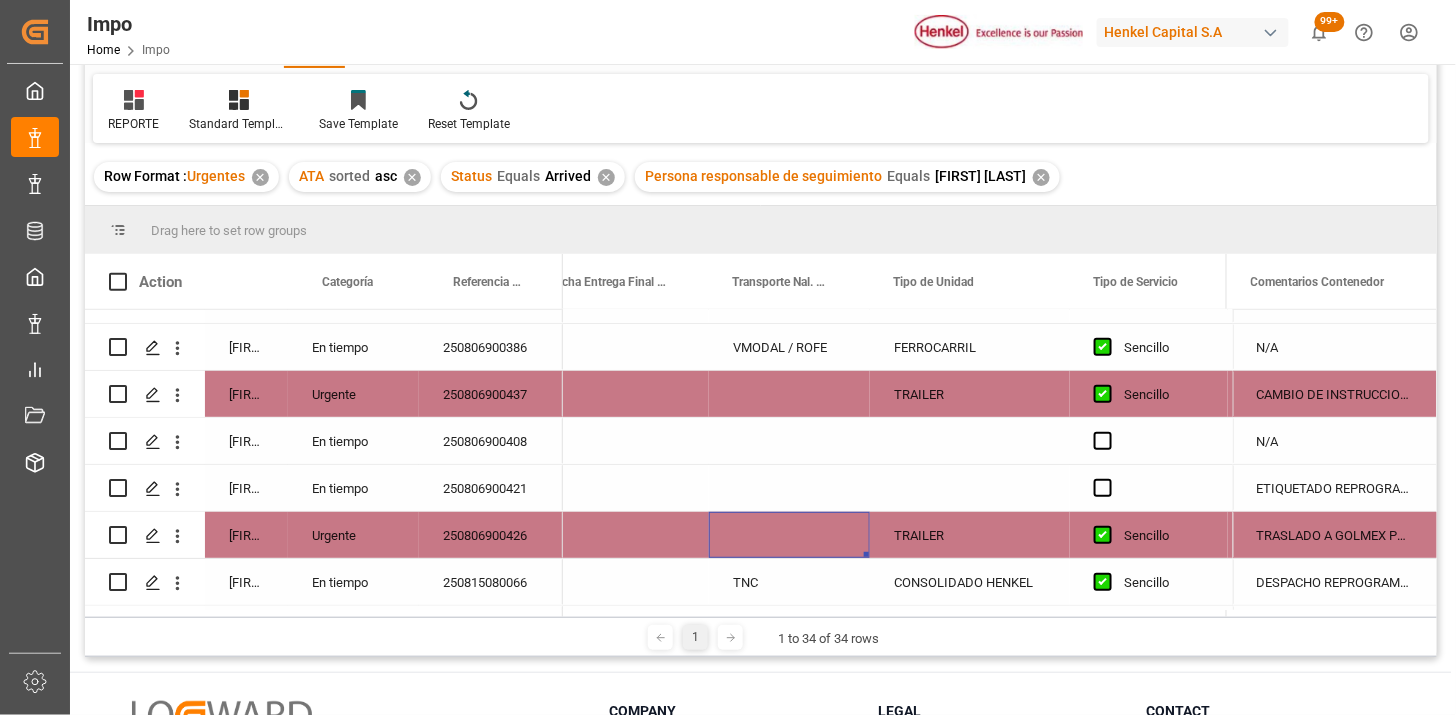 click at bounding box center [789, 535] 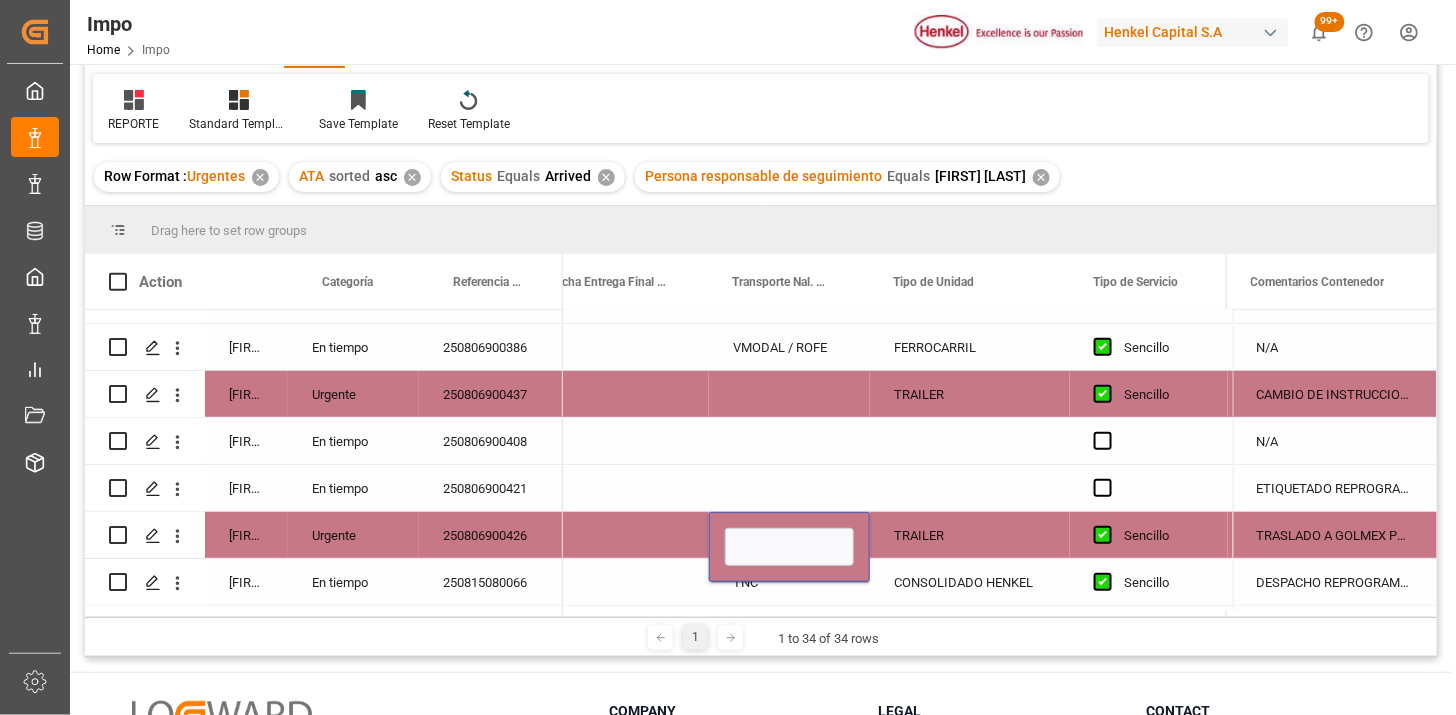 click at bounding box center [789, 547] 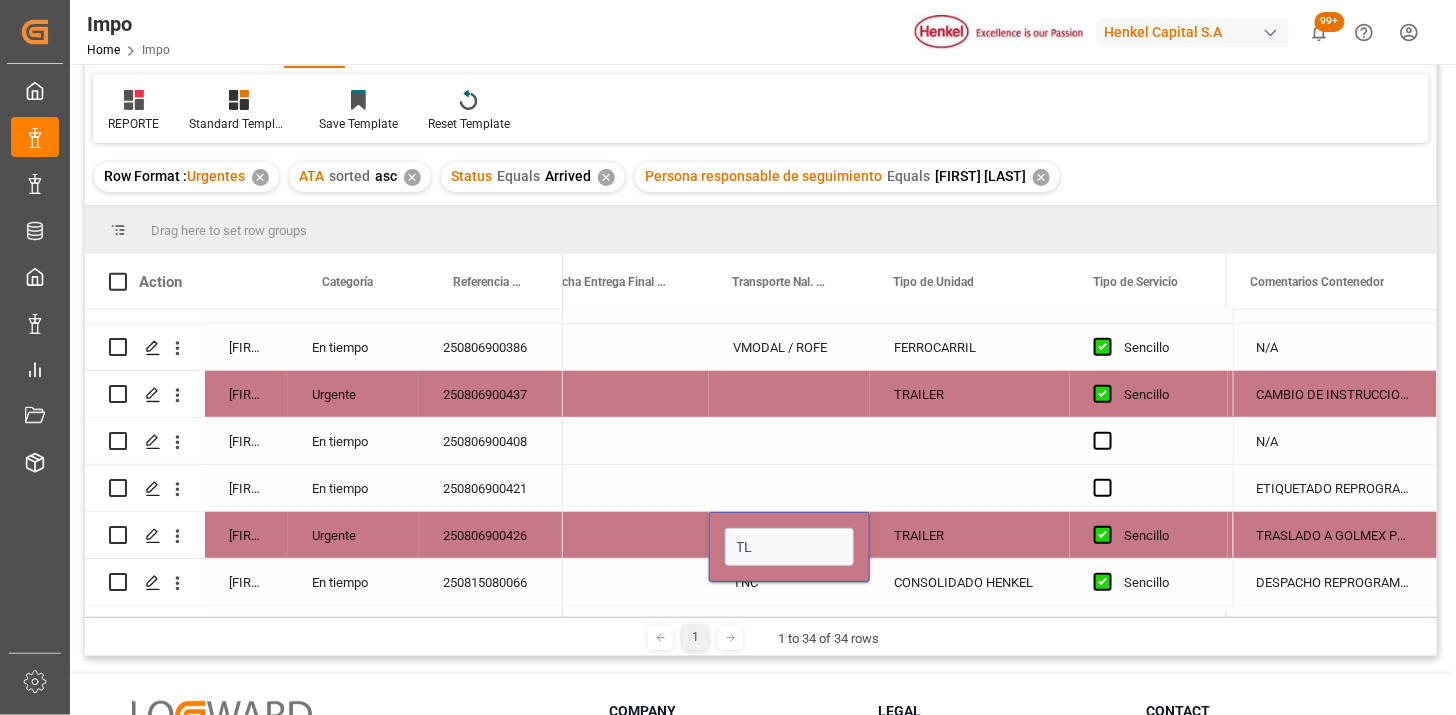 type on "TLH" 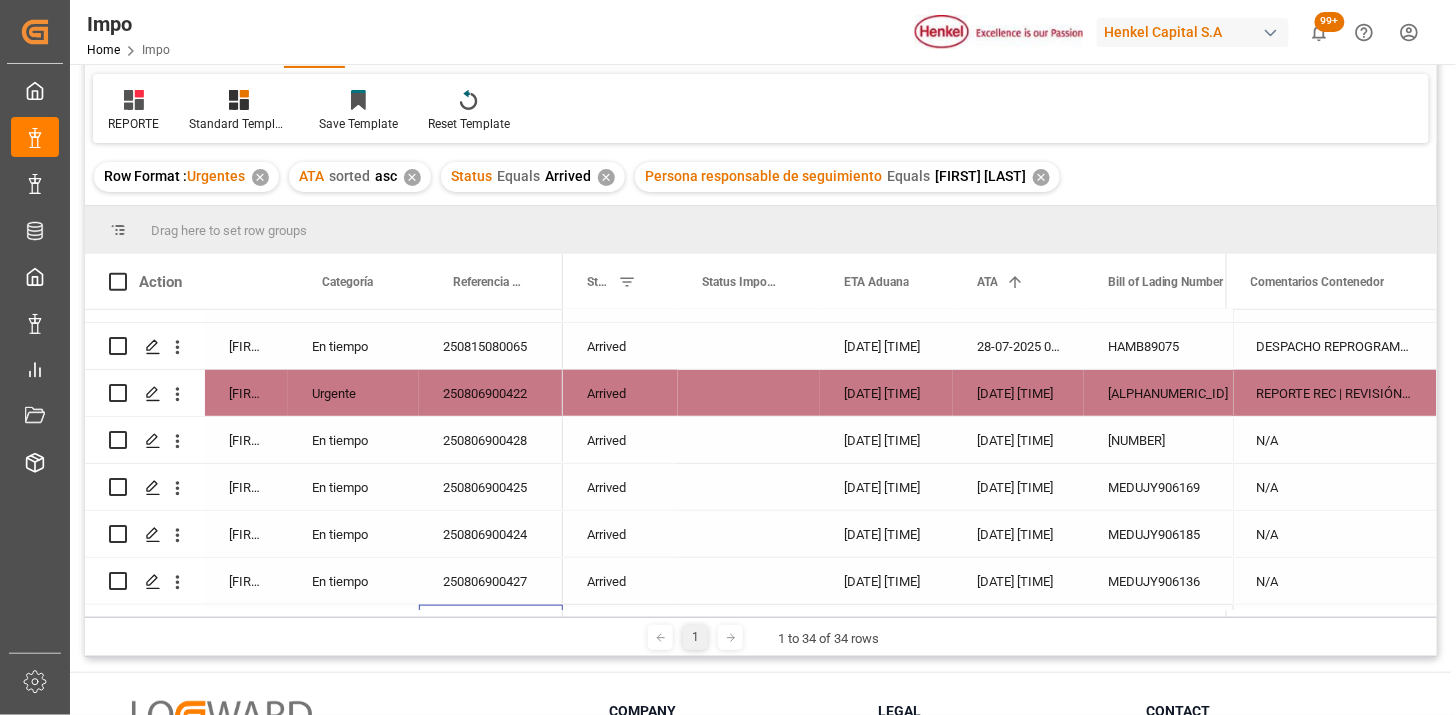 scroll, scrollTop: 597, scrollLeft: 0, axis: vertical 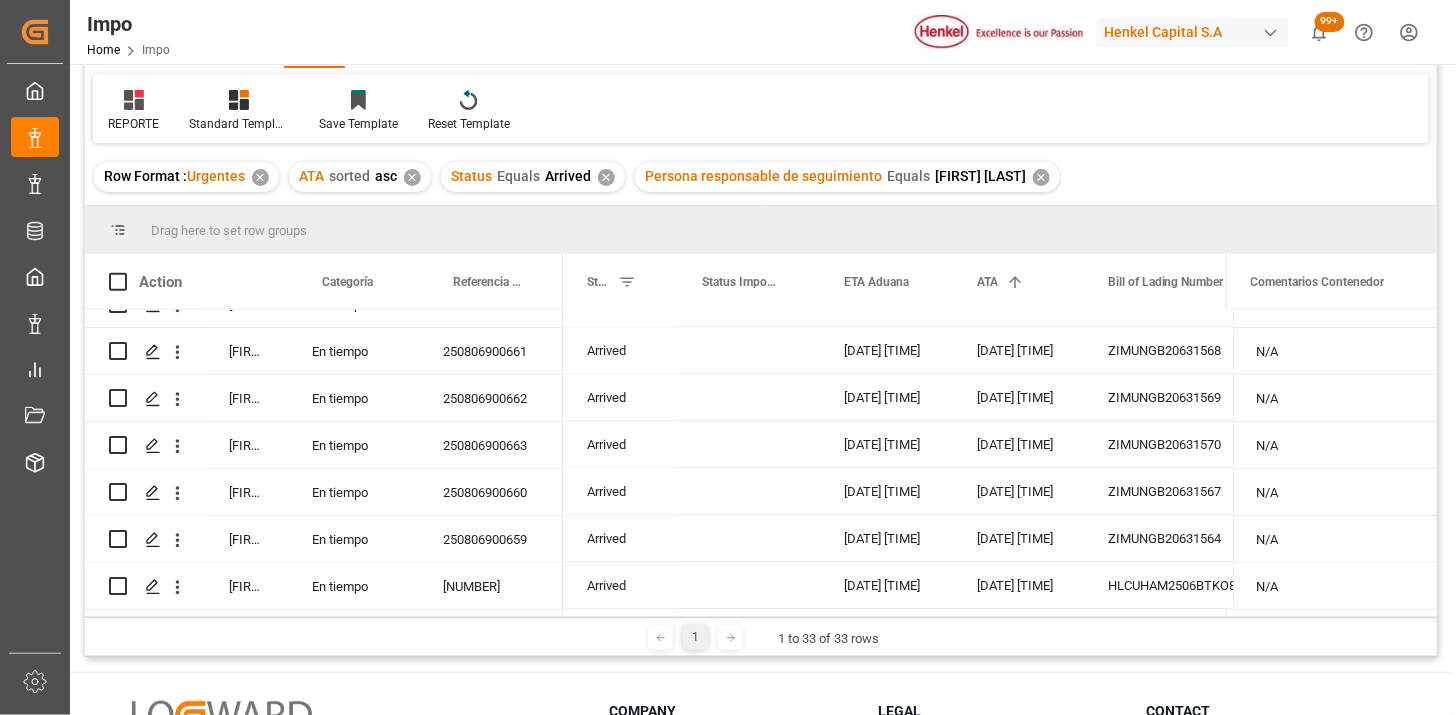 click on "✕" at bounding box center (1041, 177) 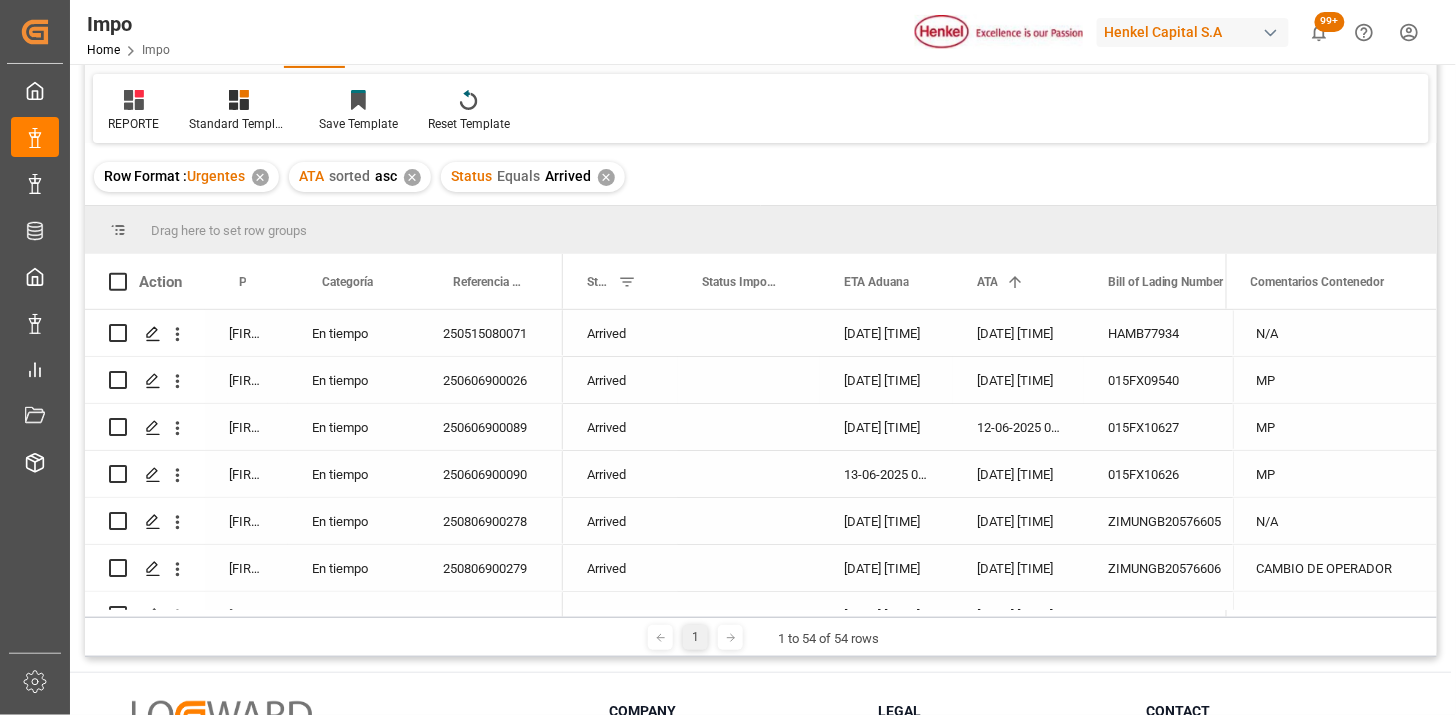 click on "250515080071" at bounding box center (491, 333) 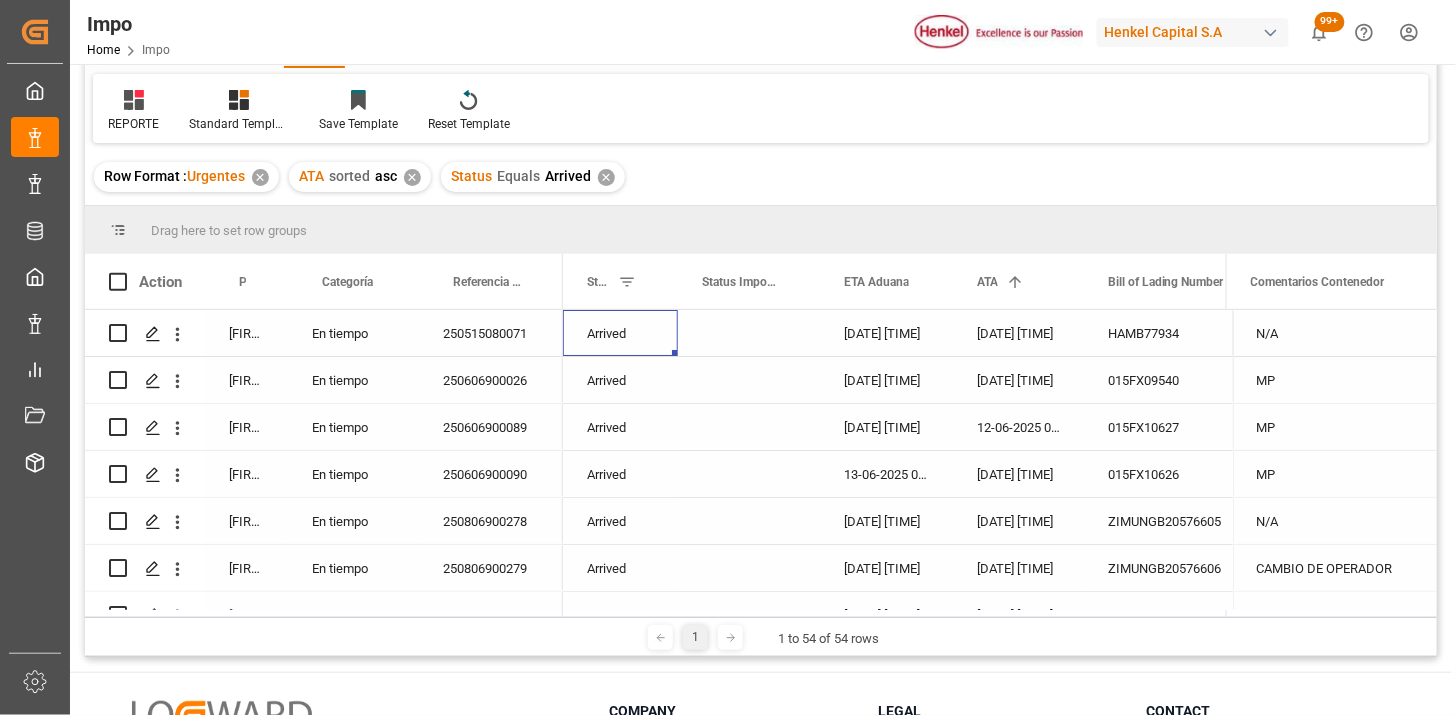 click on "✕" at bounding box center (606, 177) 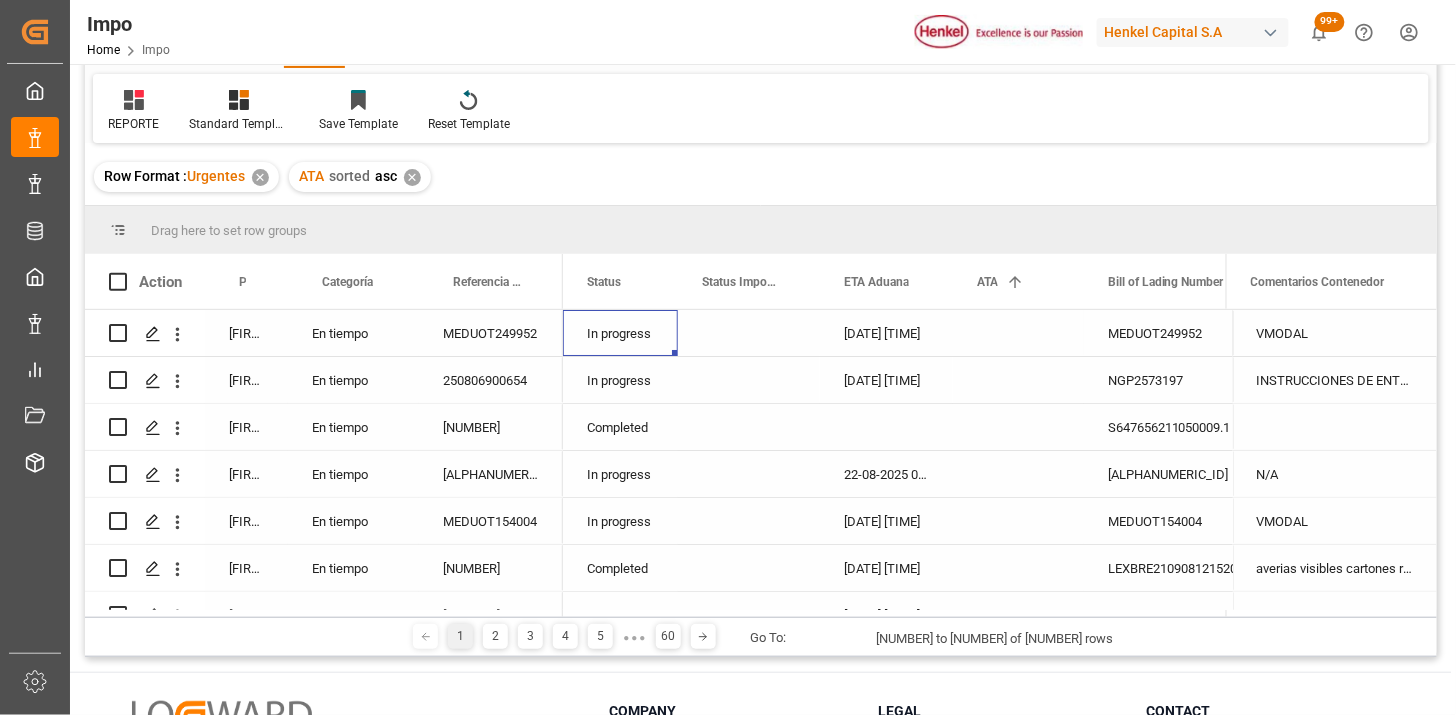 click on "In progress" at bounding box center (620, 333) 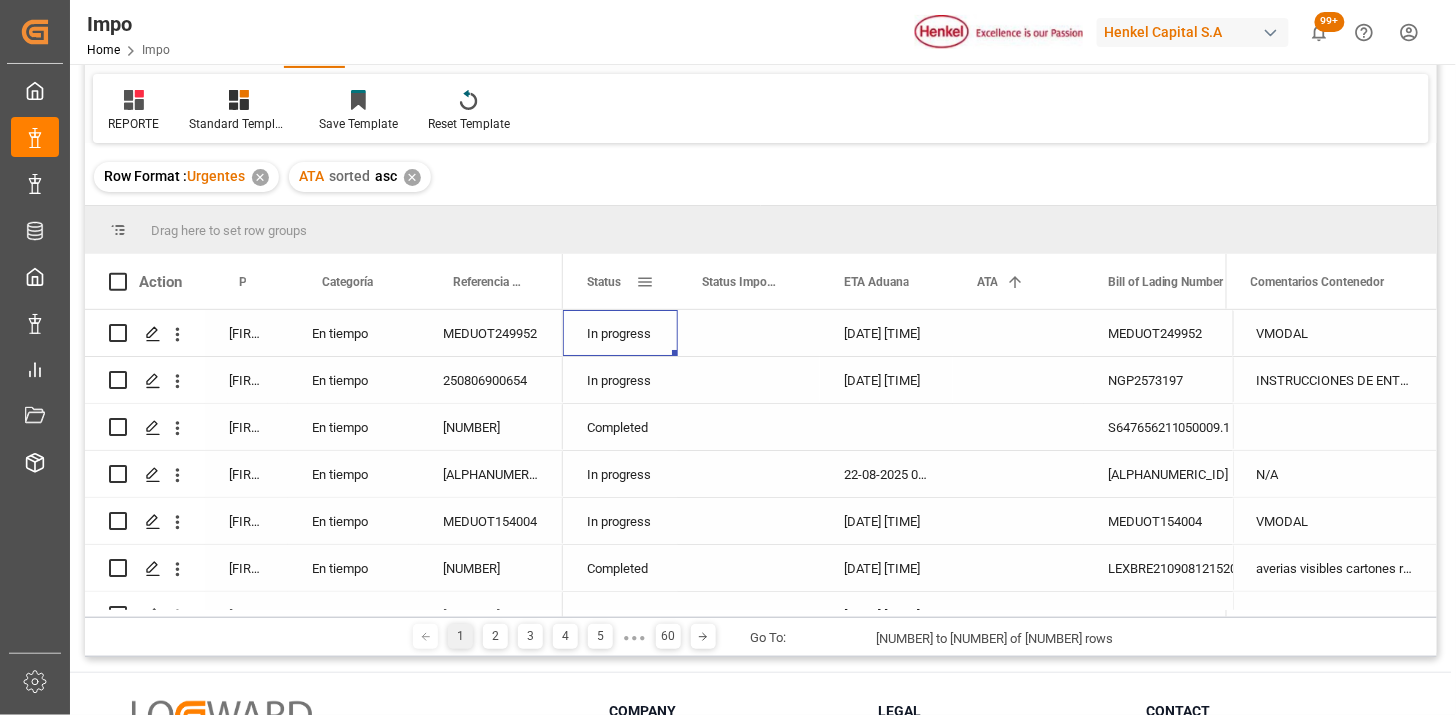click at bounding box center (645, 282) 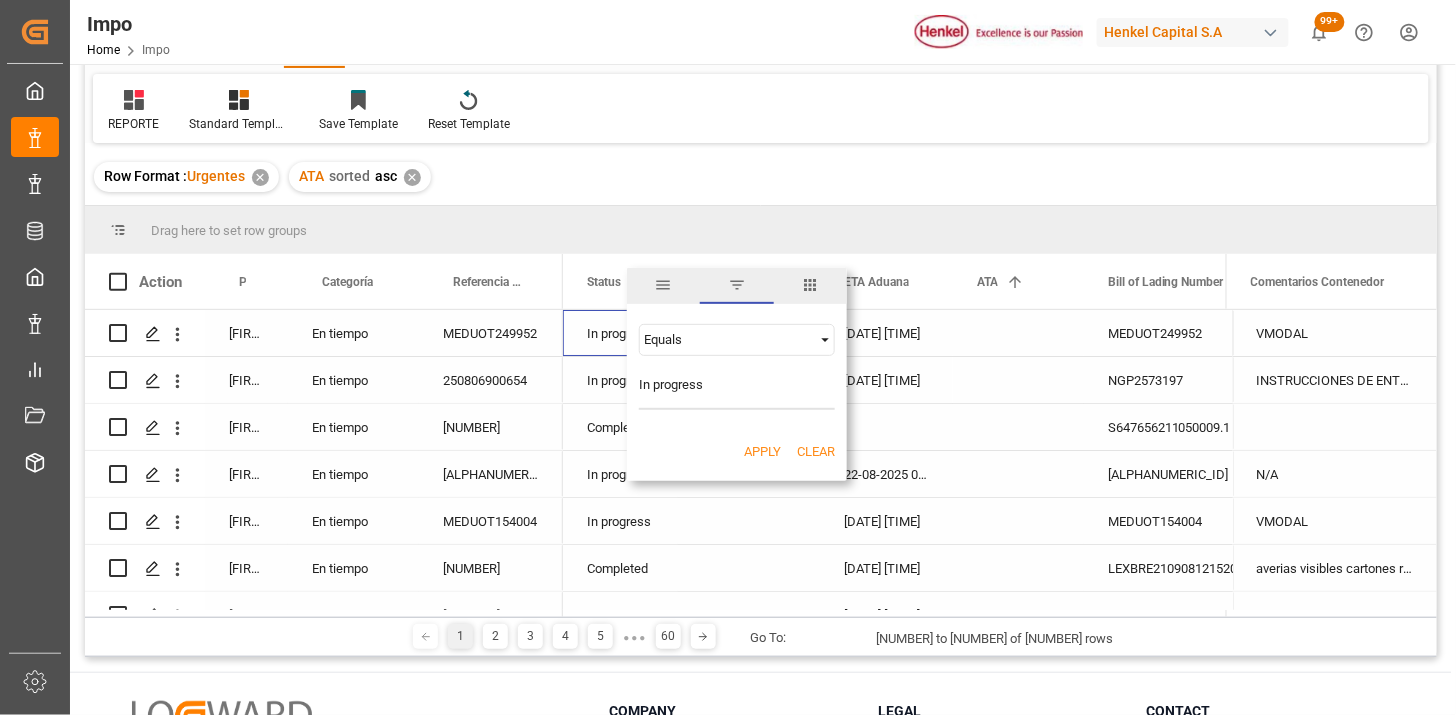 type on "In progress" 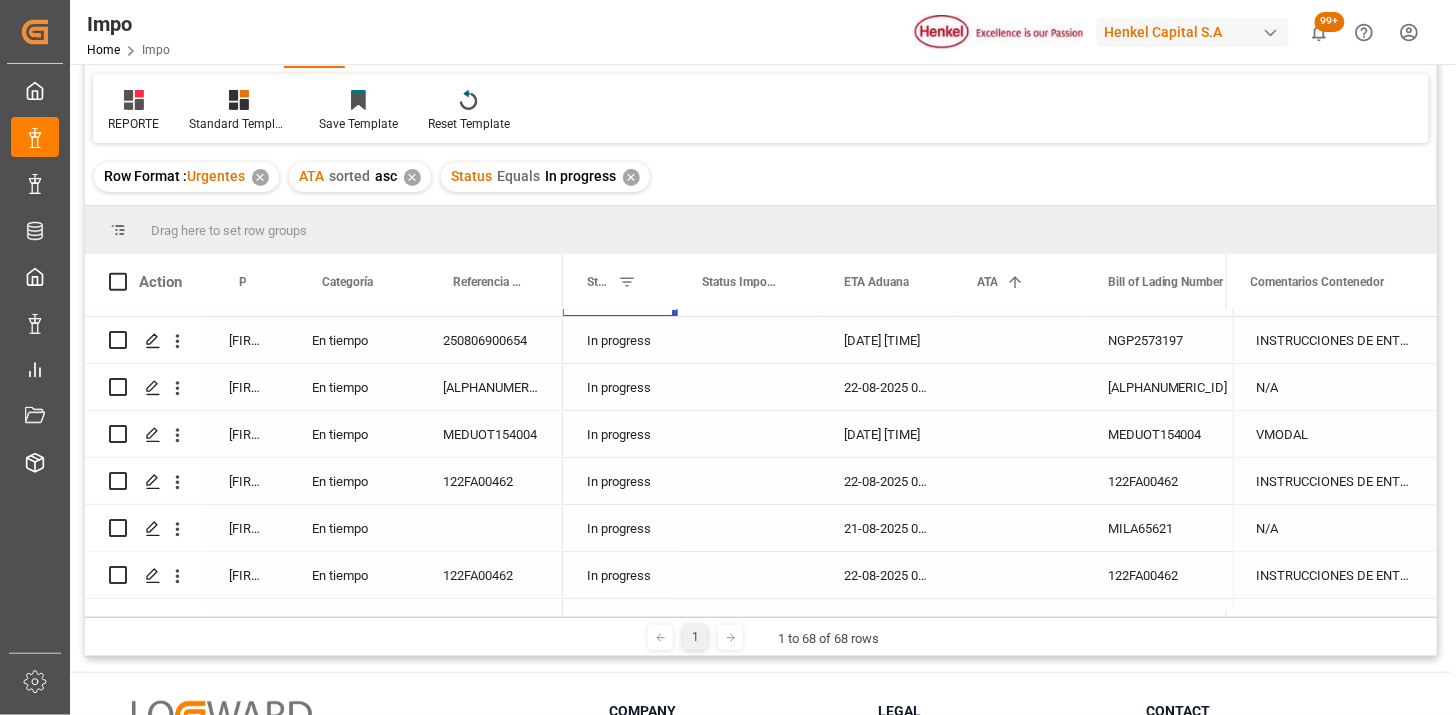 scroll, scrollTop: 0, scrollLeft: 0, axis: both 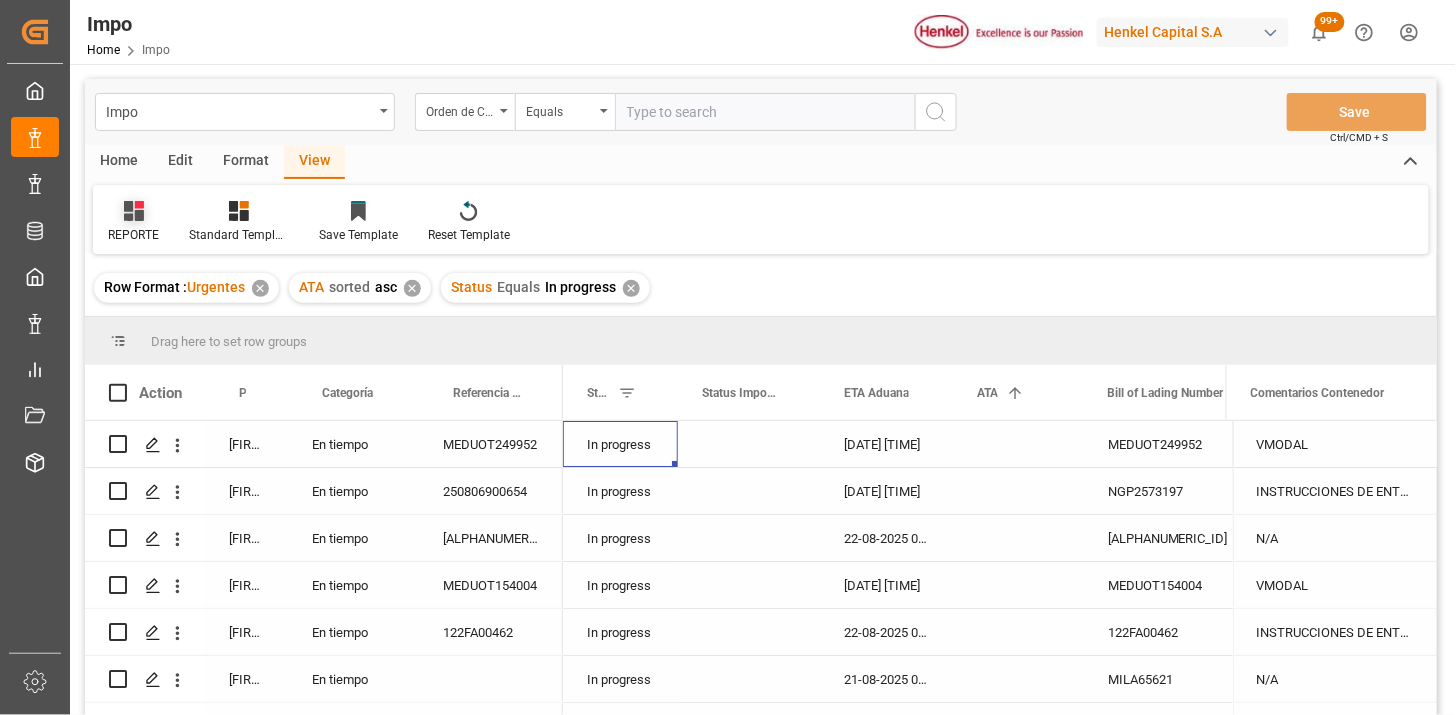 click at bounding box center [133, 210] 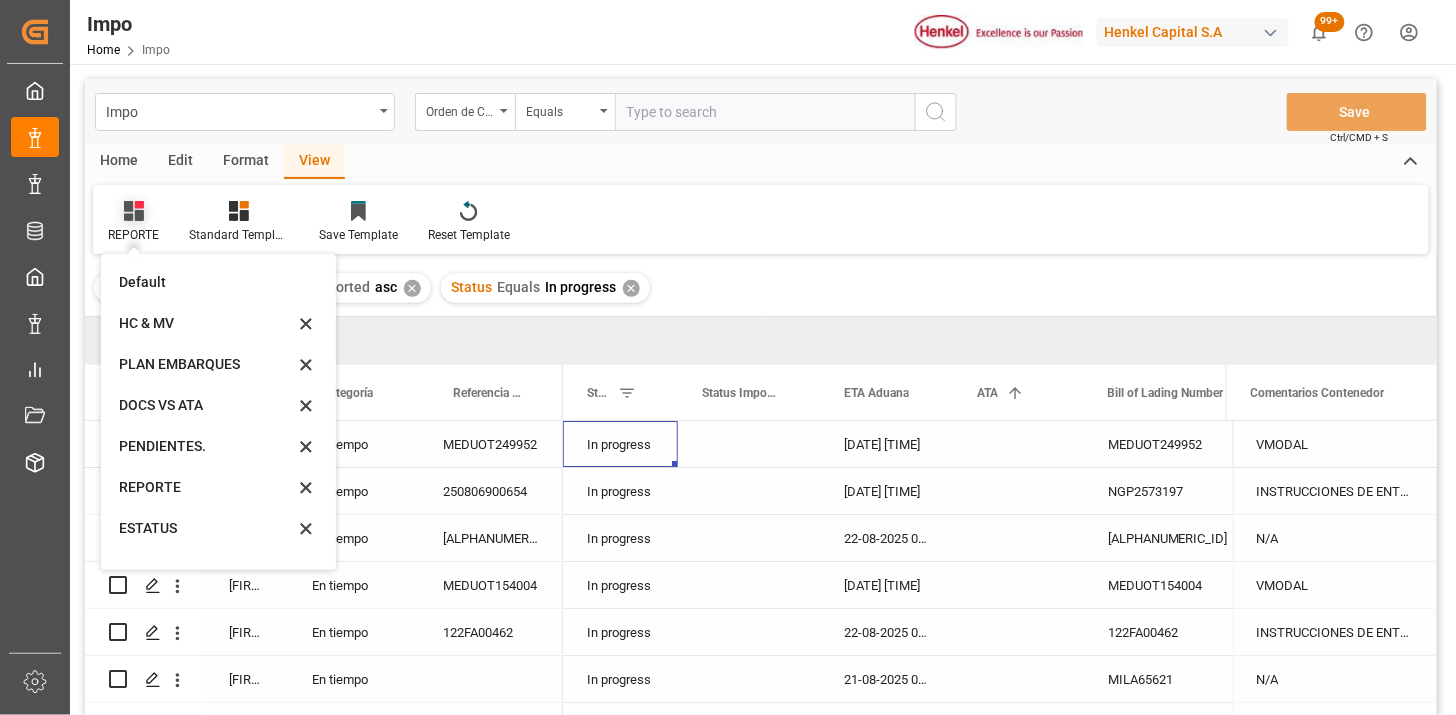 click at bounding box center [133, 210] 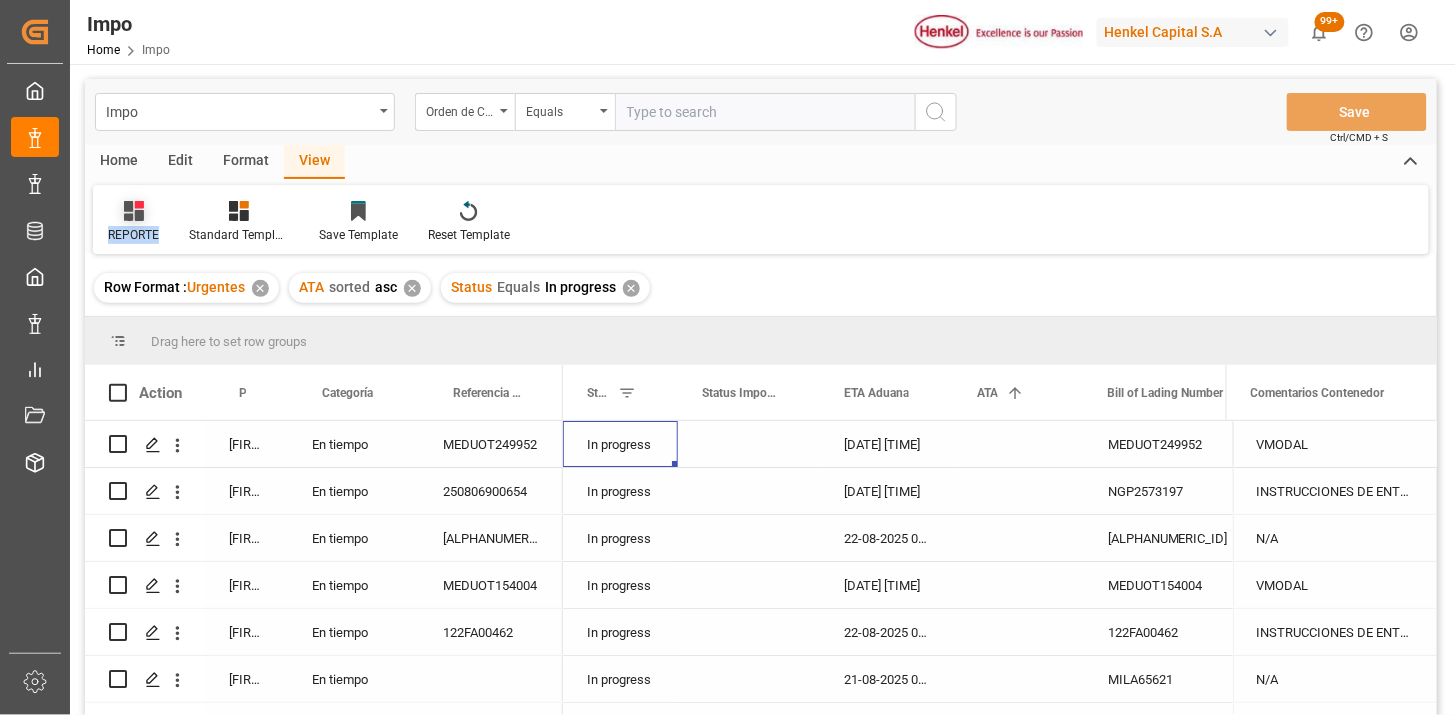 click at bounding box center [133, 210] 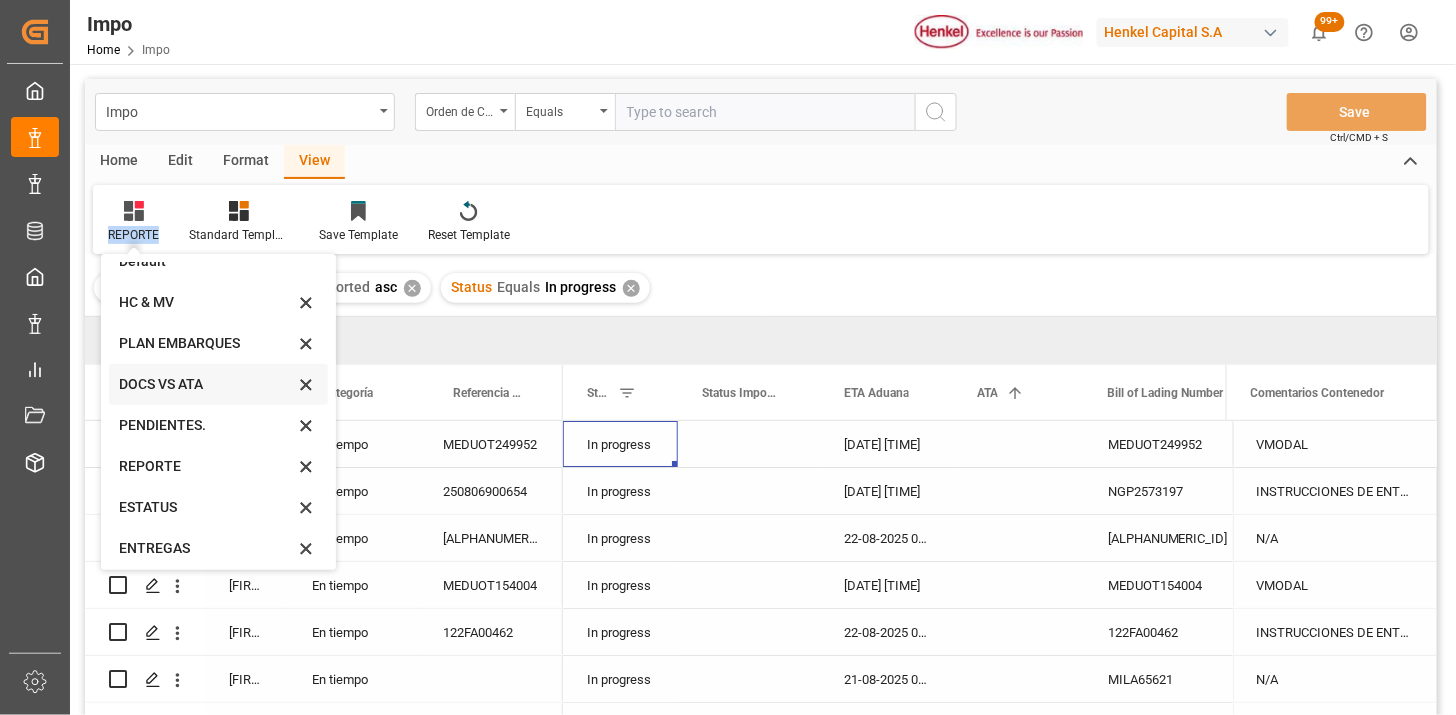 scroll, scrollTop: 27, scrollLeft: 0, axis: vertical 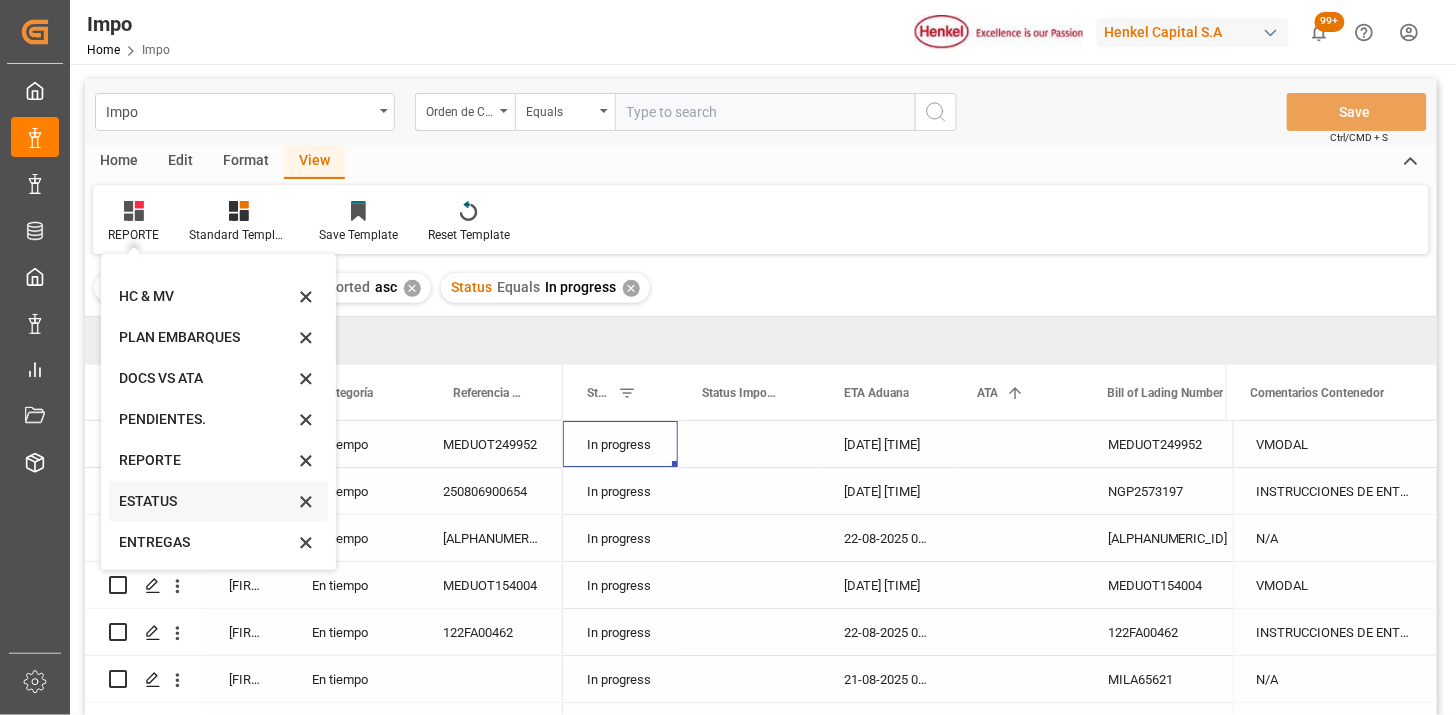 click on "ESTATUS" at bounding box center [206, 501] 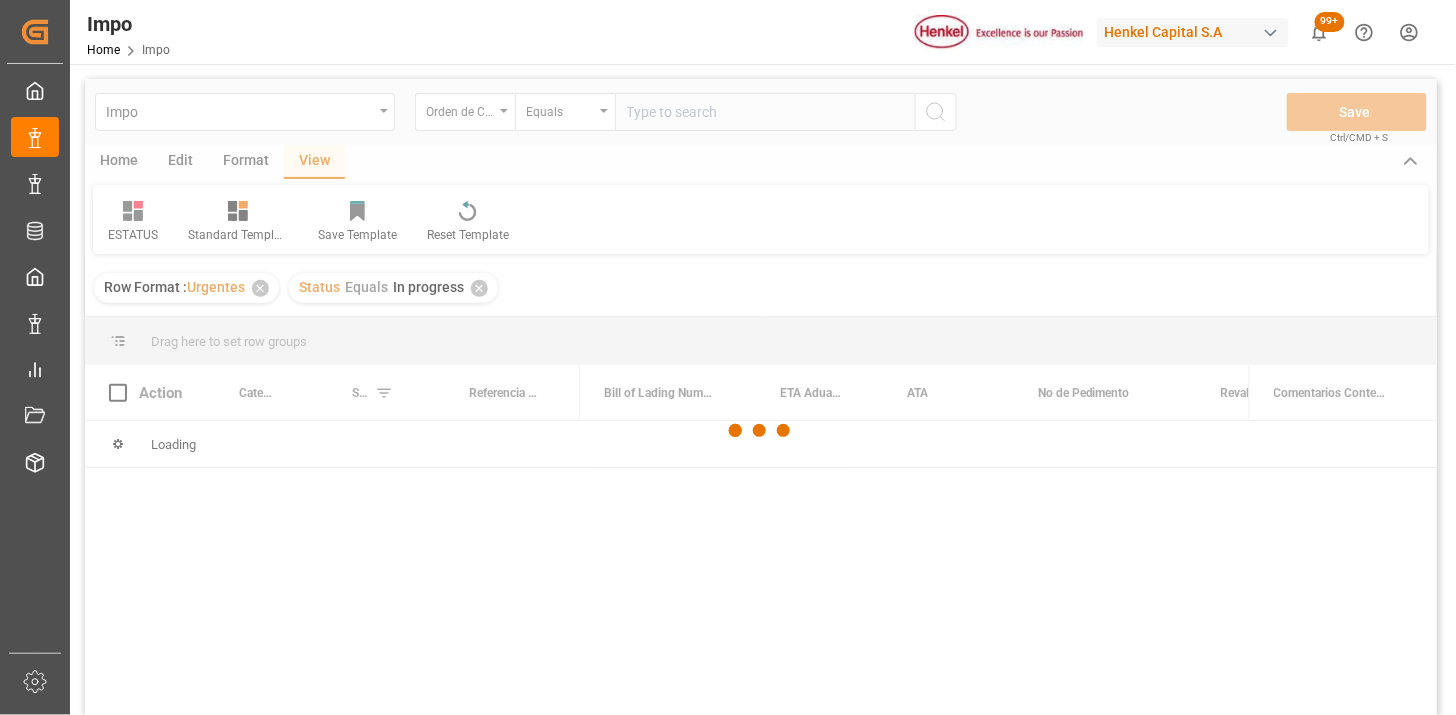 scroll, scrollTop: 111, scrollLeft: 0, axis: vertical 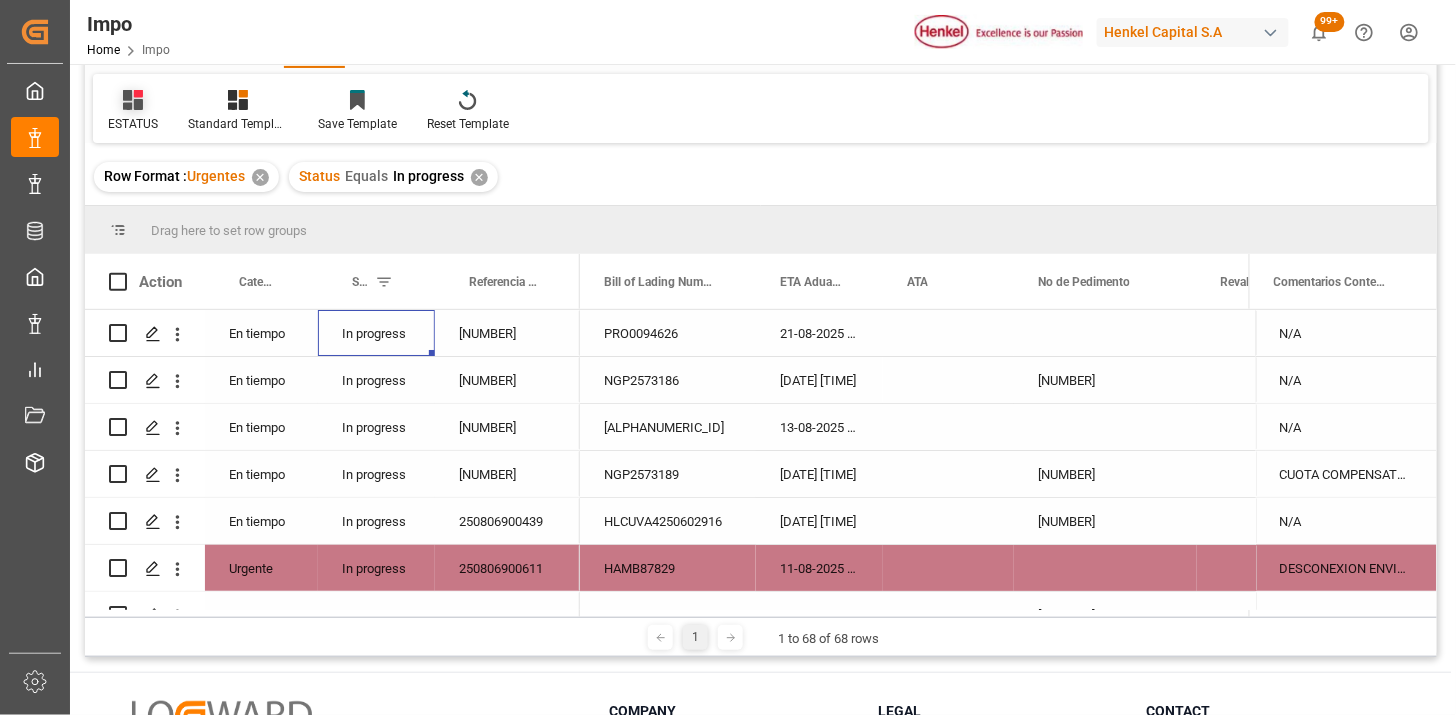 click on "ESTATUS" at bounding box center [133, 124] 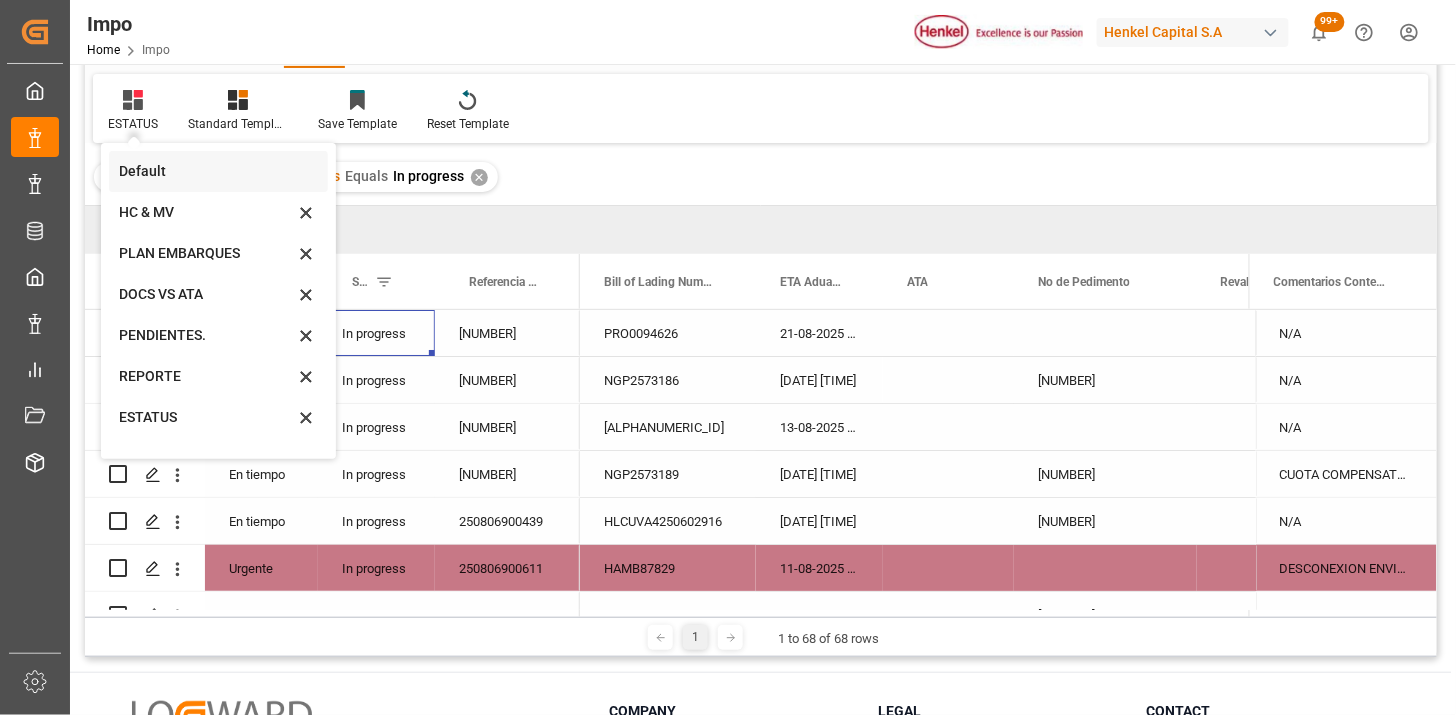 click on "Default" at bounding box center (206, 171) 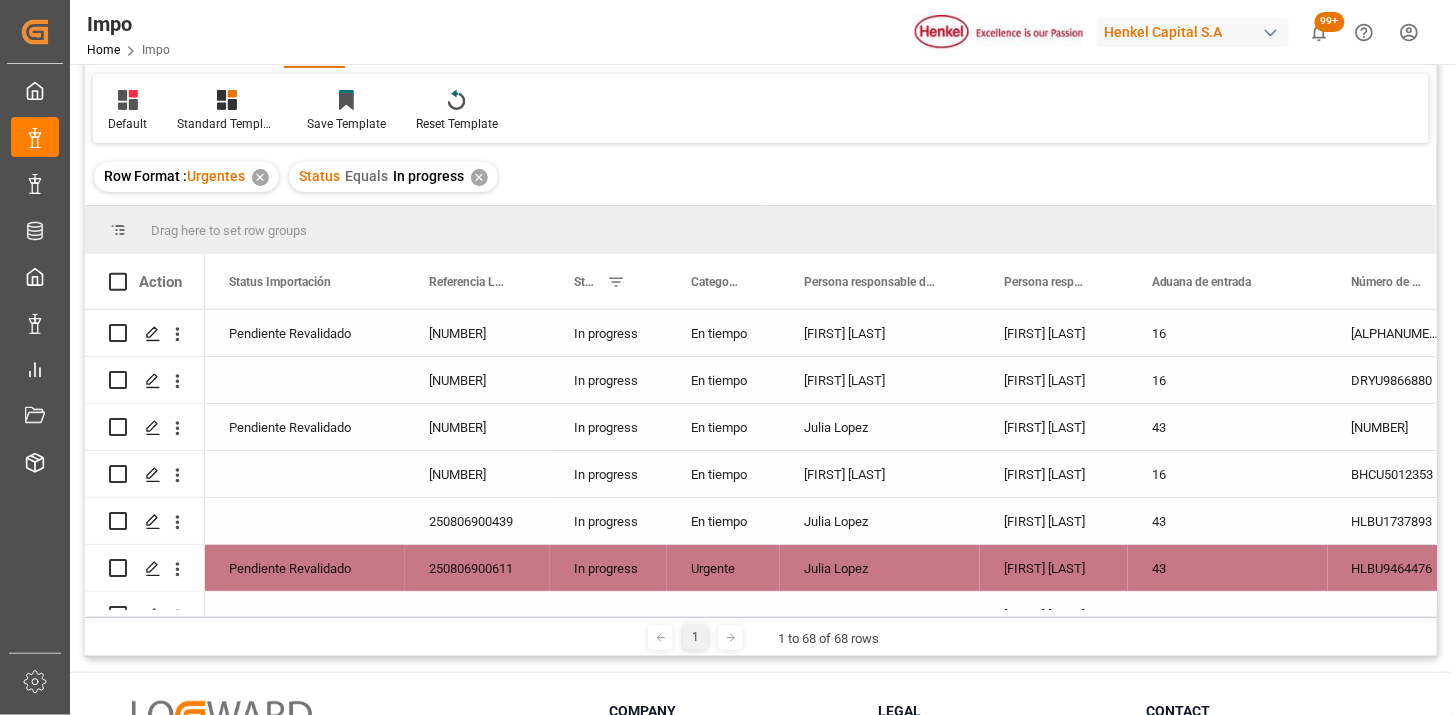 click on "[NUMBER]" at bounding box center [477, 333] 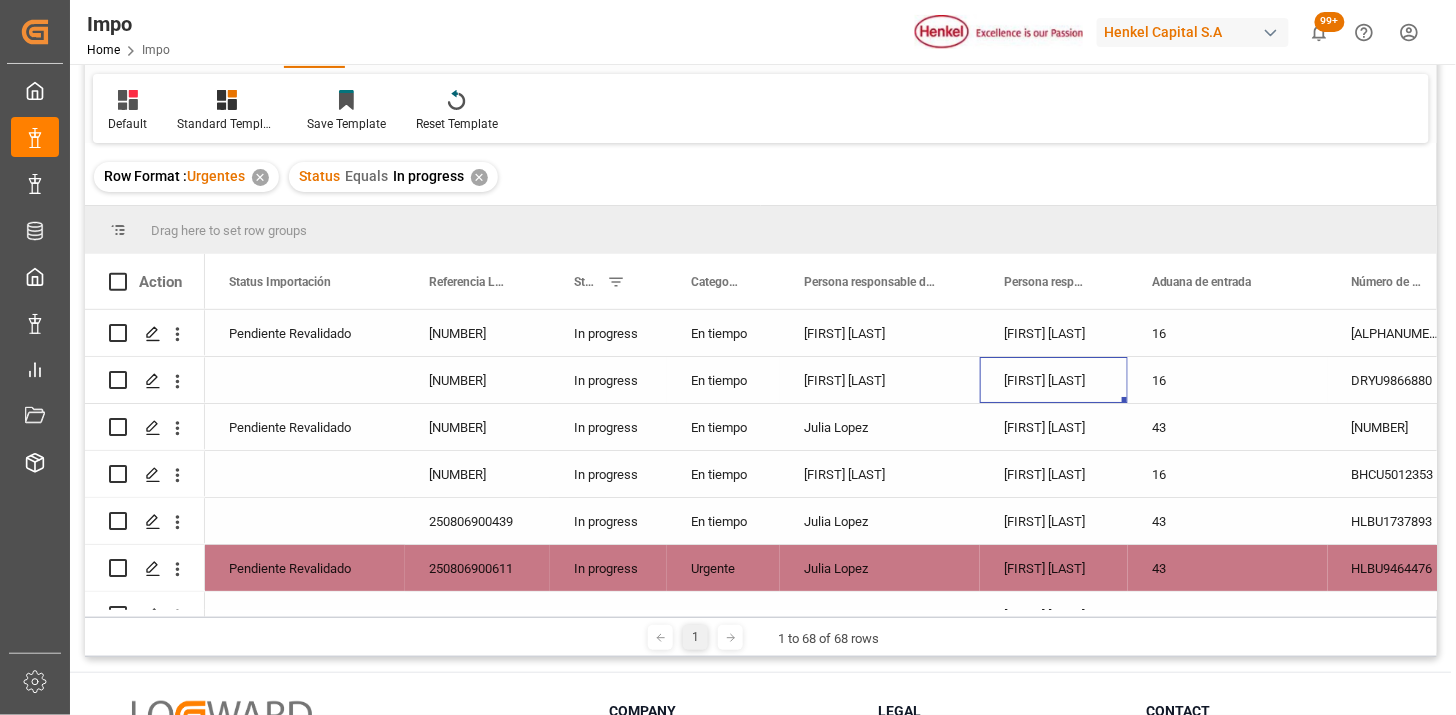 click on "[FIRST] [LAST]" at bounding box center [1054, 380] 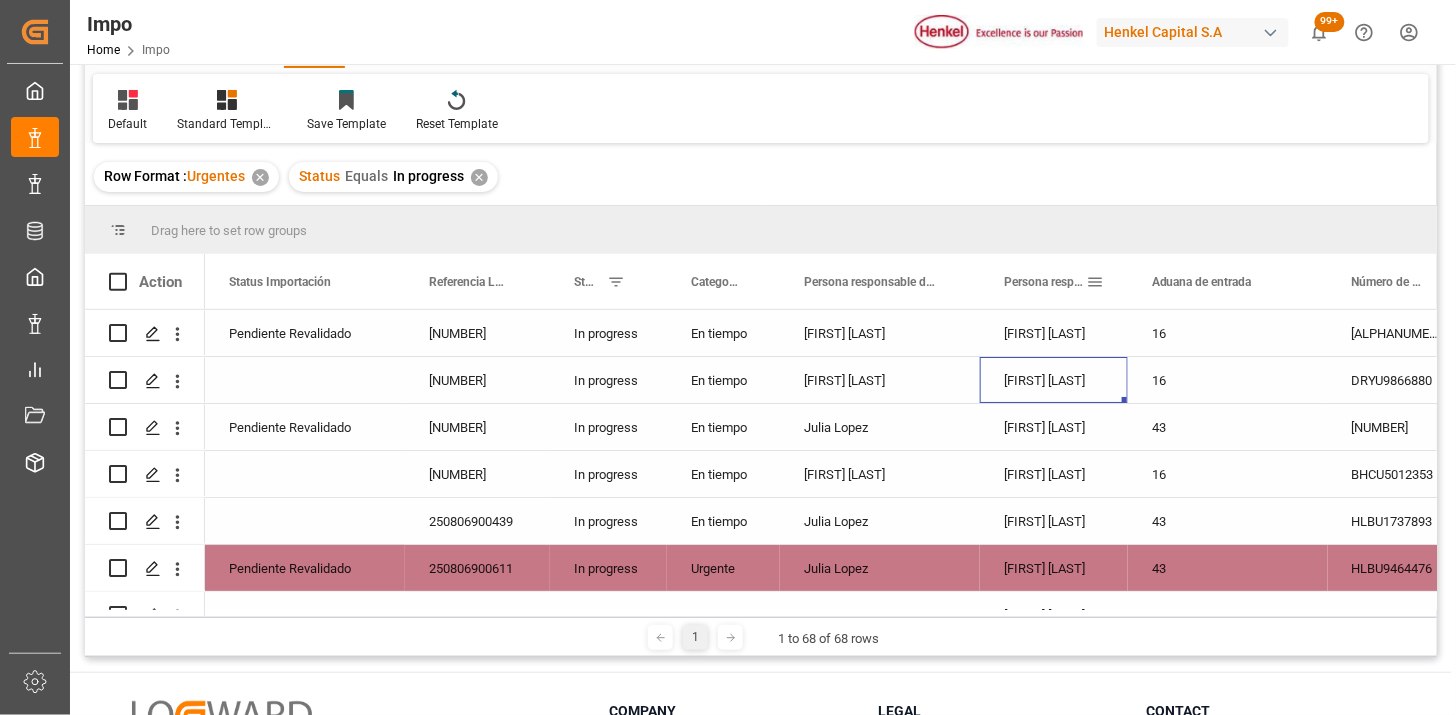 click at bounding box center (1095, 282) 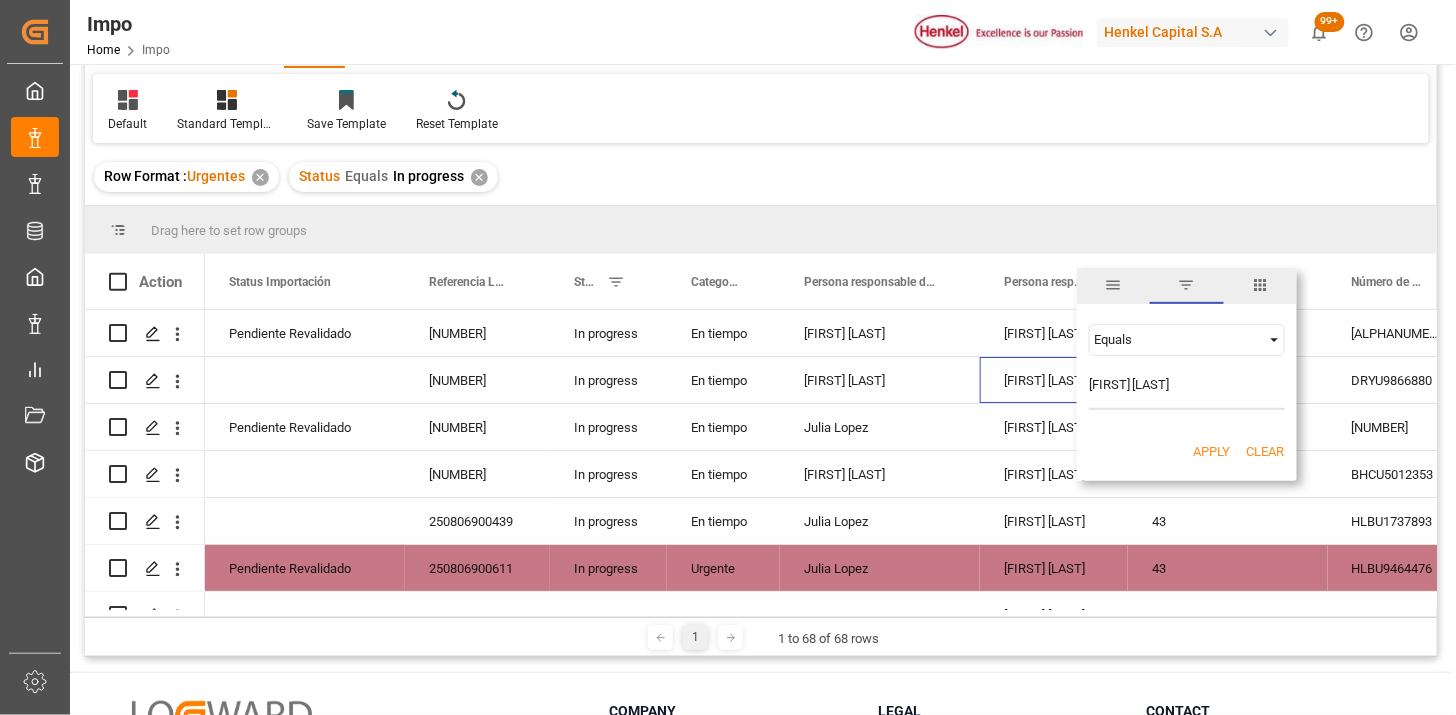 type on "[FIRST] [LAST]" 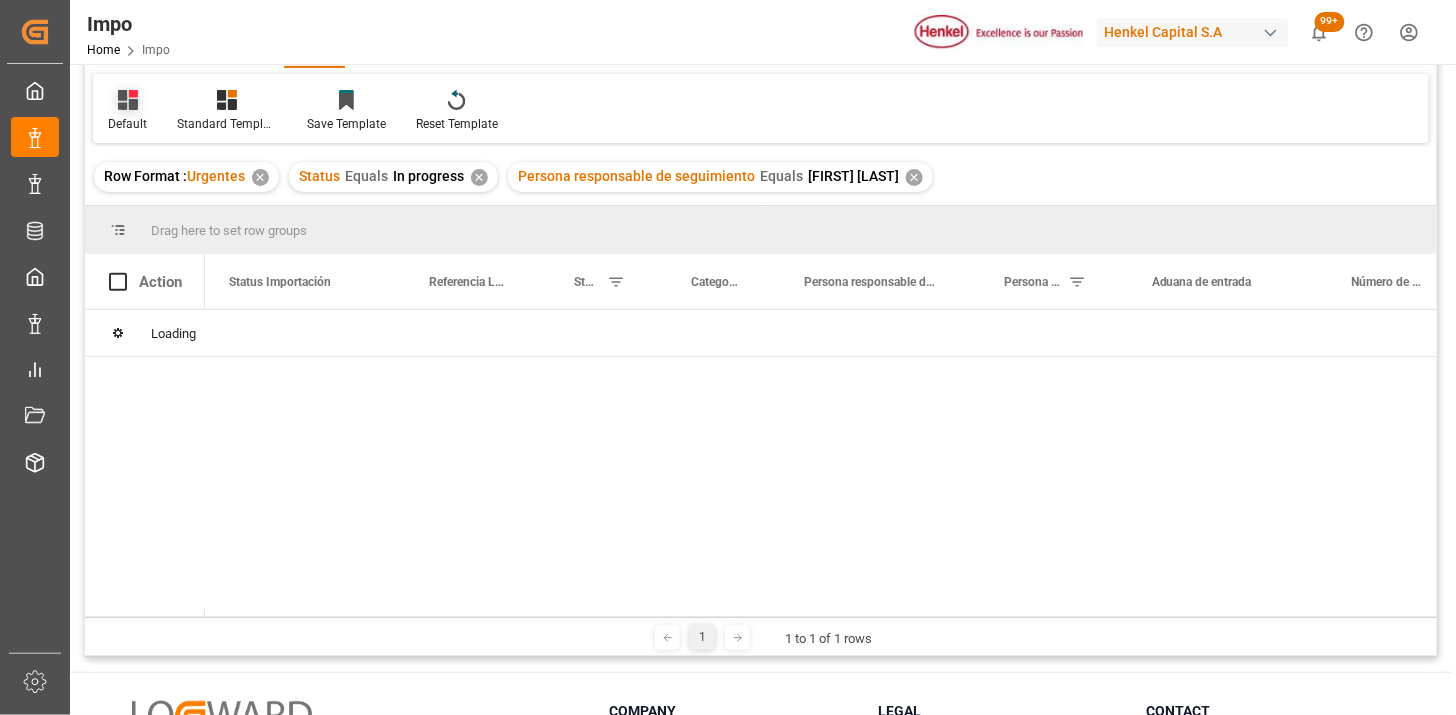 click 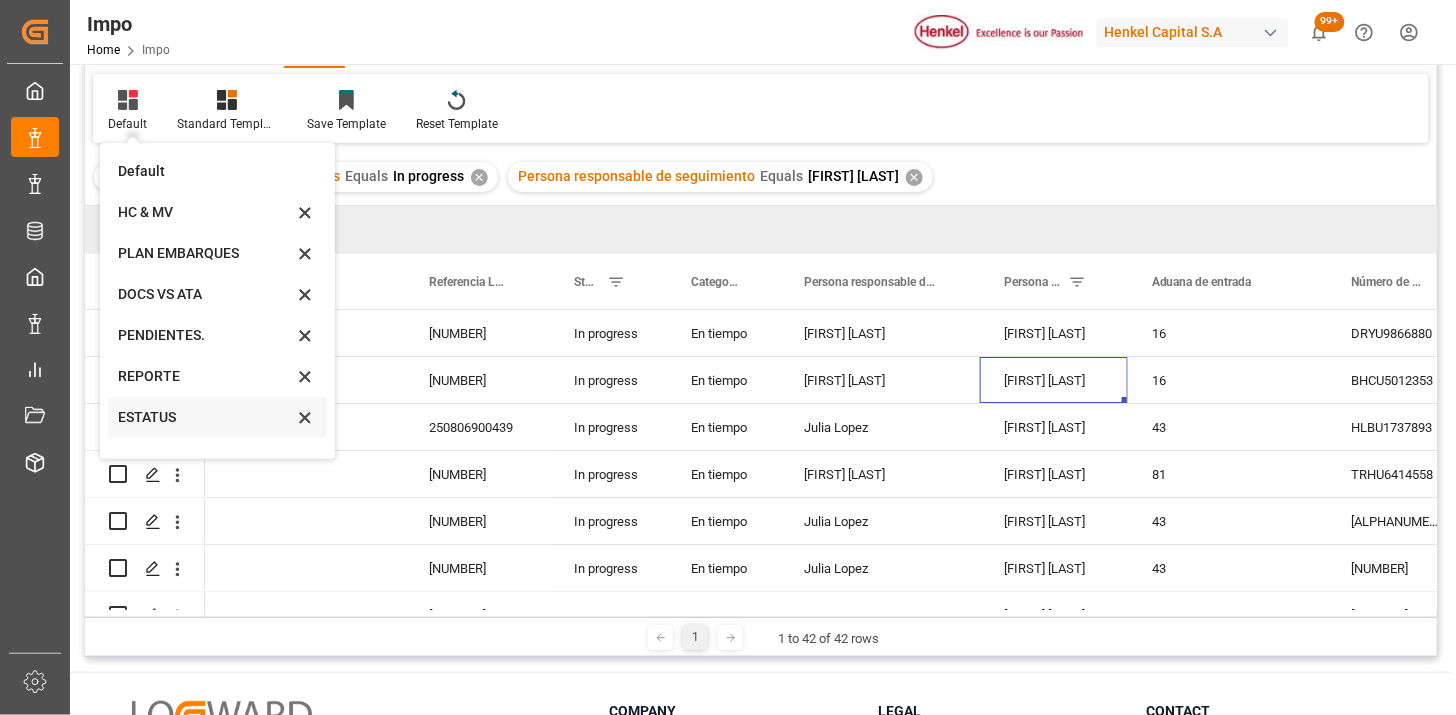 click on "ESTATUS" at bounding box center [205, 417] 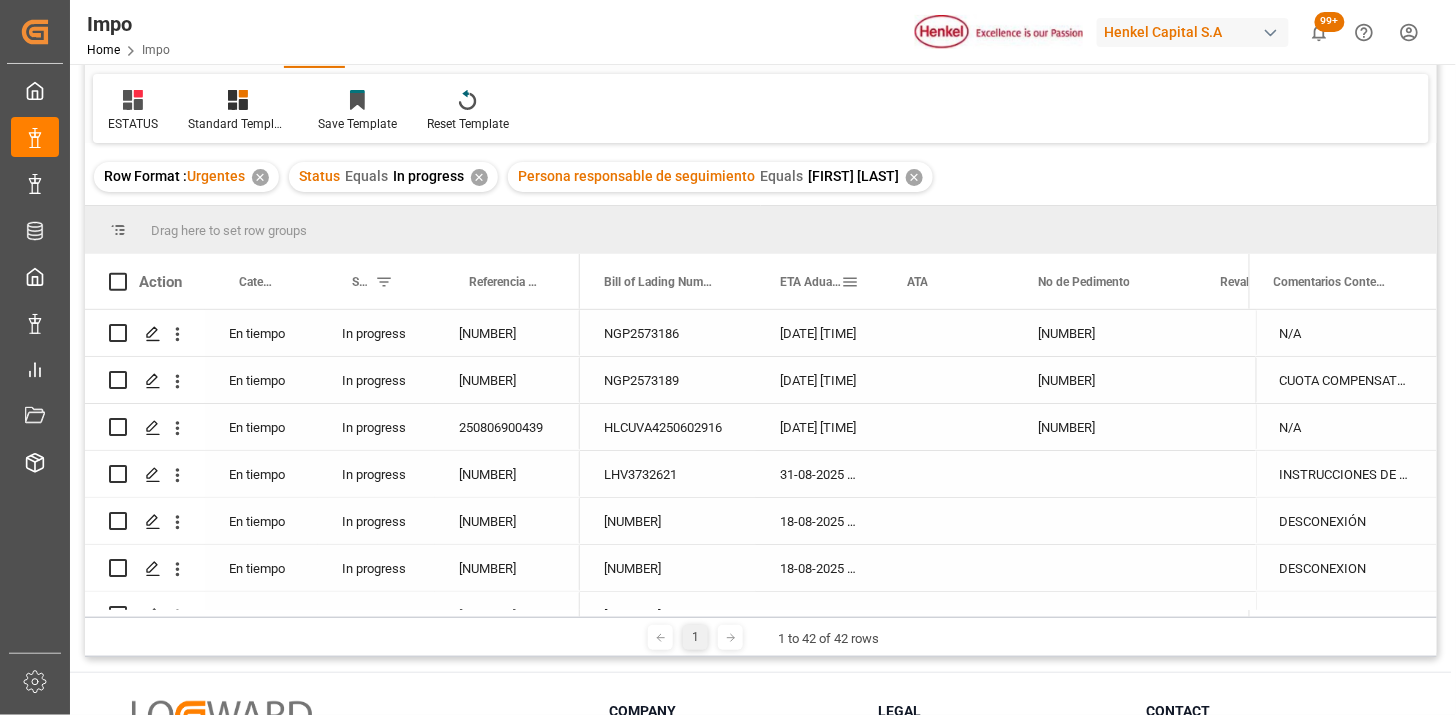 click on "ETA Aduana" at bounding box center (819, 281) 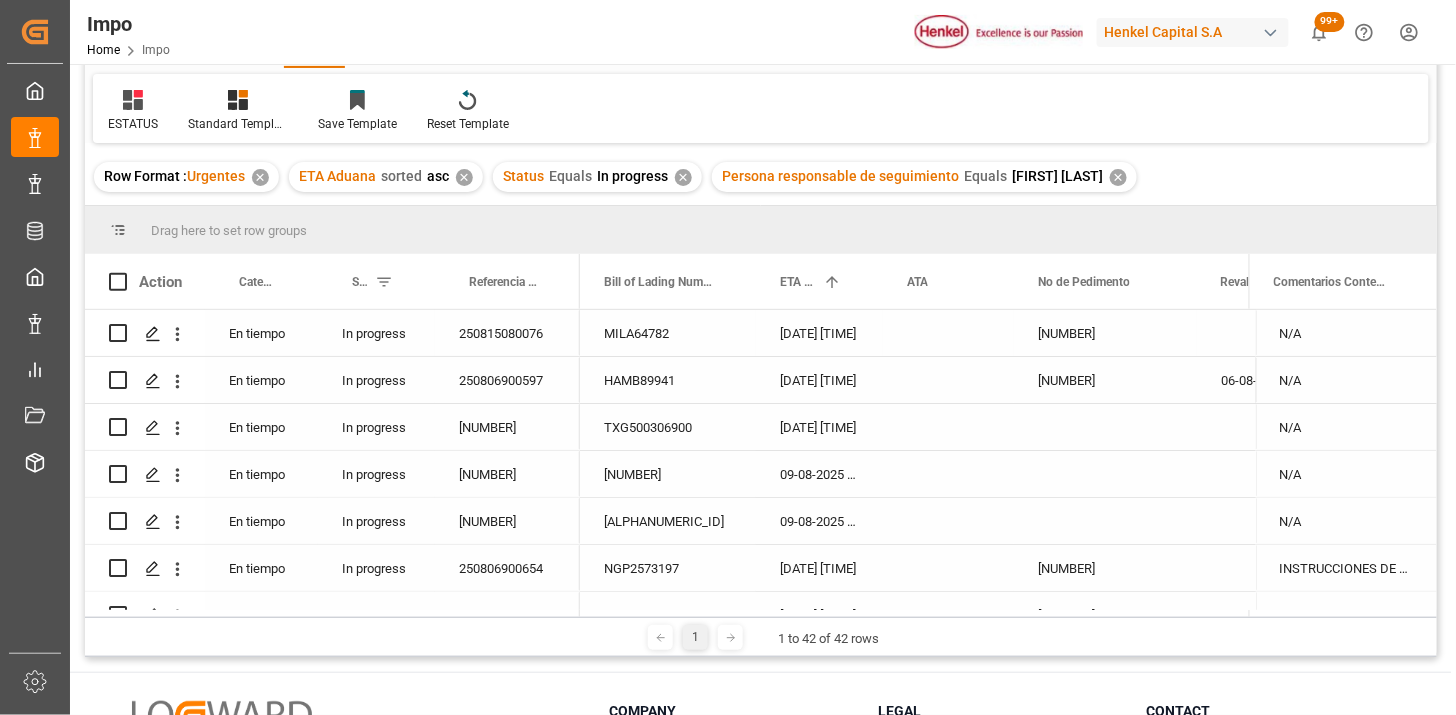 click on "250815080076" at bounding box center [507, 333] 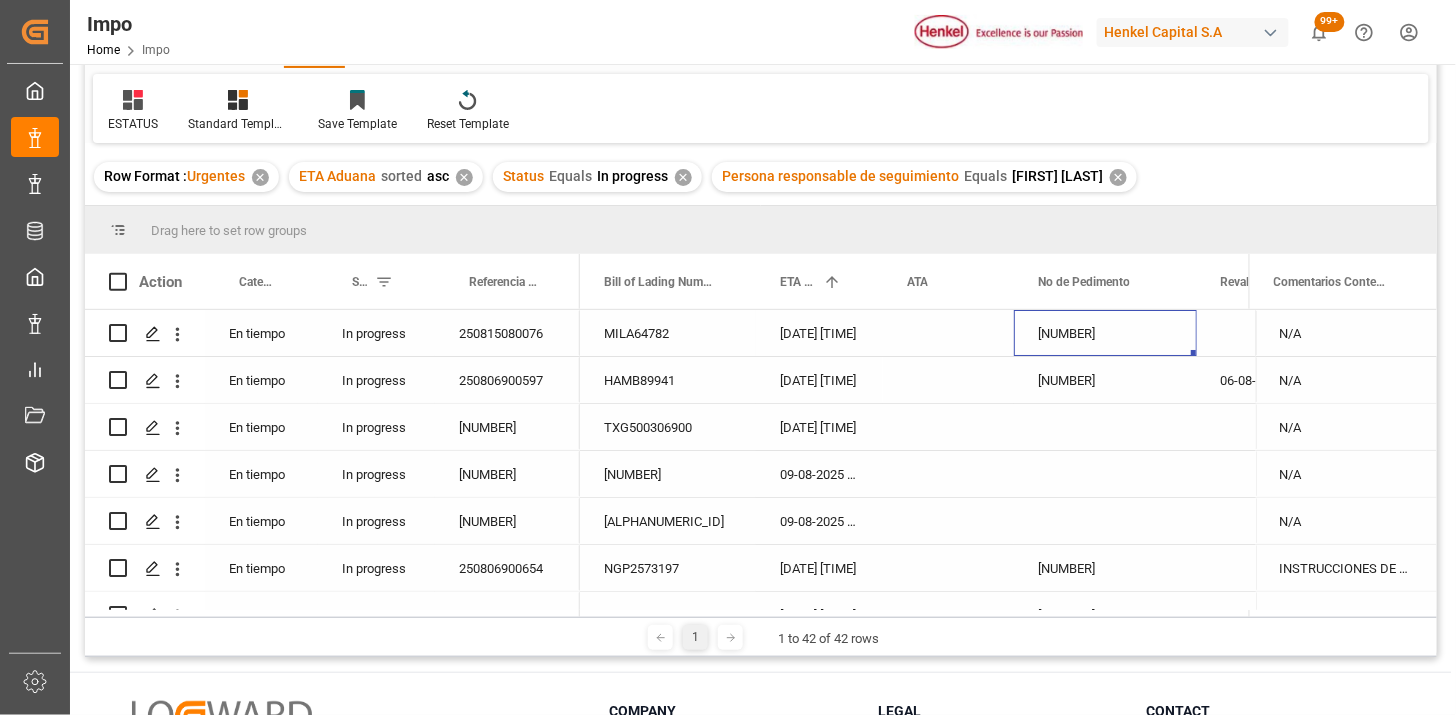 scroll, scrollTop: 0, scrollLeft: 78, axis: horizontal 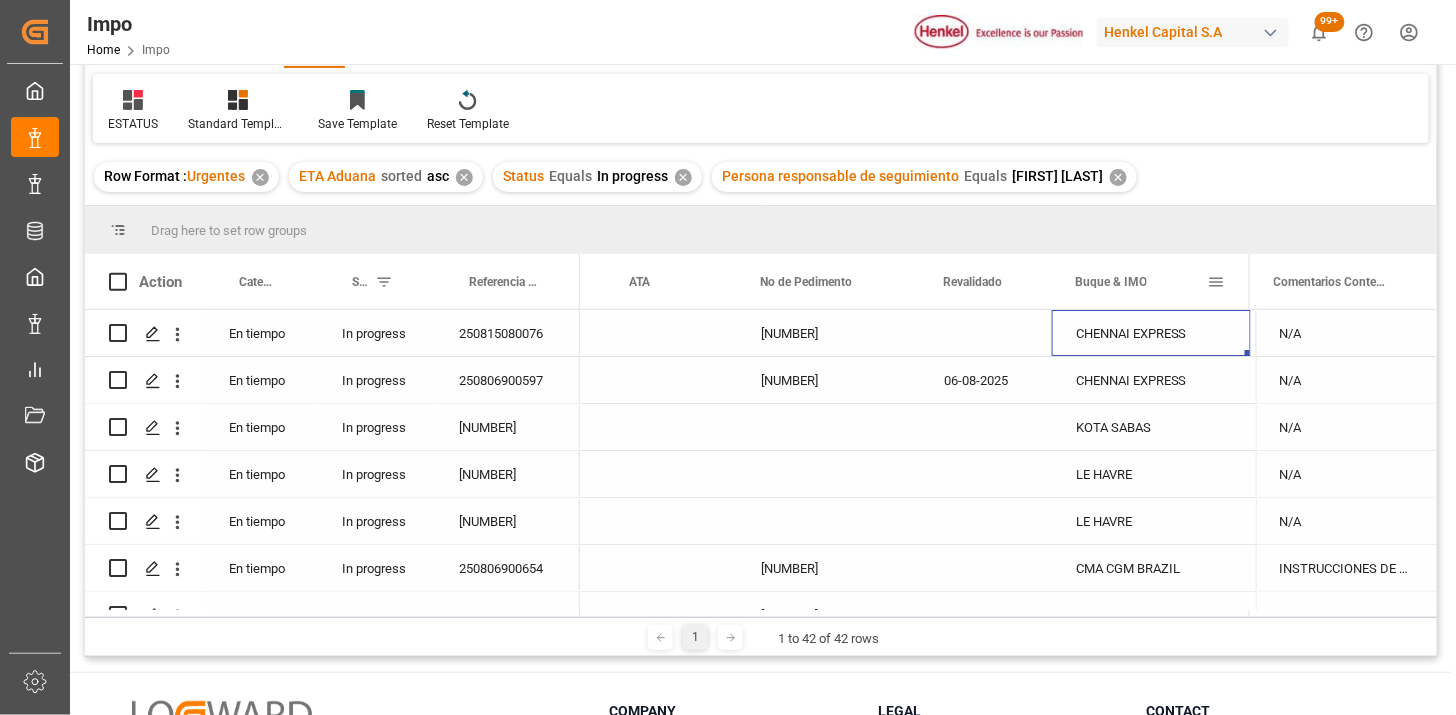 click at bounding box center (1217, 282) 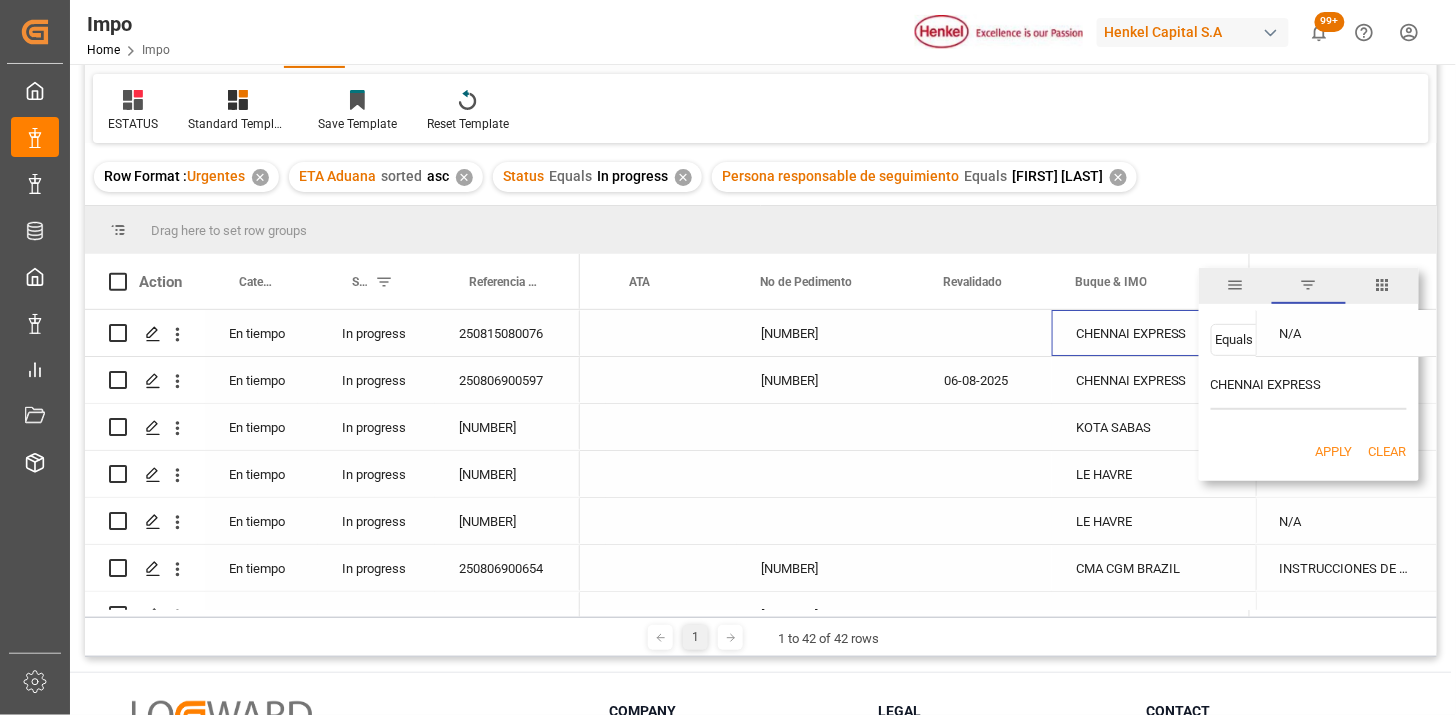 type on "CHENNAI EXPRESS" 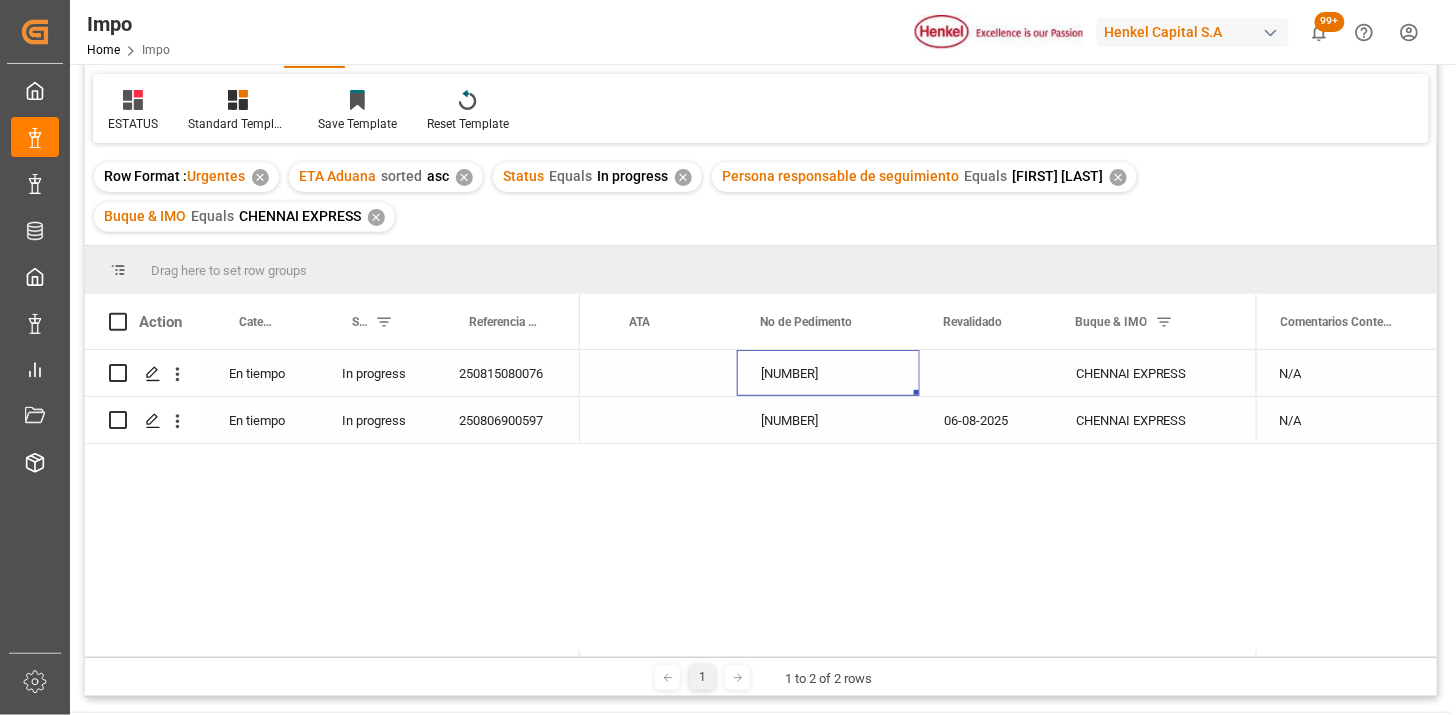 click on "[NUMBER]" at bounding box center (828, 373) 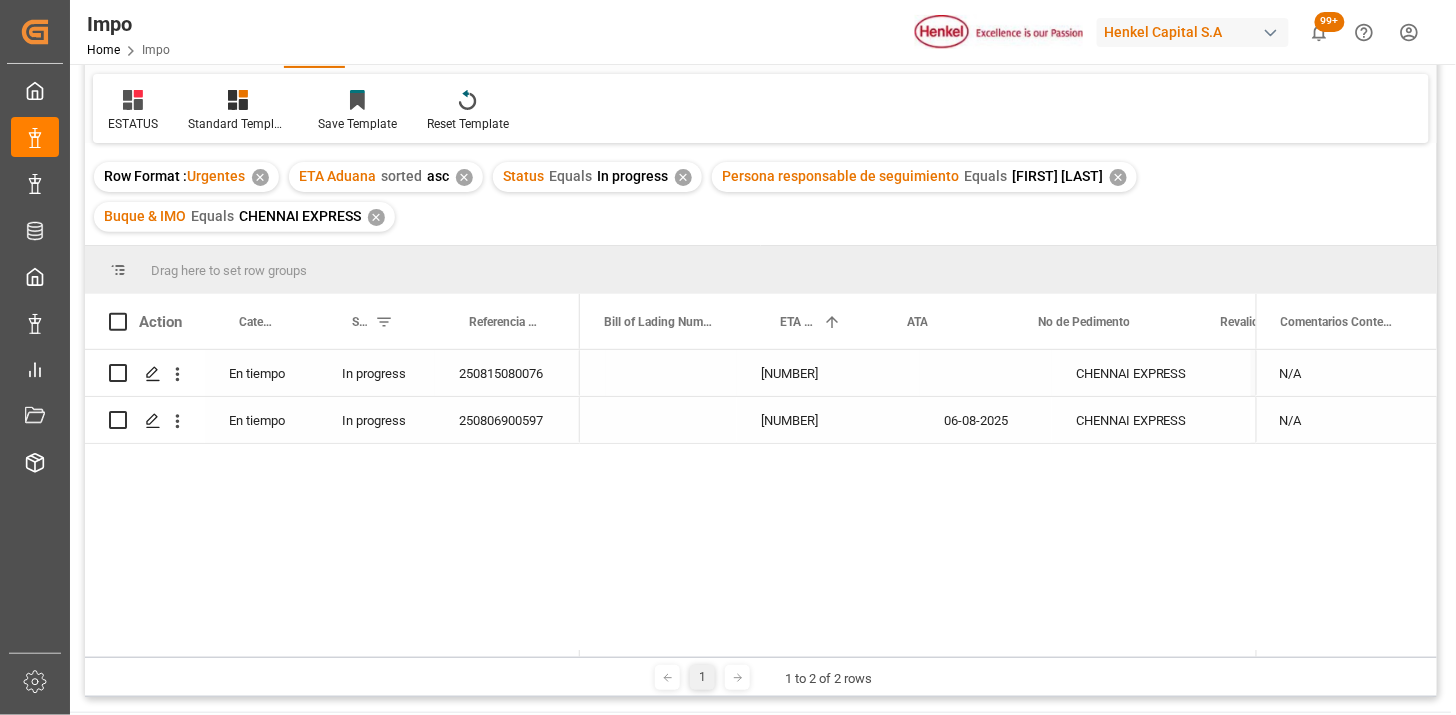 scroll, scrollTop: 0, scrollLeft: 0, axis: both 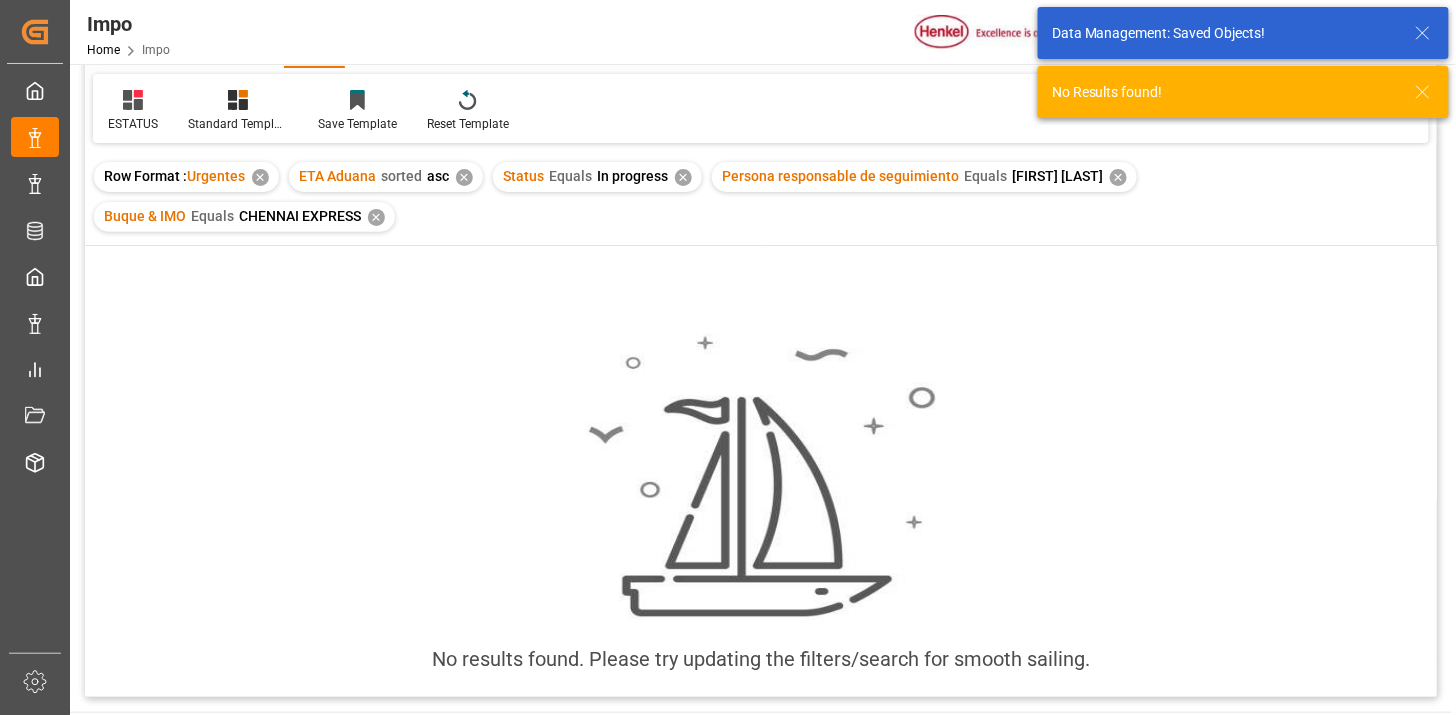 click on "✕" at bounding box center [1118, 177] 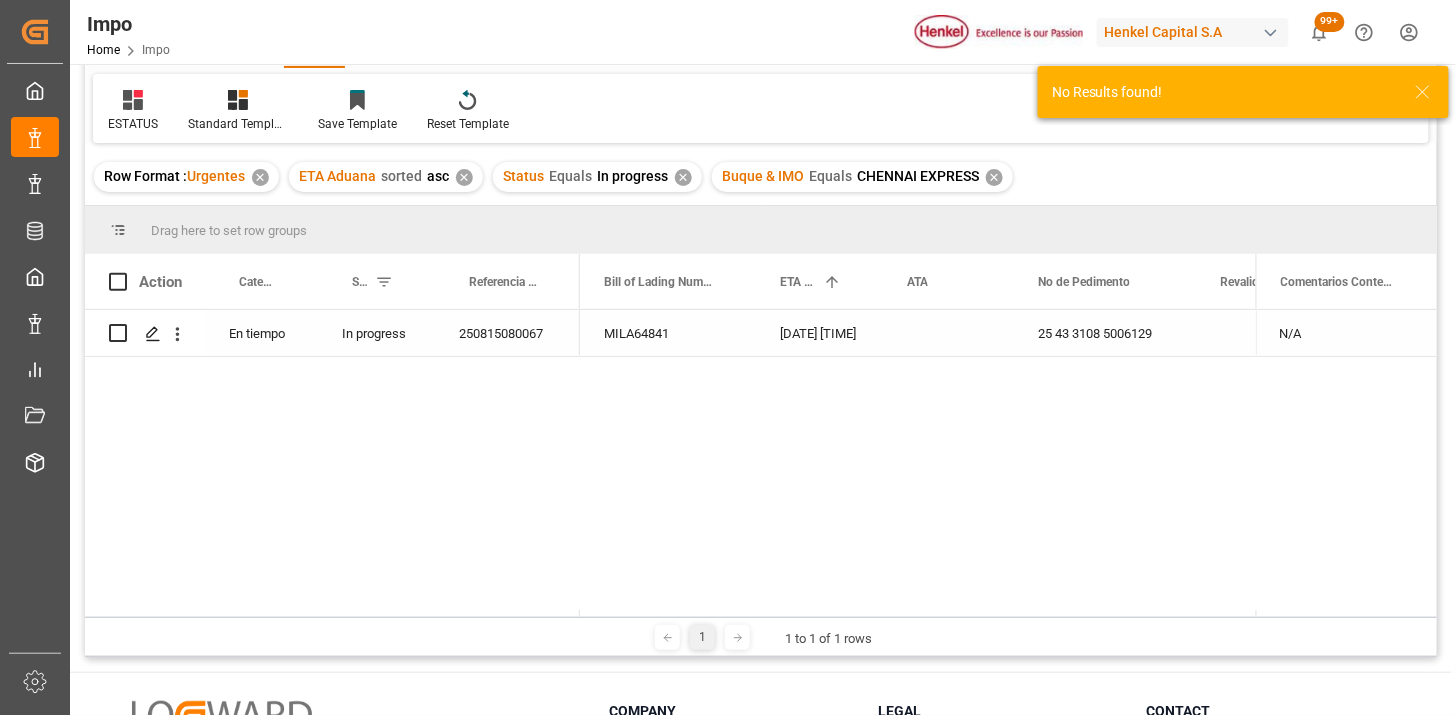 click on "✕" at bounding box center (994, 177) 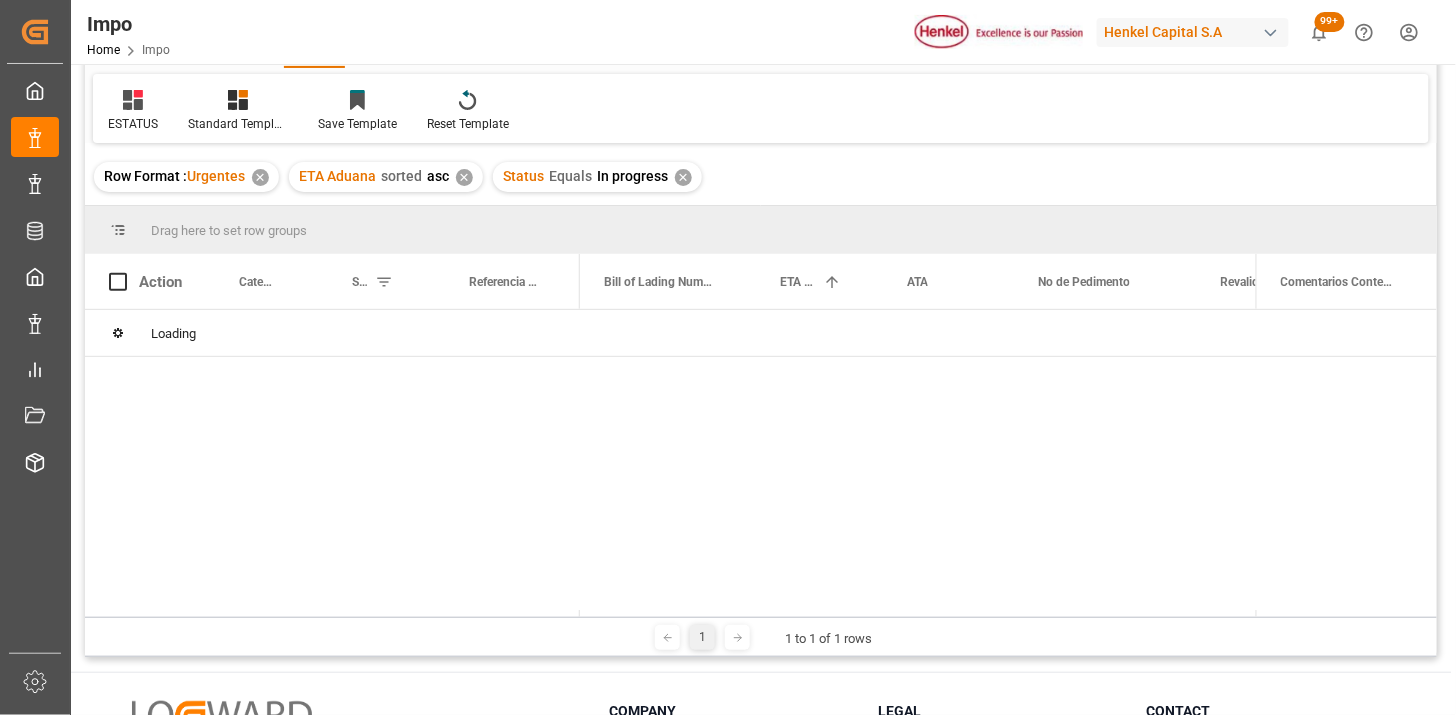 click 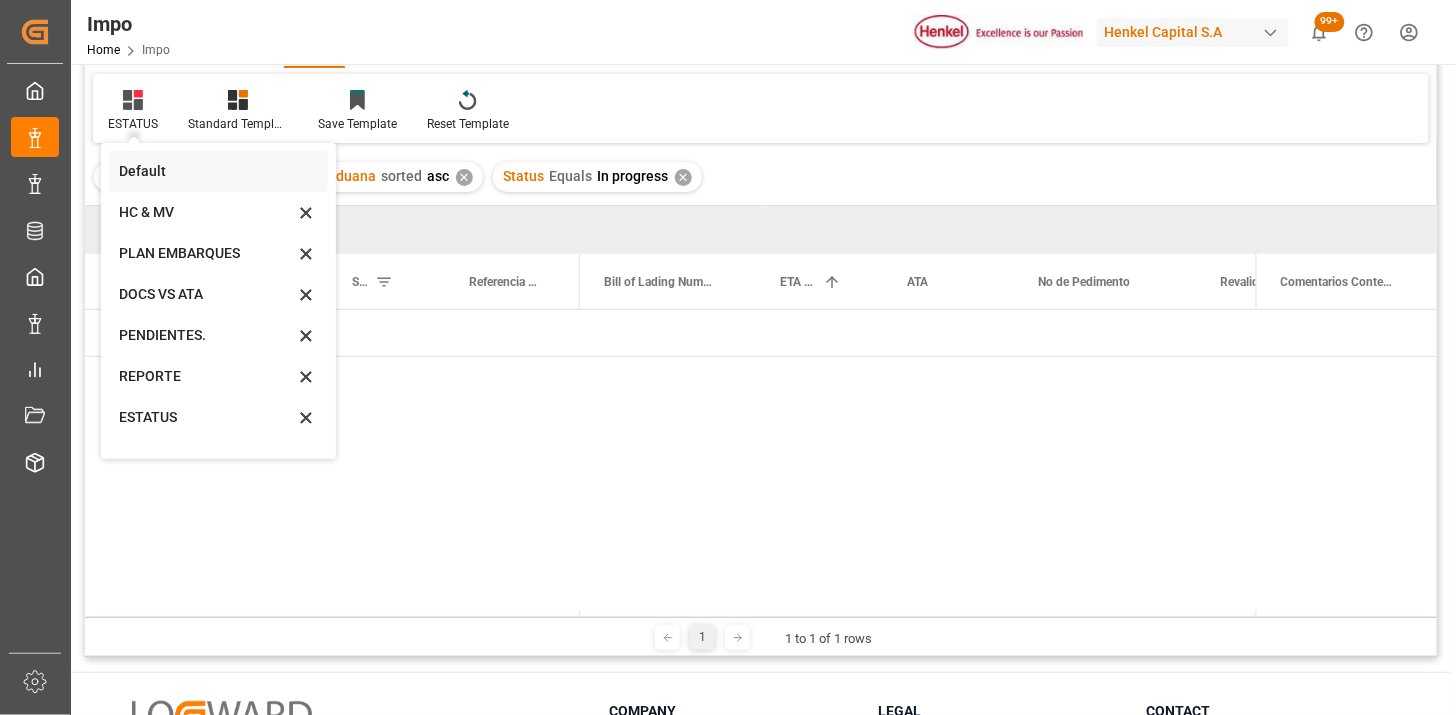 click on "Default" at bounding box center (206, 171) 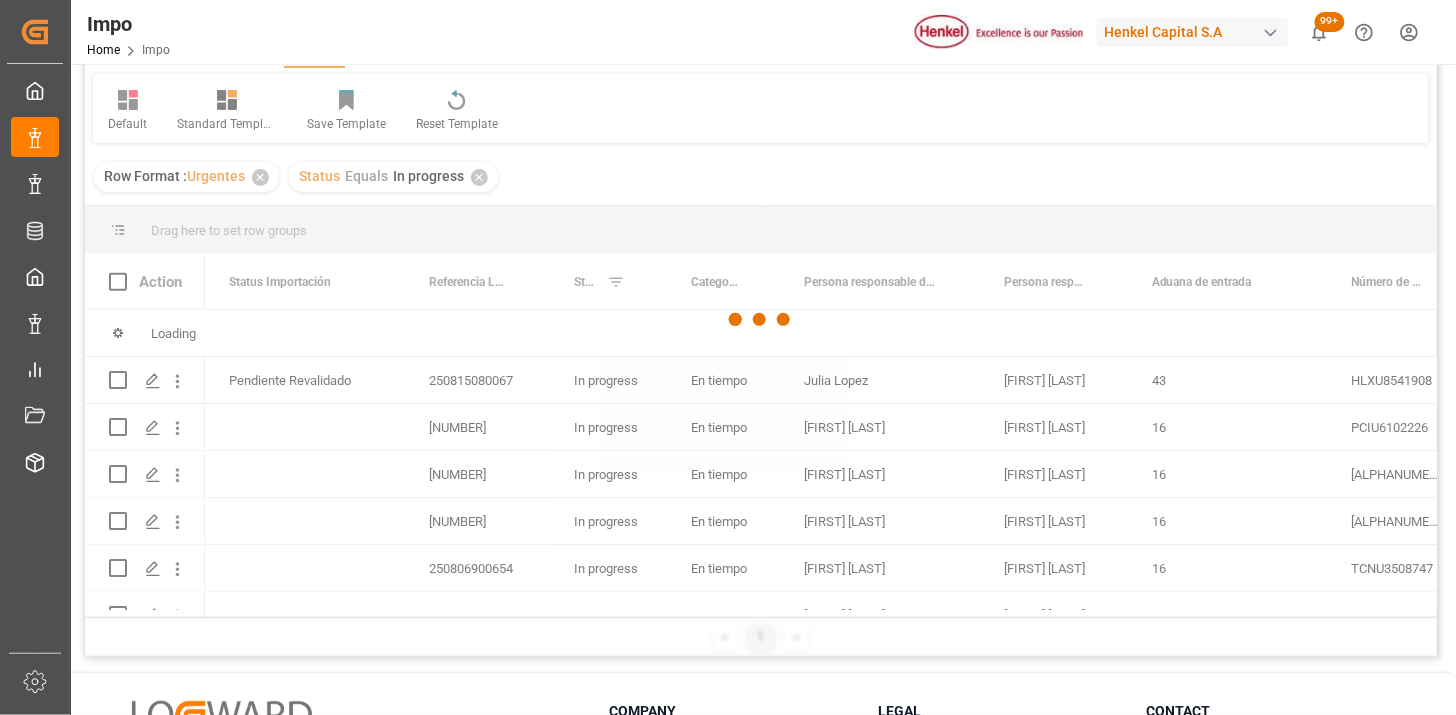 scroll, scrollTop: 0, scrollLeft: 0, axis: both 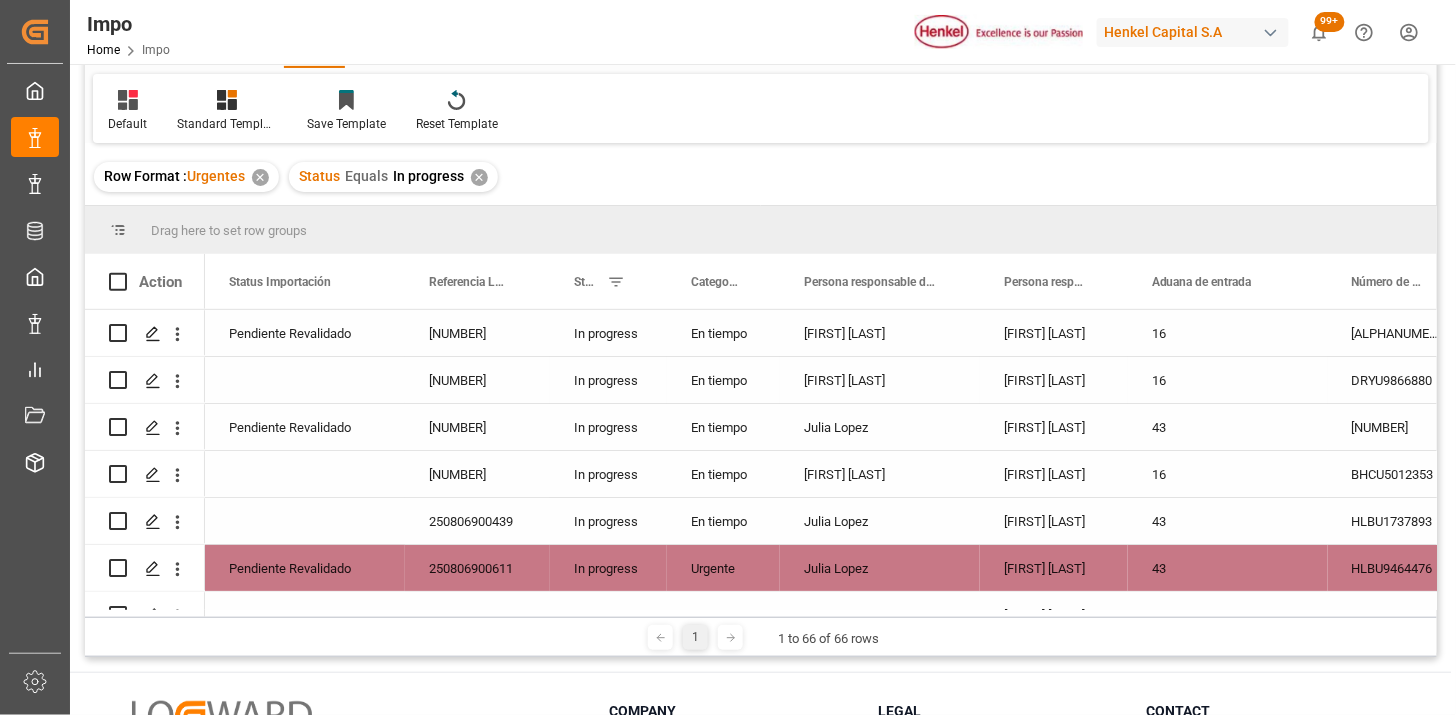 click on "[FIRST] [LAST]" at bounding box center [1054, 380] 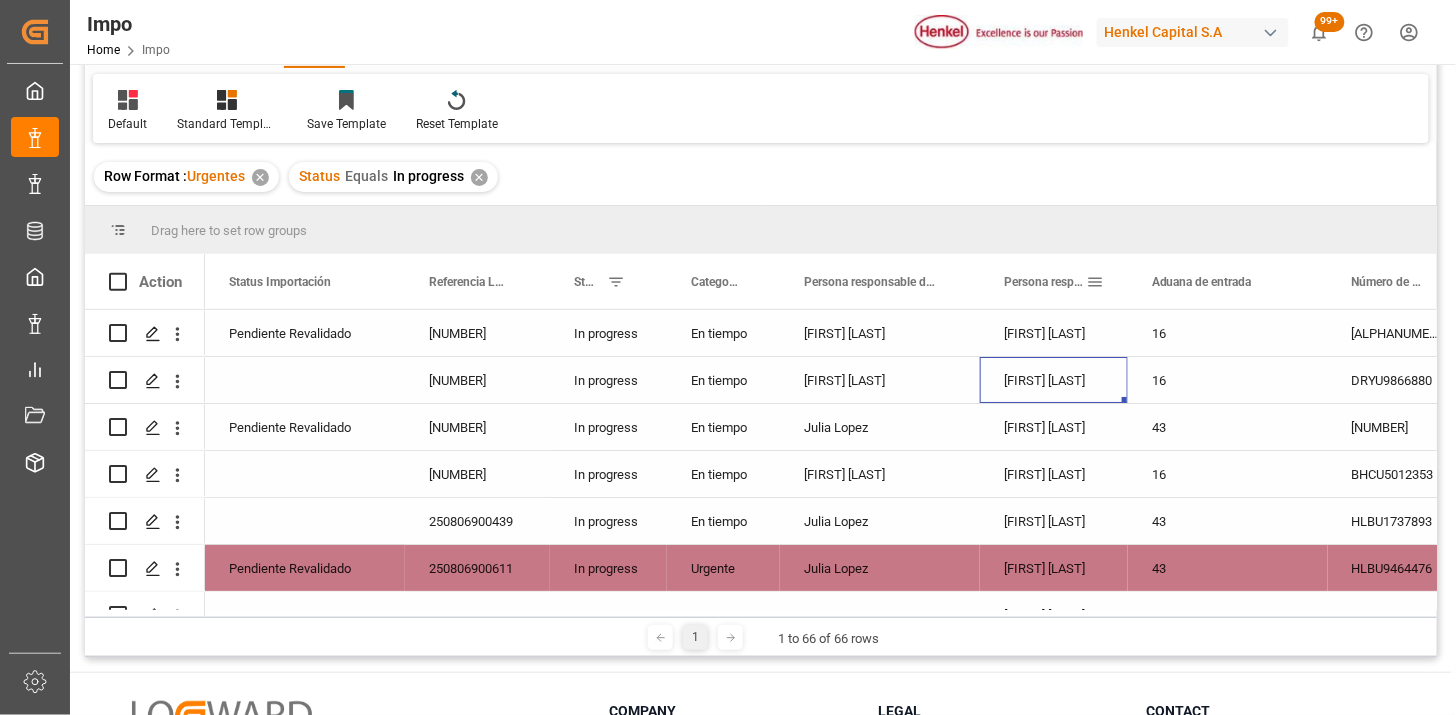 click at bounding box center [1095, 282] 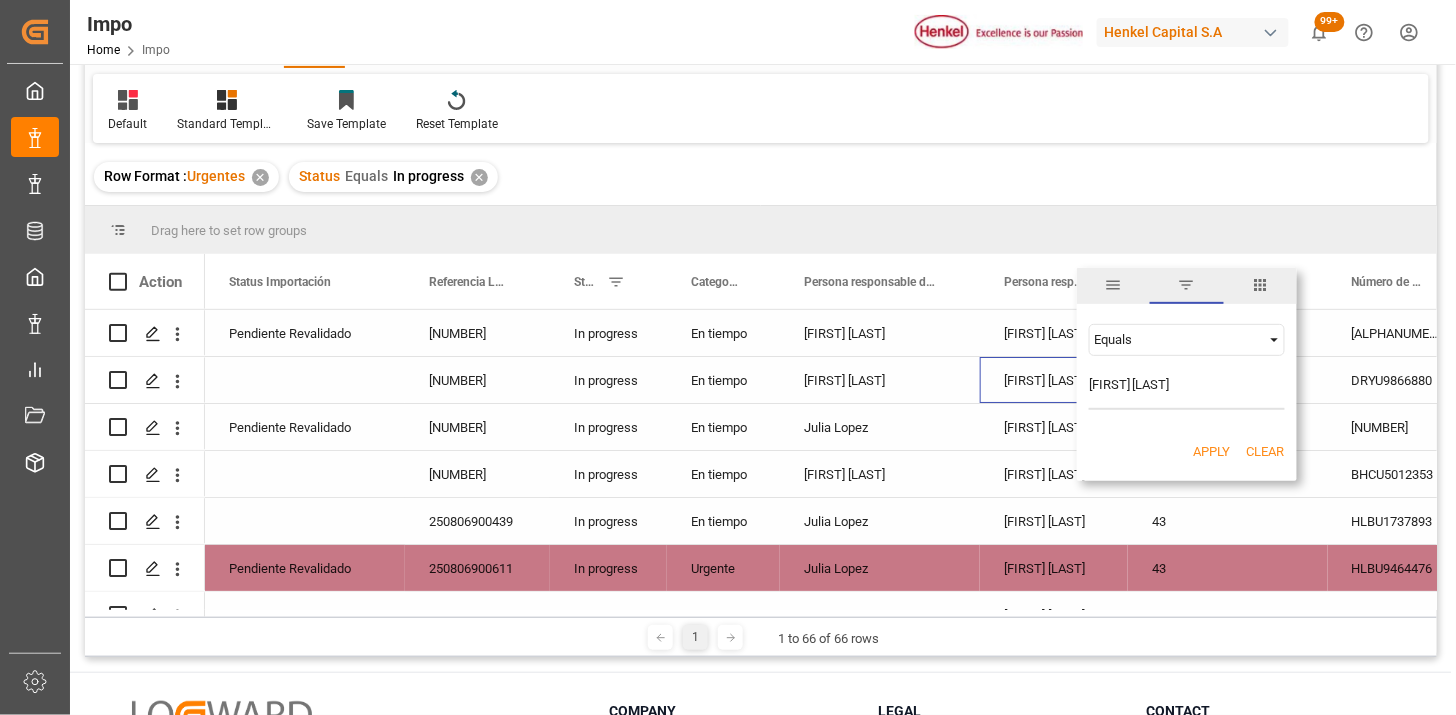 type on "[FIRST] [LAST]" 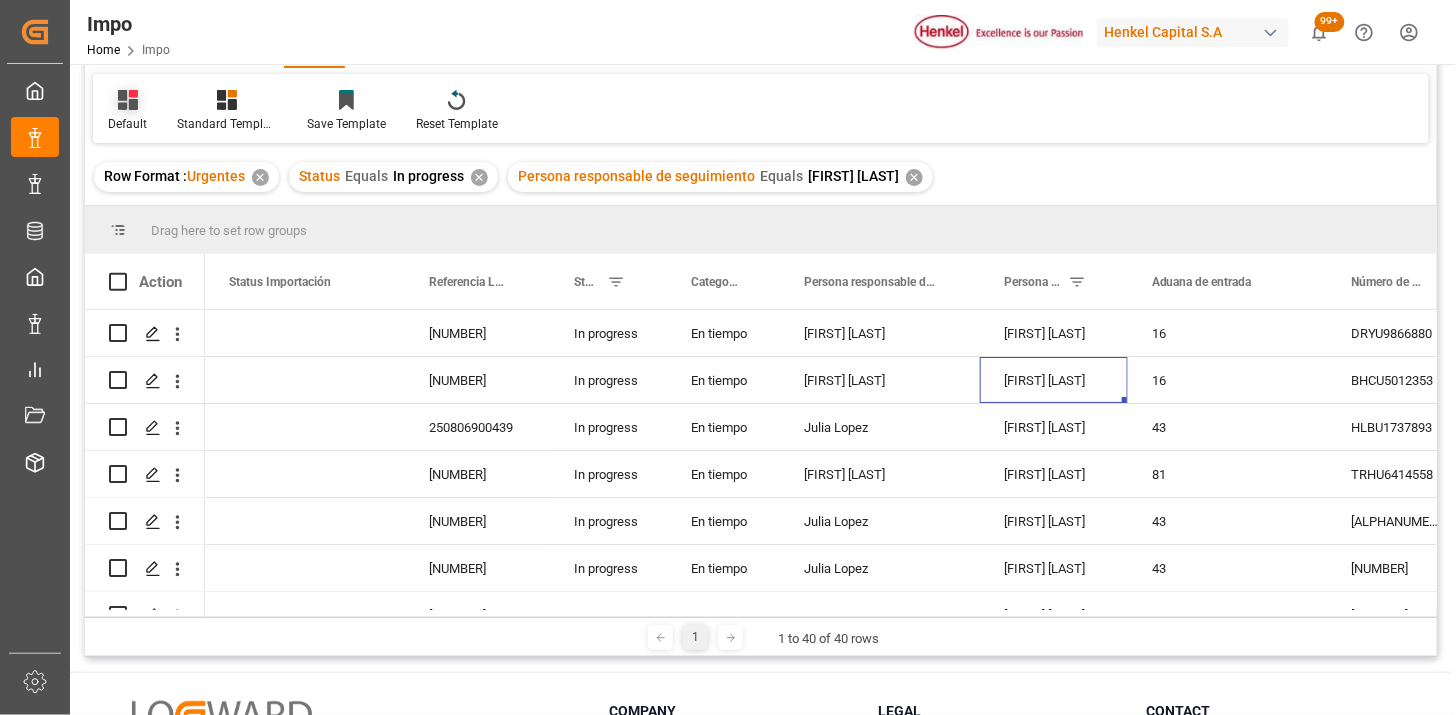 click 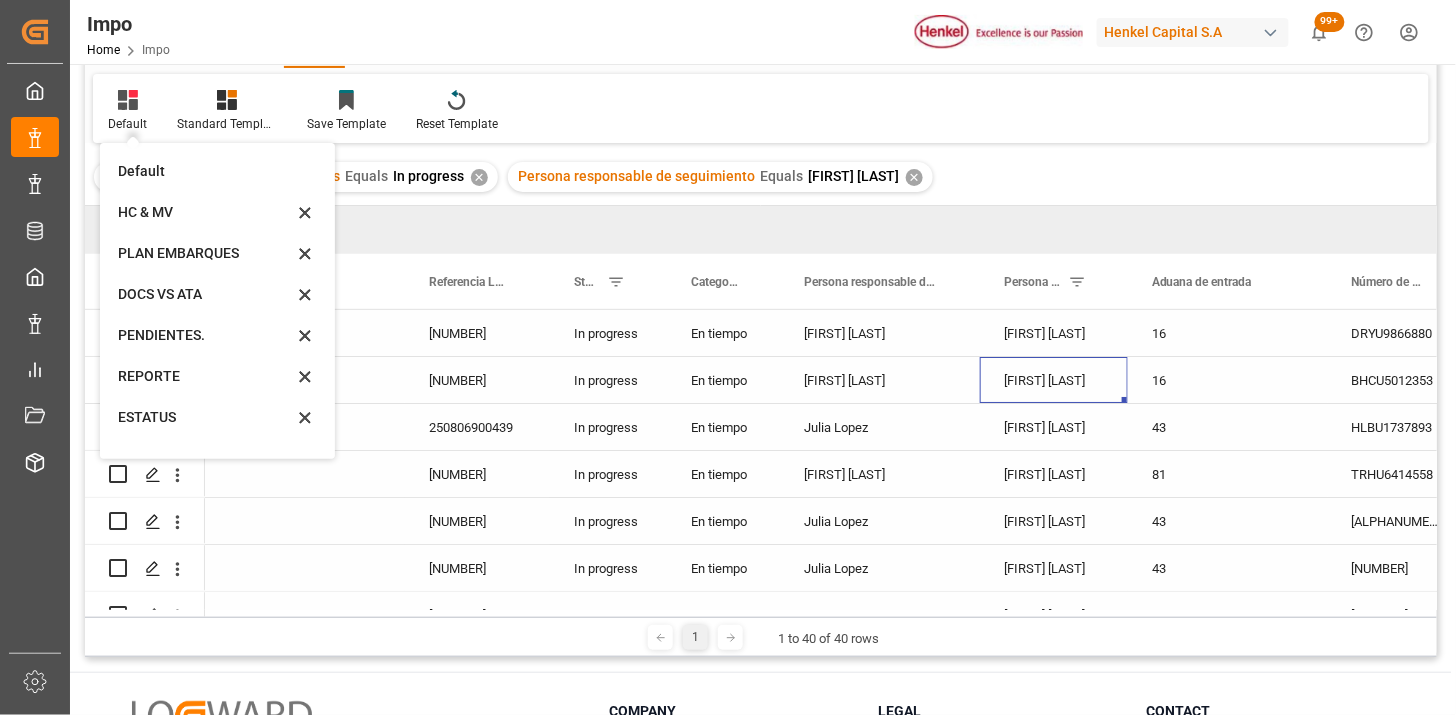 drag, startPoint x: 188, startPoint y: 407, endPoint x: 698, endPoint y: 191, distance: 553.8556 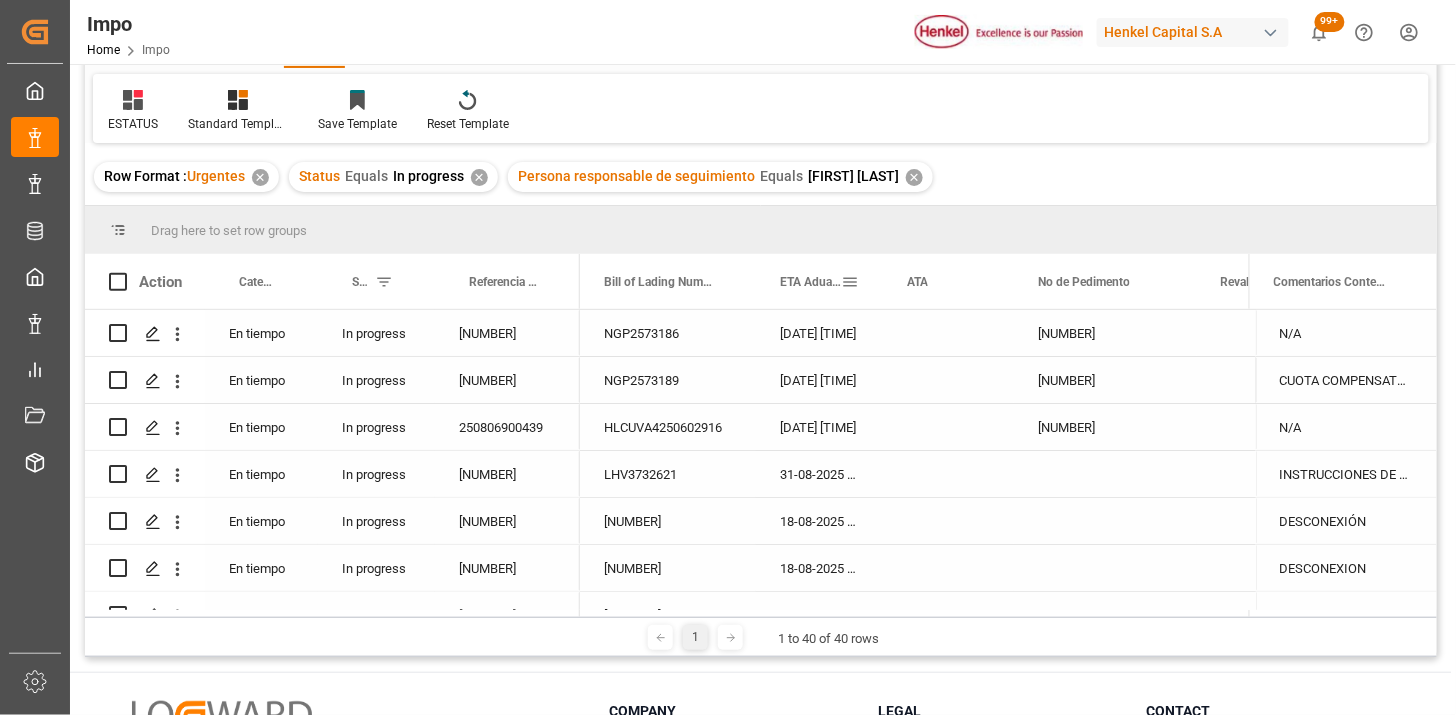 click on "ETA Aduana" at bounding box center [810, 281] 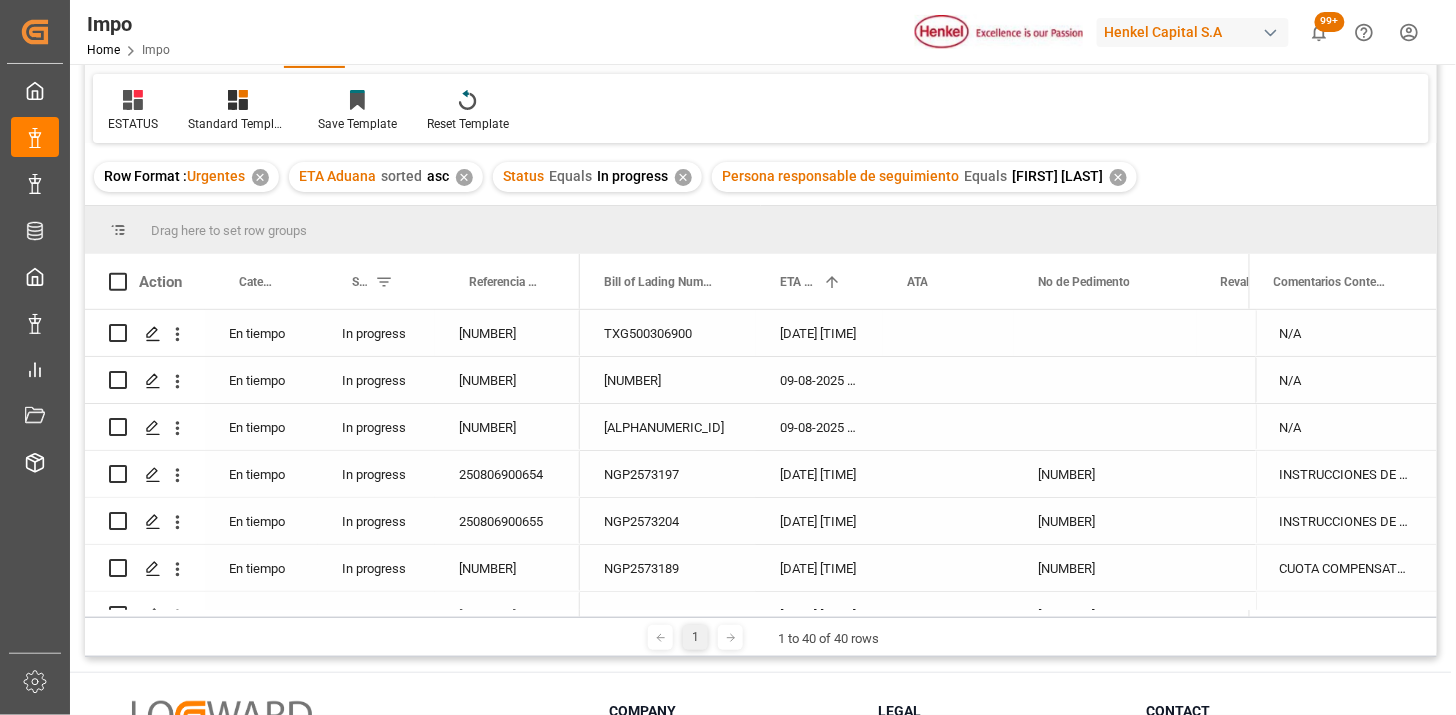 click on "[NUMBER]" at bounding box center [507, 333] 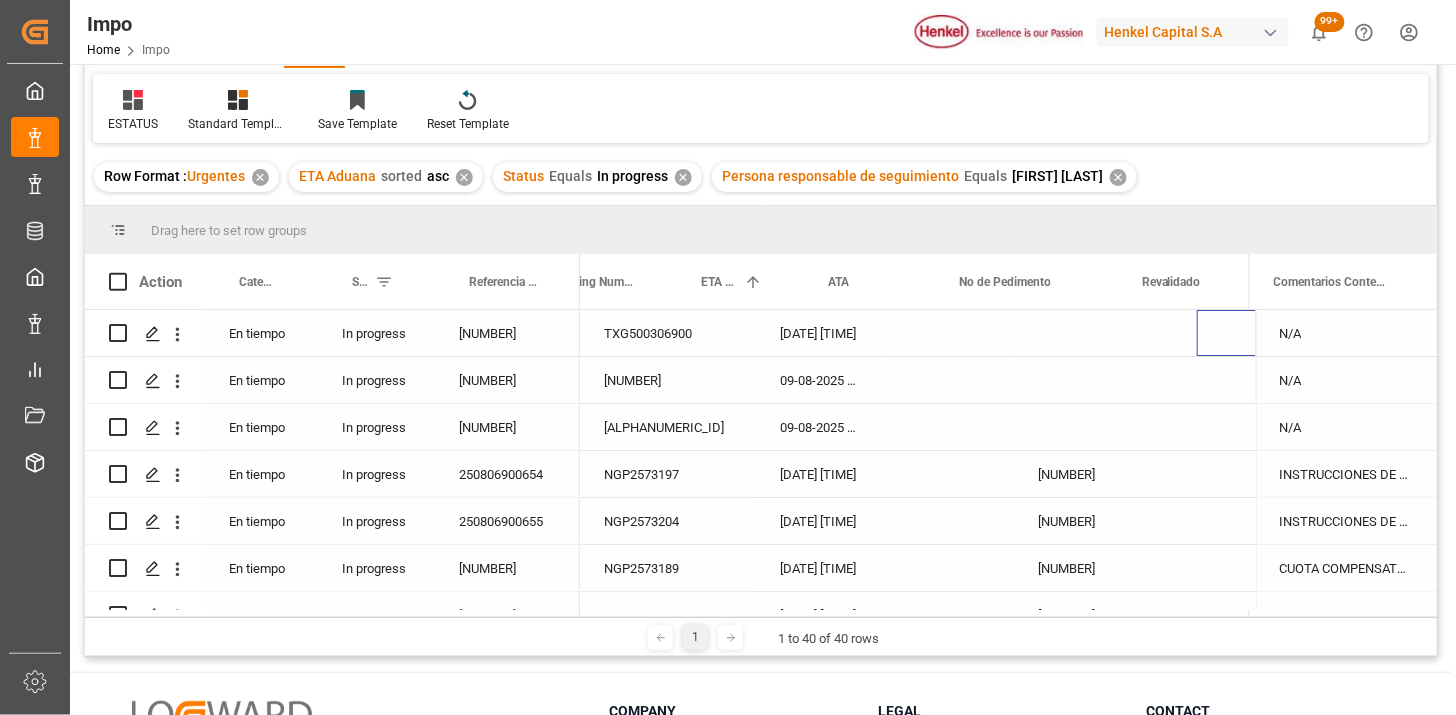 scroll, scrollTop: 0, scrollLeft: 78, axis: horizontal 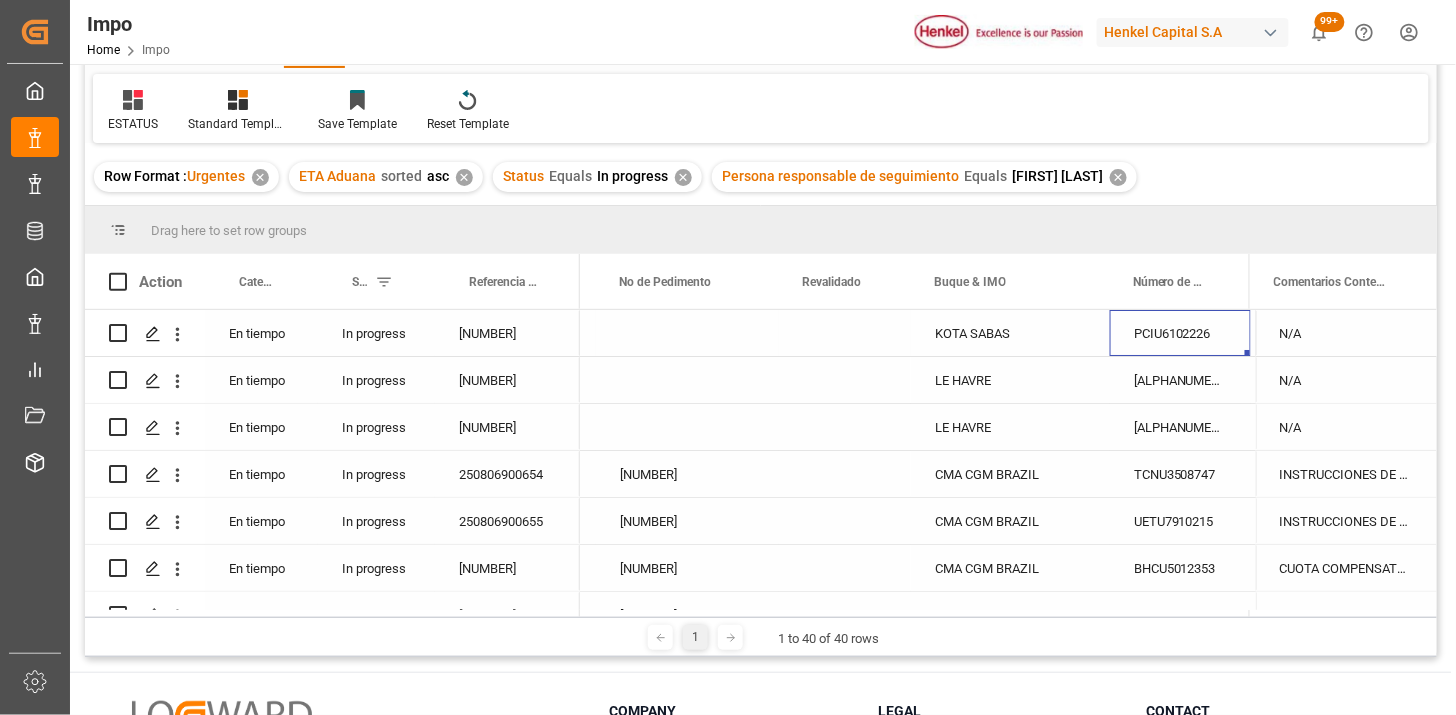 click on "[NUMBER]" at bounding box center (507, 333) 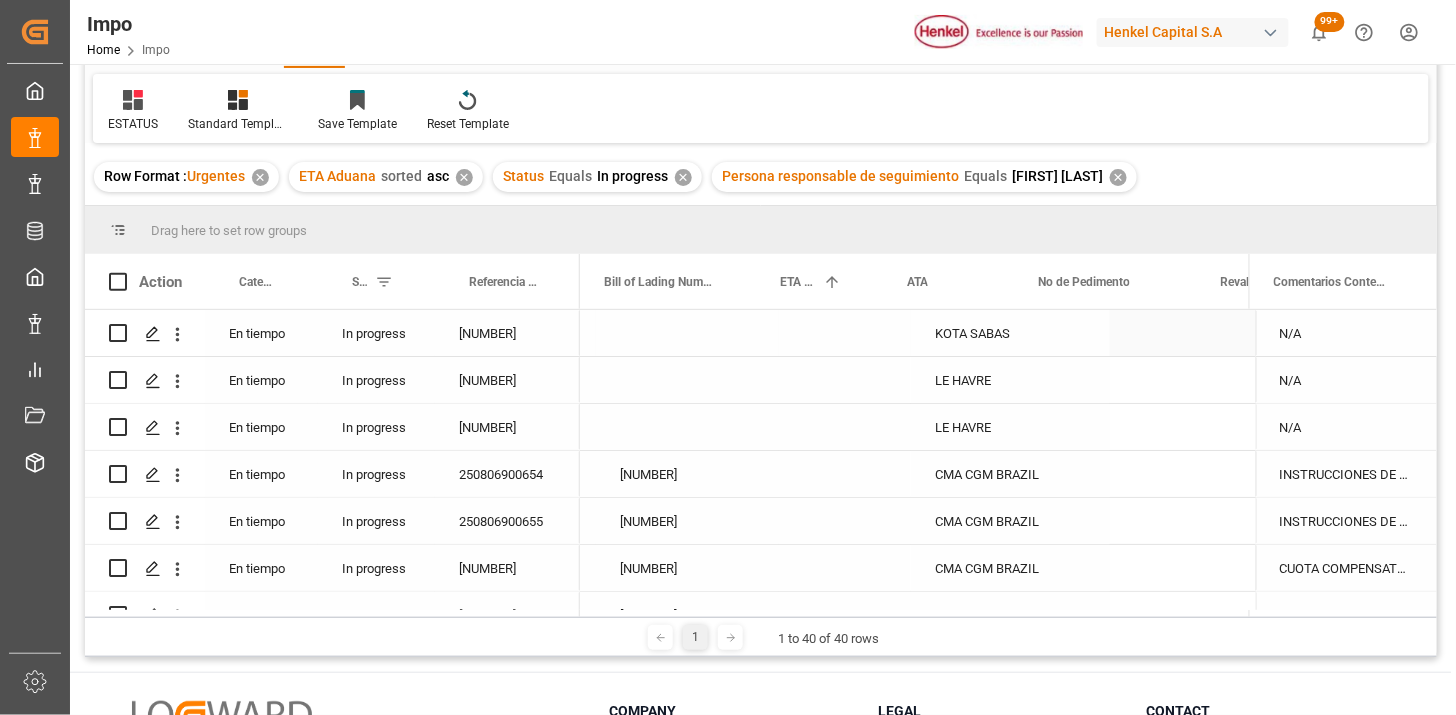 scroll, scrollTop: 0, scrollLeft: 0, axis: both 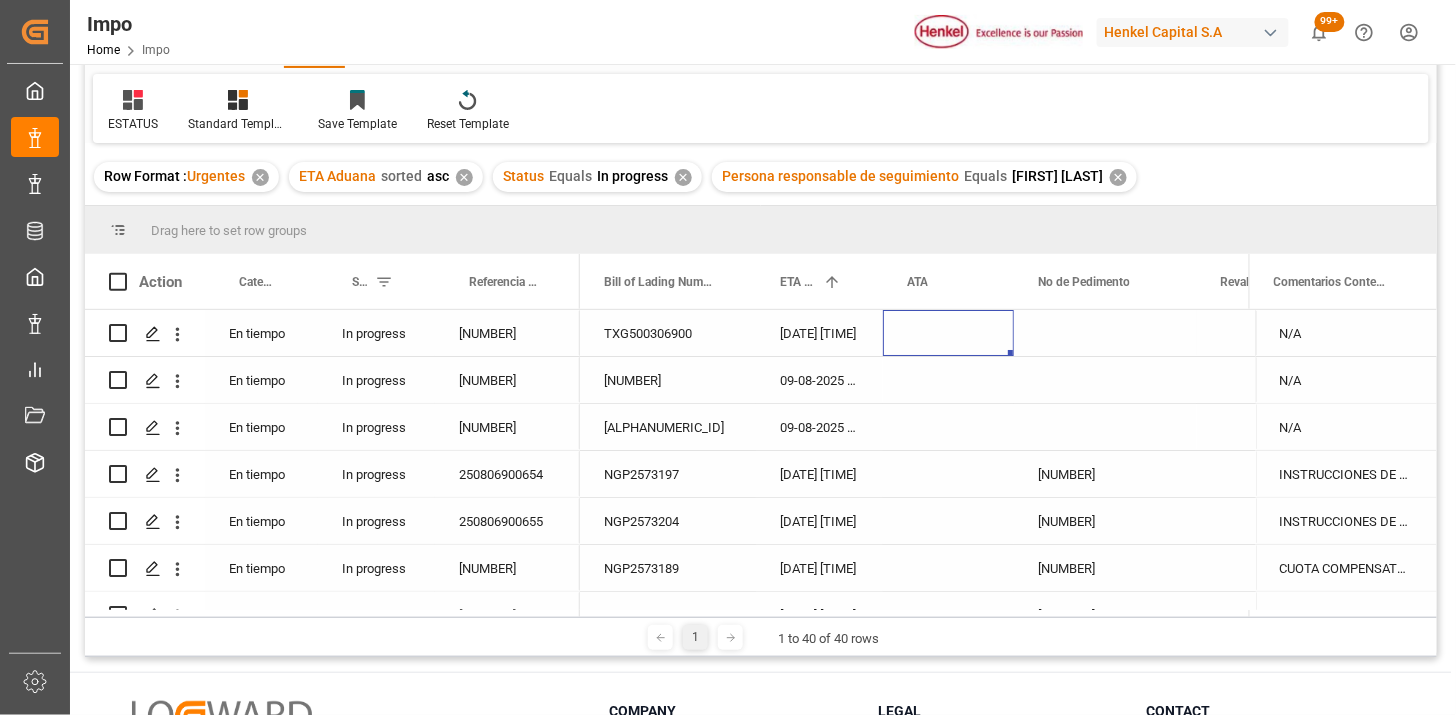 click on "[NUMBER]" at bounding box center (507, 333) 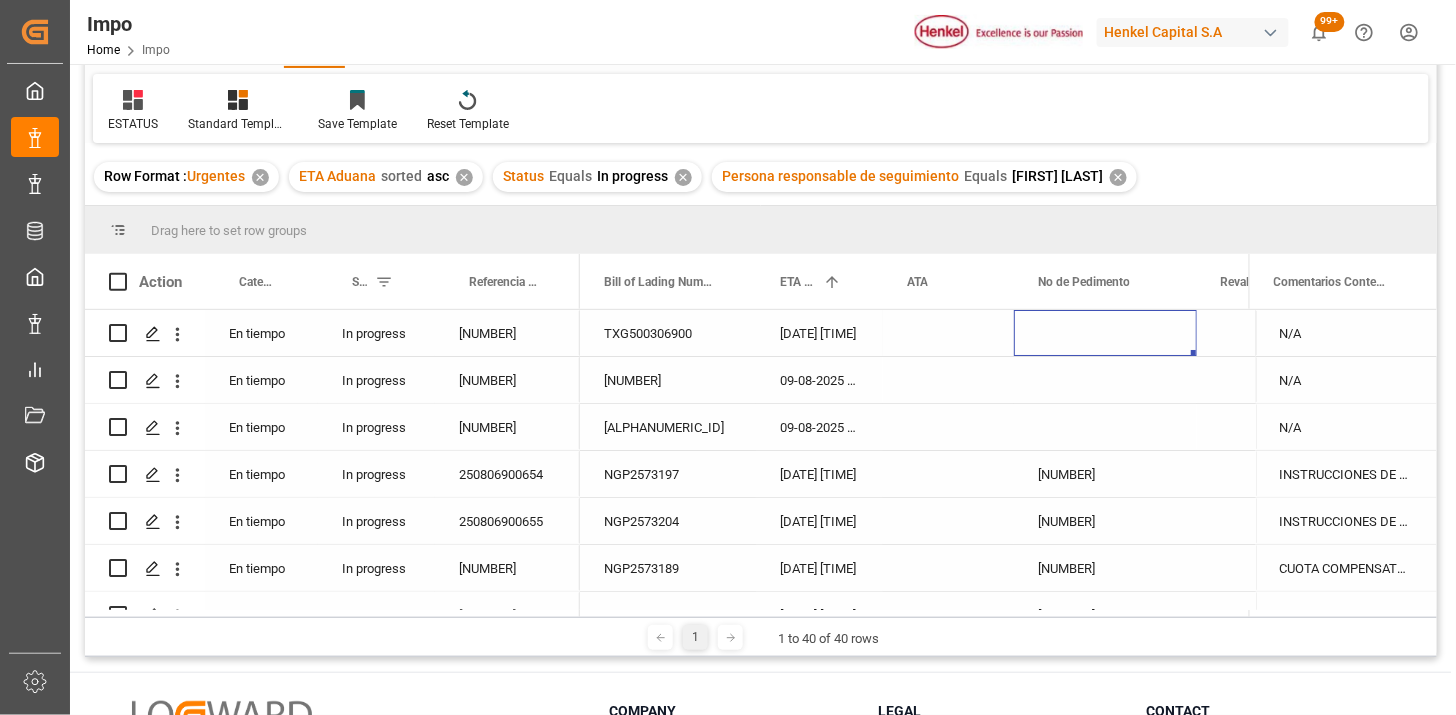 scroll, scrollTop: 0, scrollLeft: 78, axis: horizontal 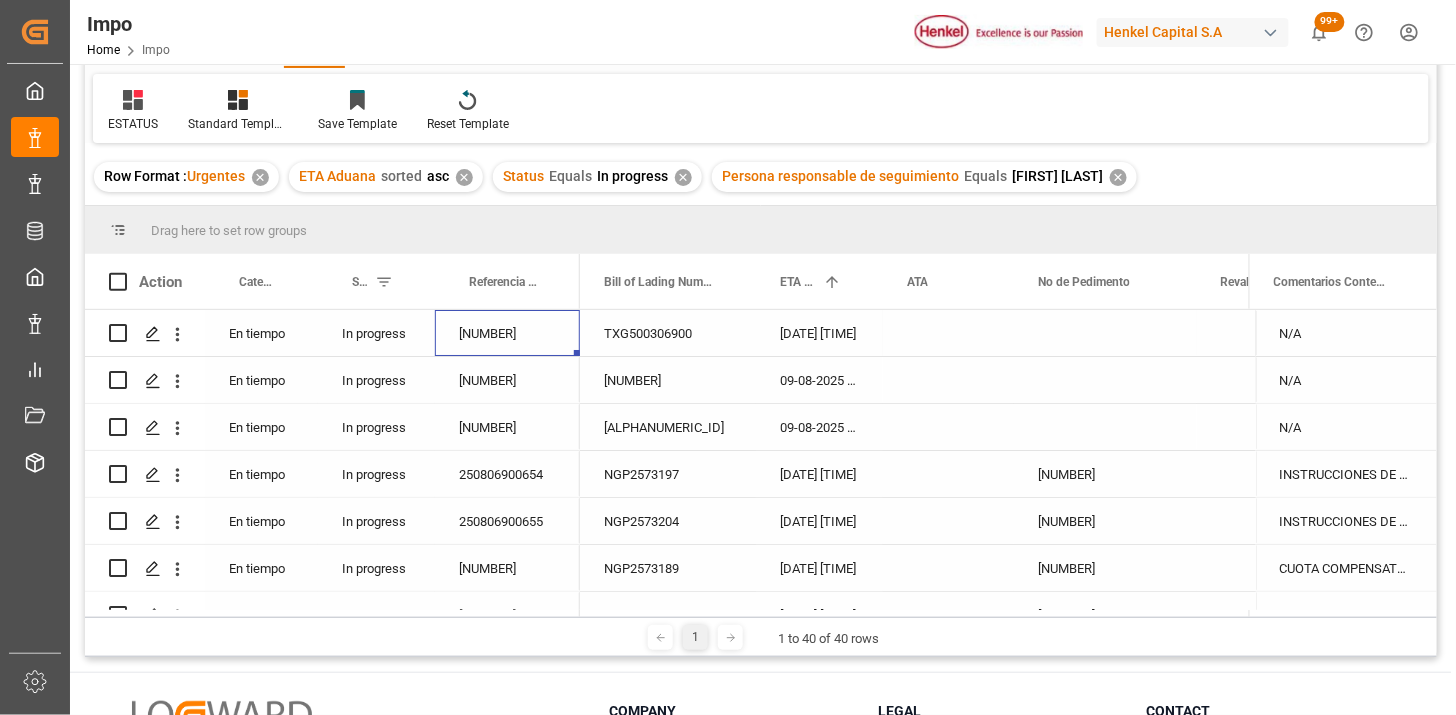 click on "[NUMBER]" at bounding box center (507, 333) 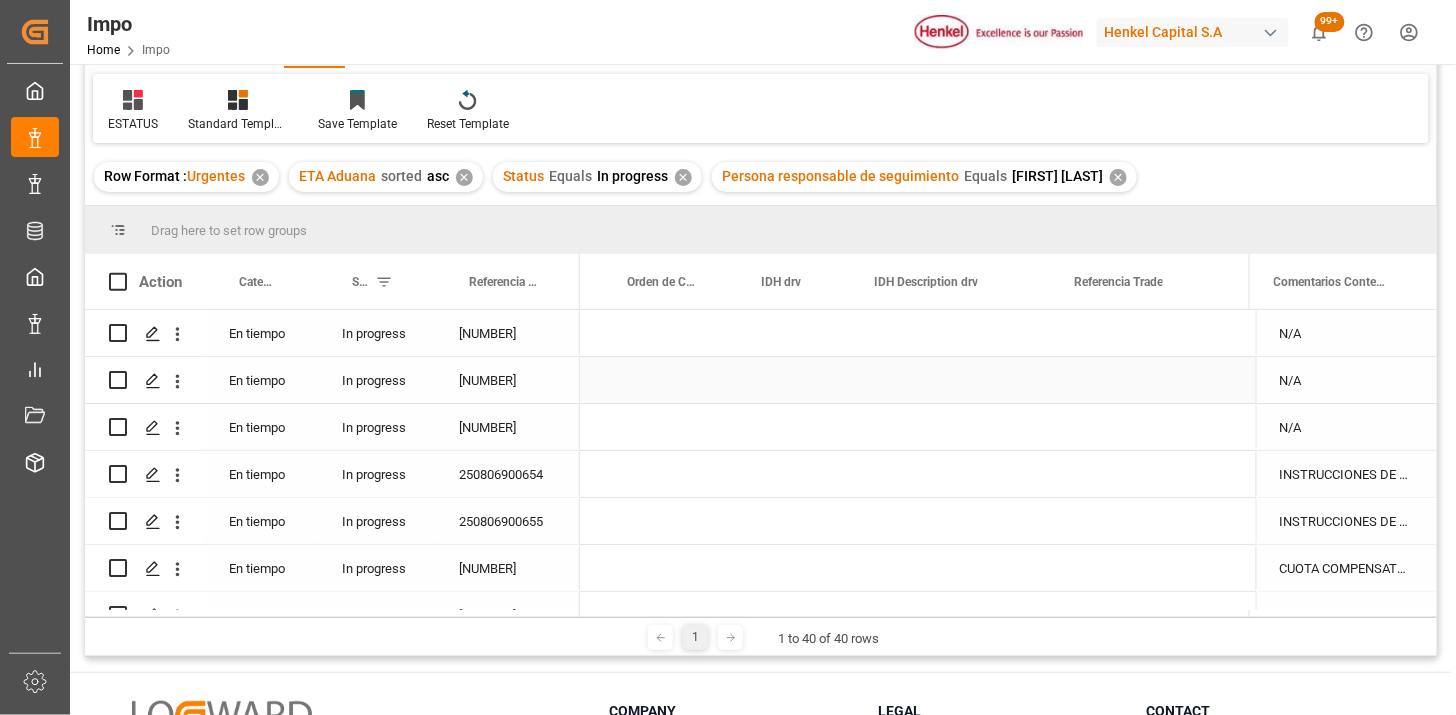 scroll, scrollTop: 0, scrollLeft: 1065, axis: horizontal 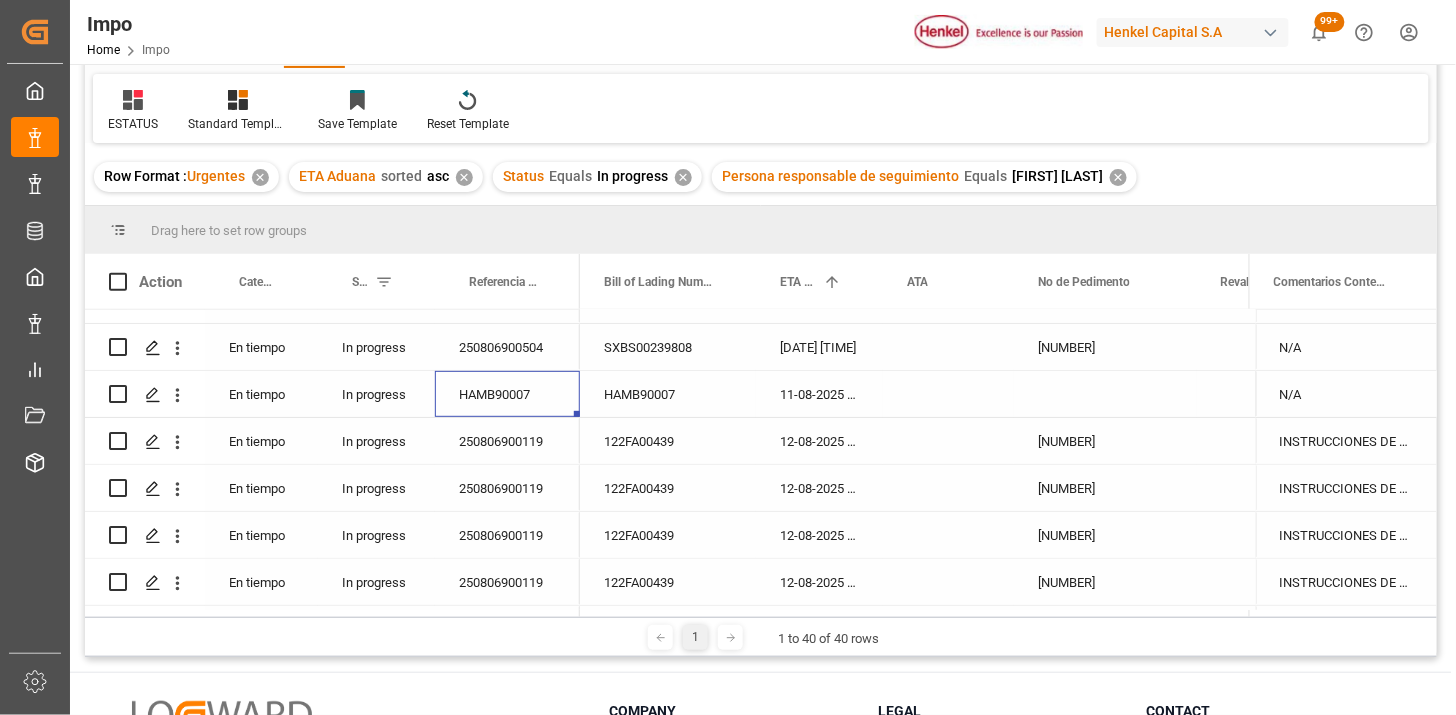 click on "HAMB90007" at bounding box center (507, 394) 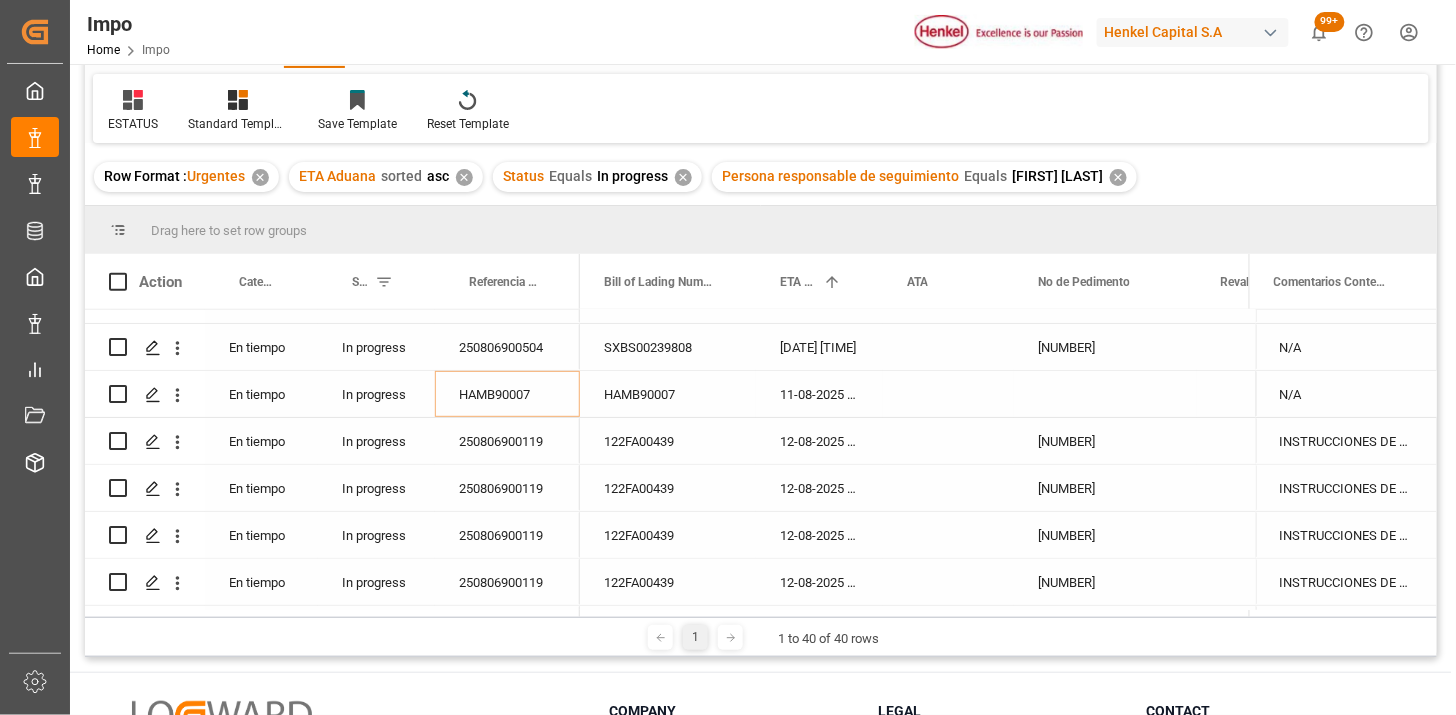 click on "HAMB90007" at bounding box center (507, 394) 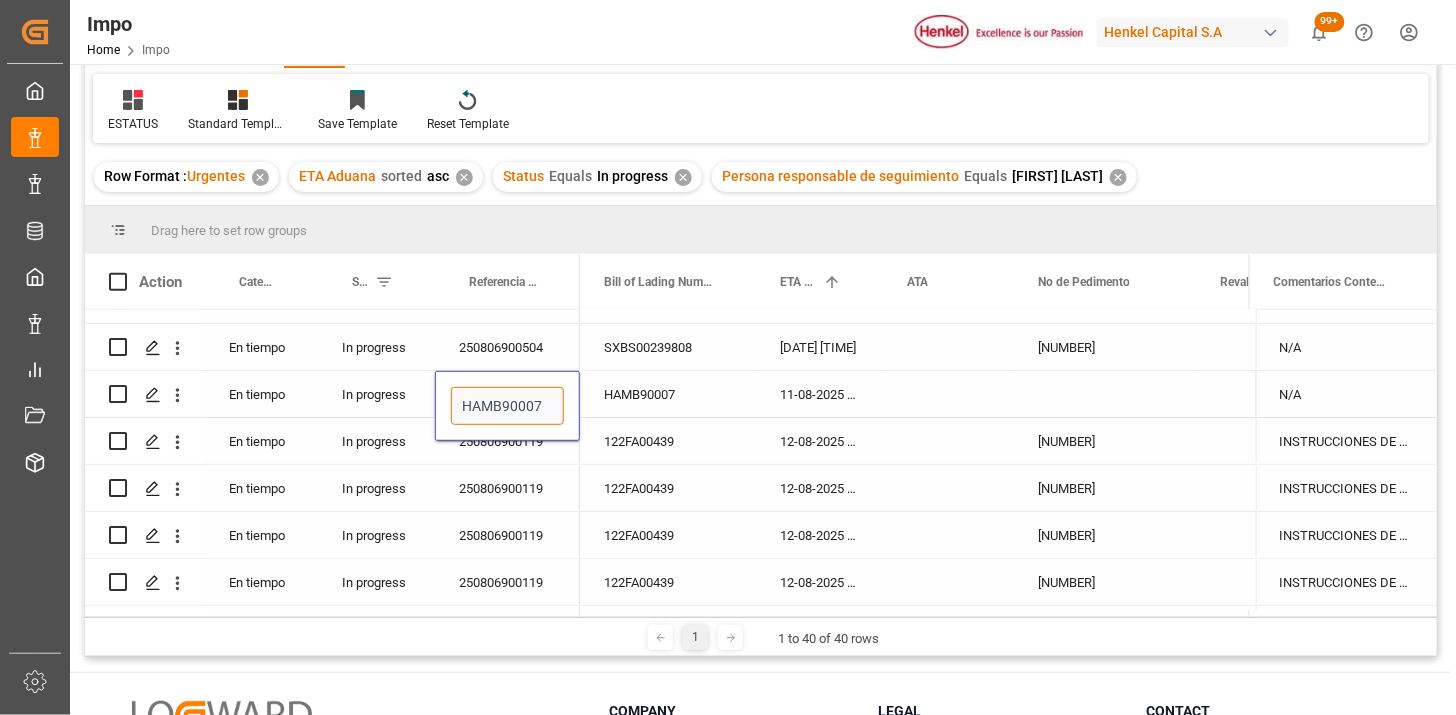 click on "HAMB90007" at bounding box center (507, 406) 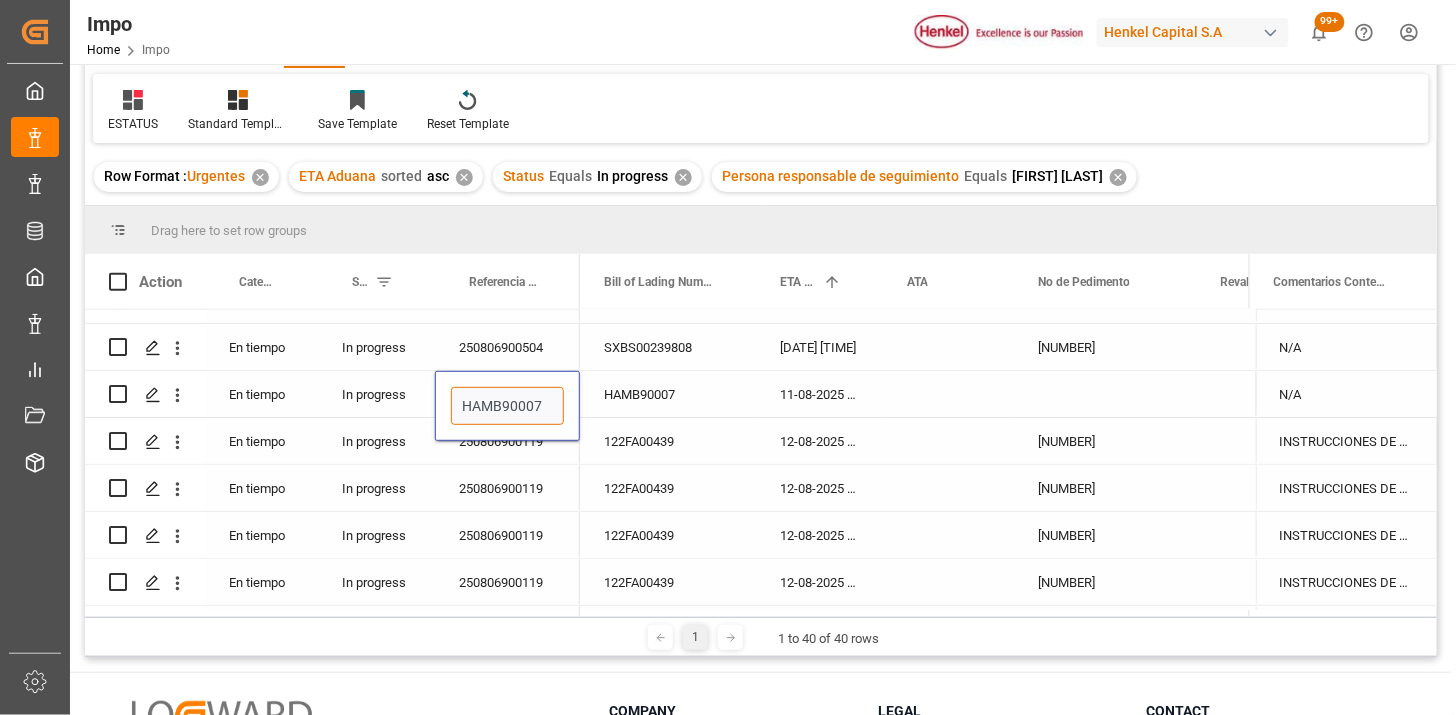 click on "HAMB90007" at bounding box center (507, 406) 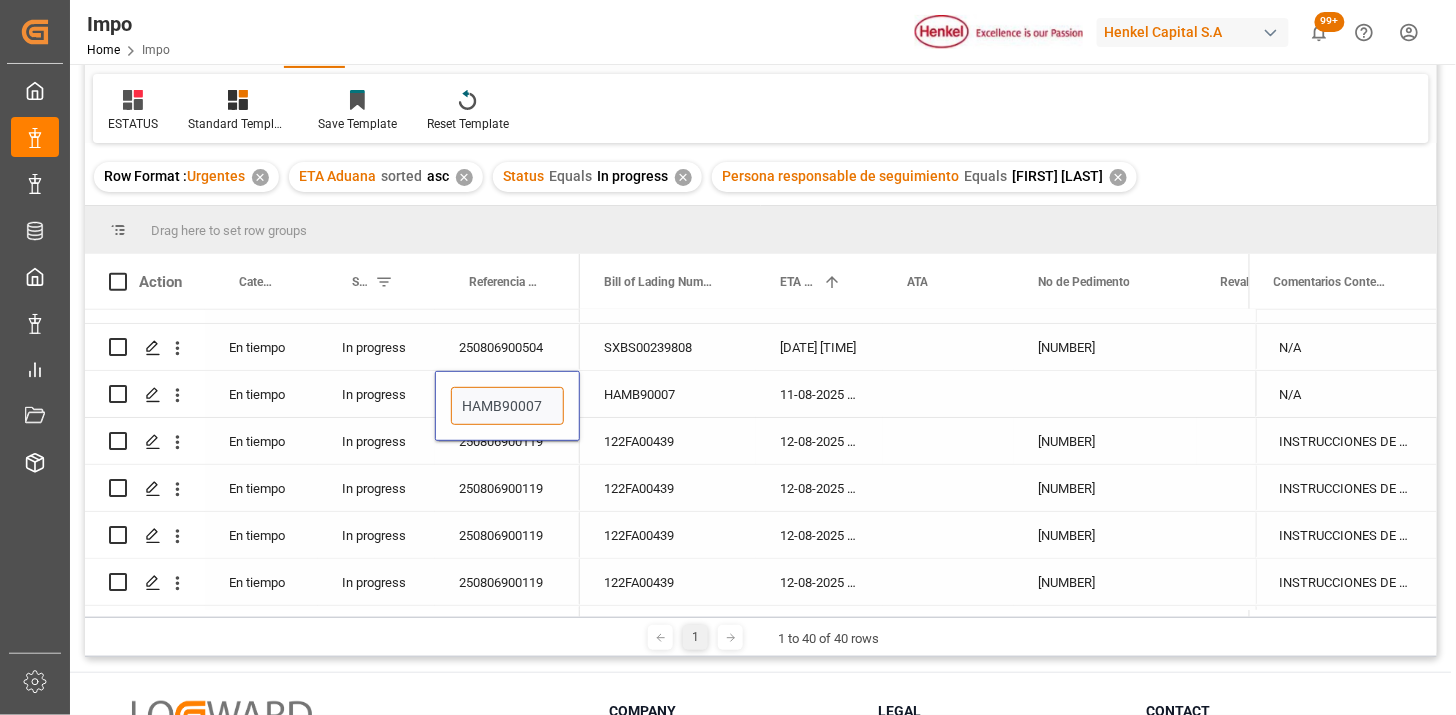paste on "[NUMBER]" 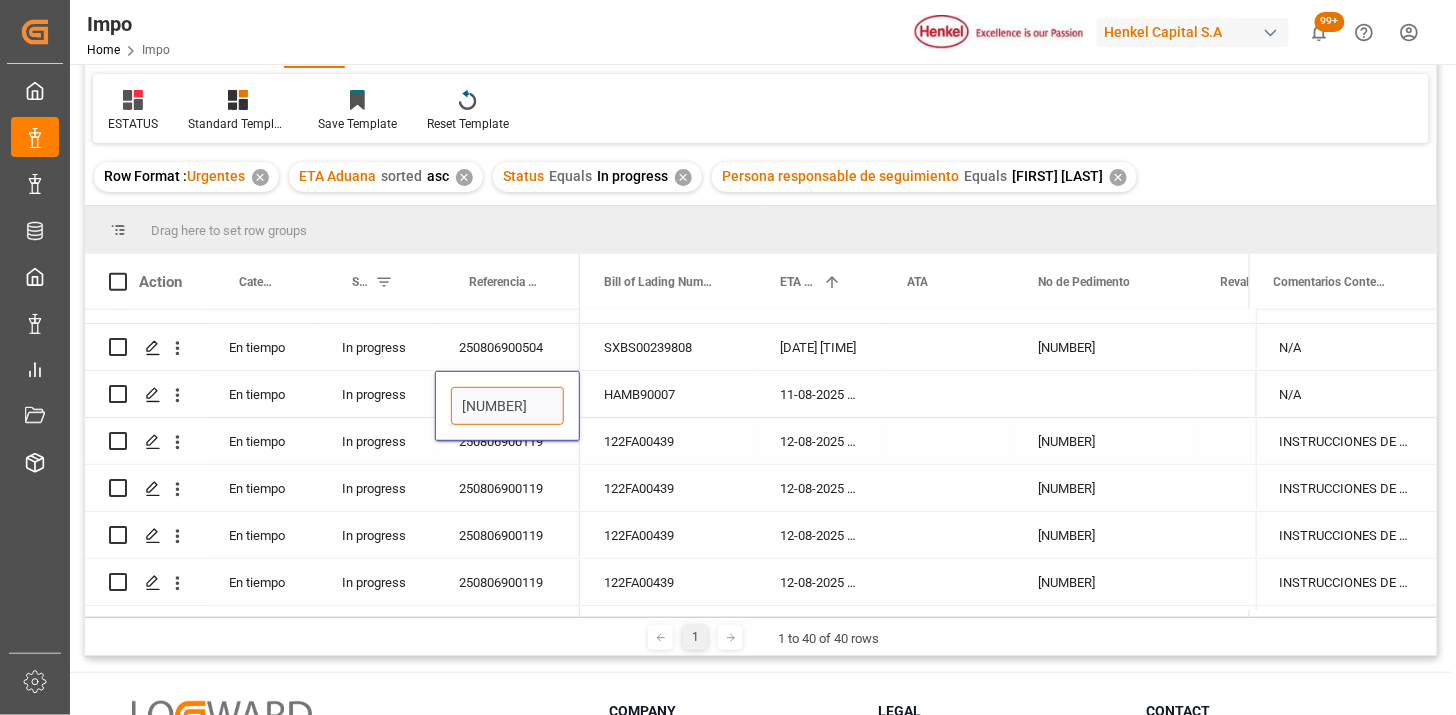 type on "[NUMBER]" 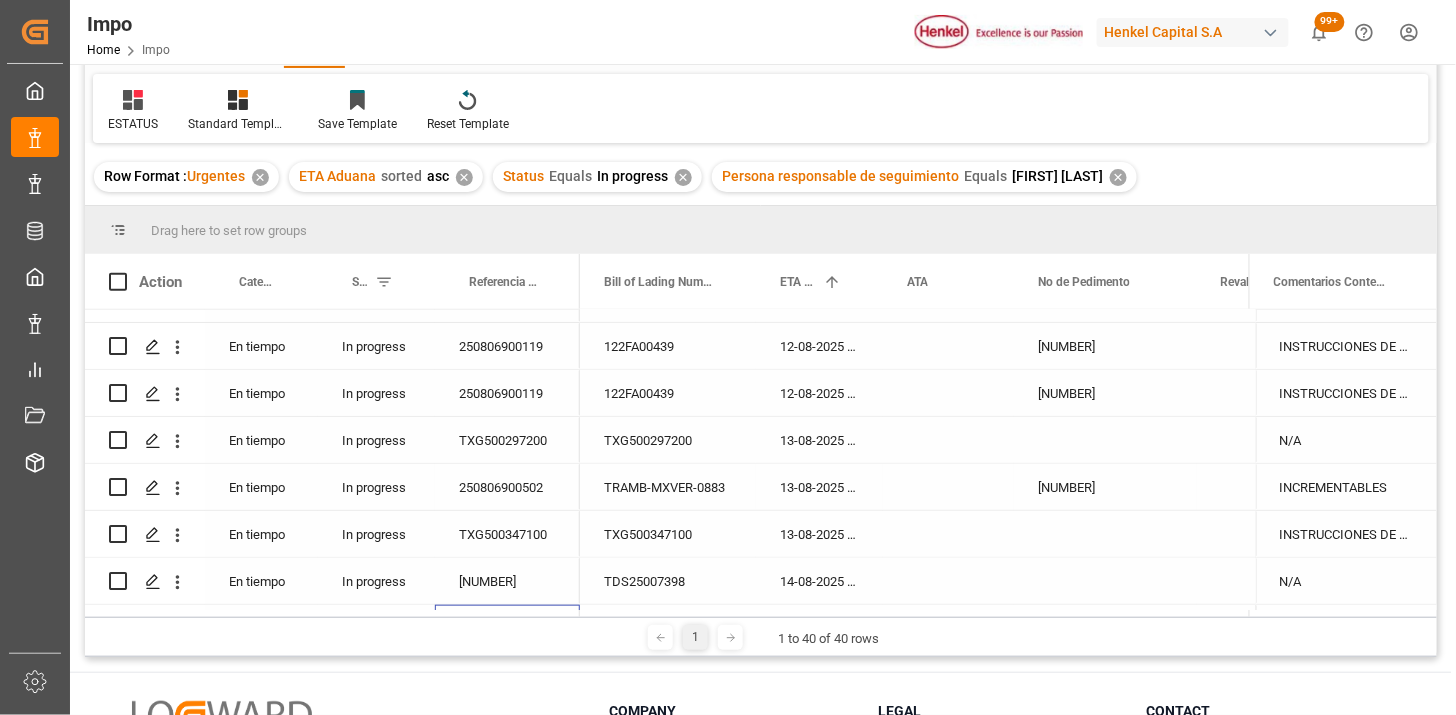 scroll, scrollTop: 551, scrollLeft: 0, axis: vertical 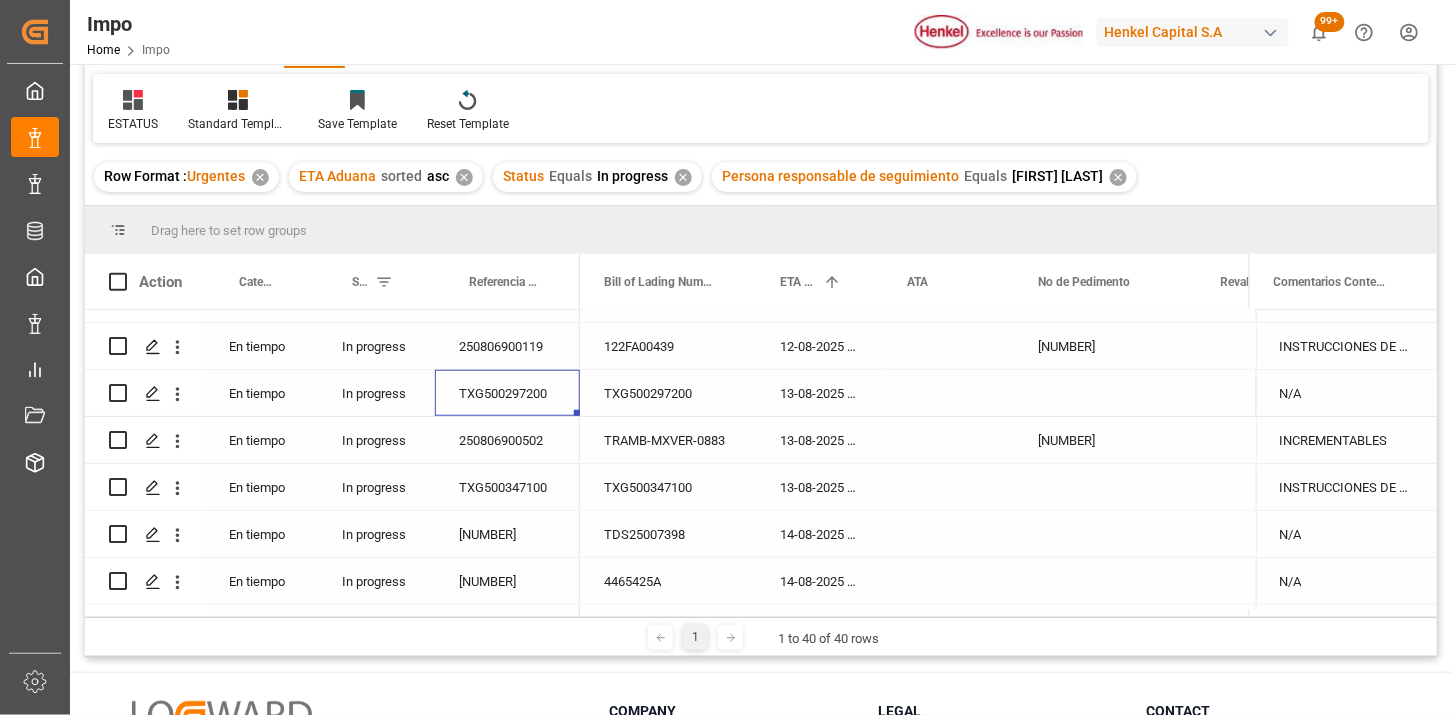 click on "TXG500297200" at bounding box center (507, 393) 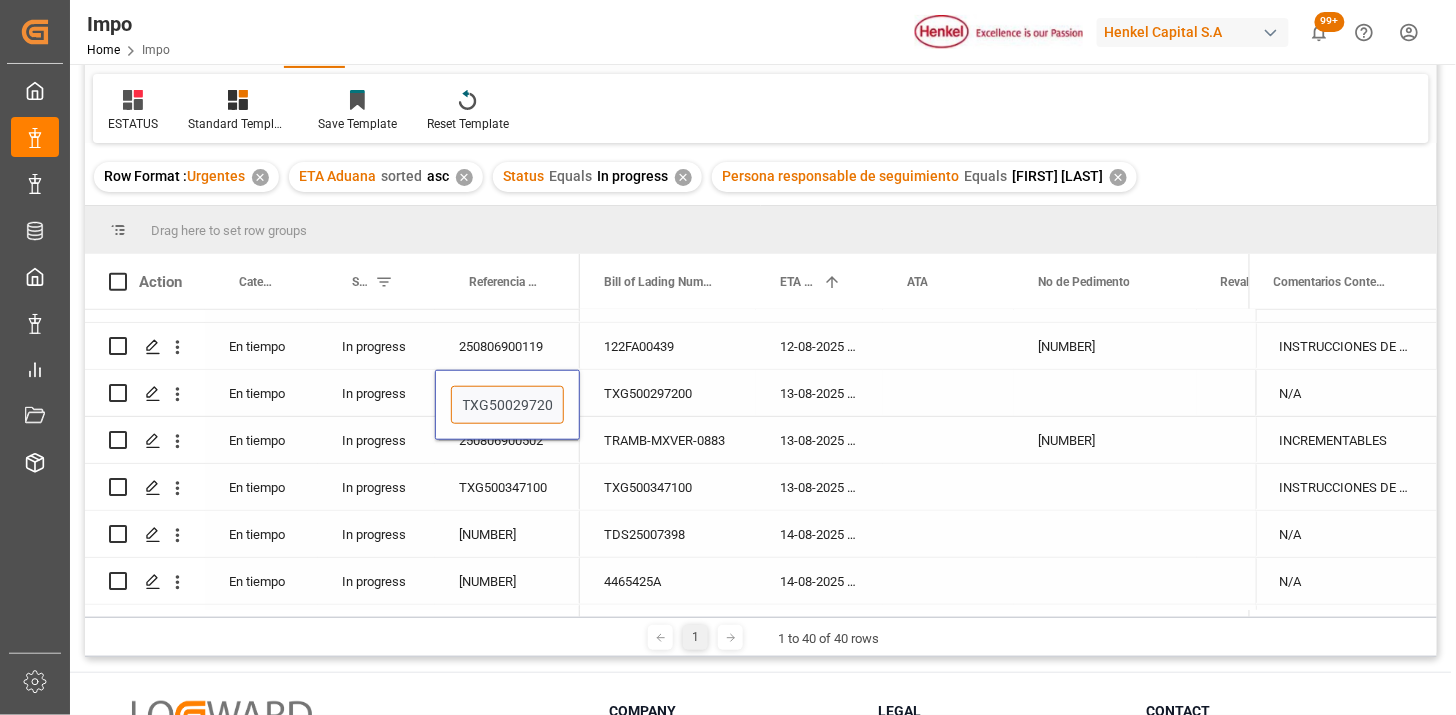 click on "TXG500297200" at bounding box center [507, 405] 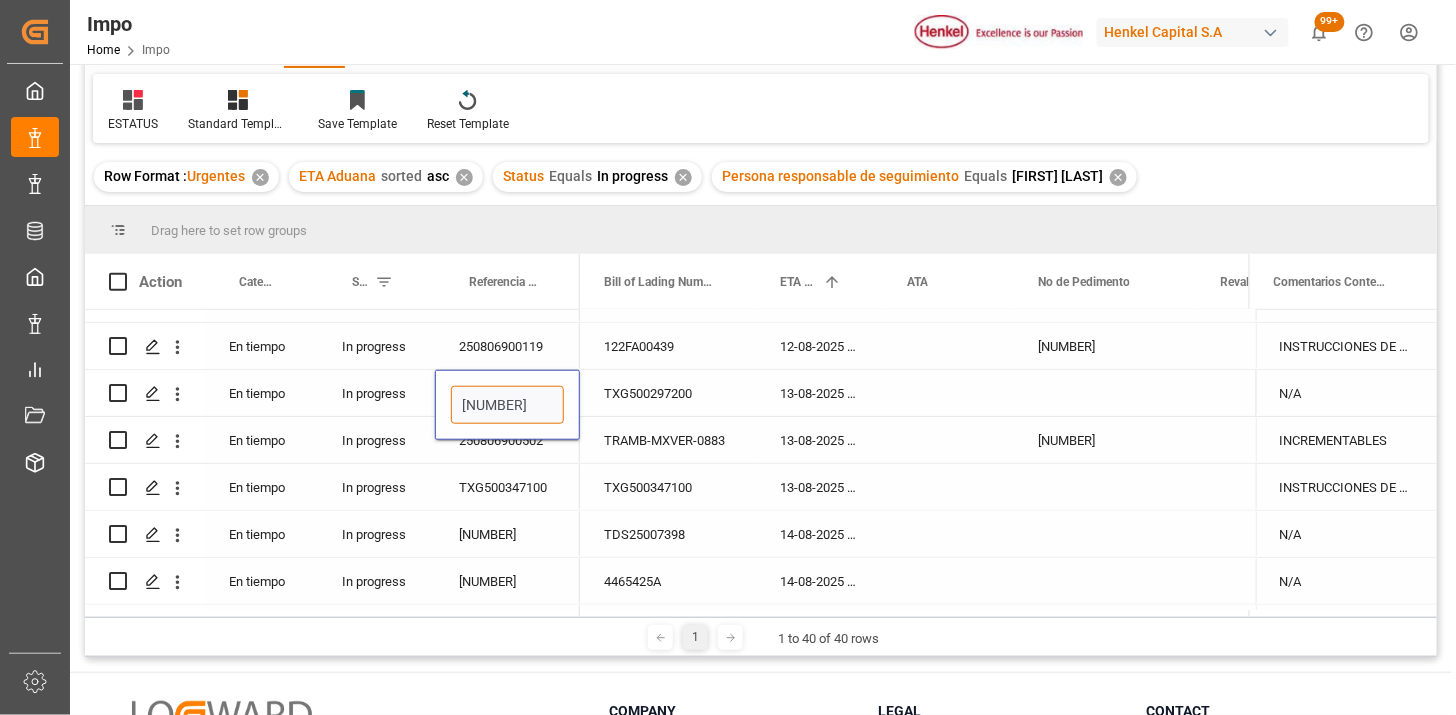 type on "[NUMBER]" 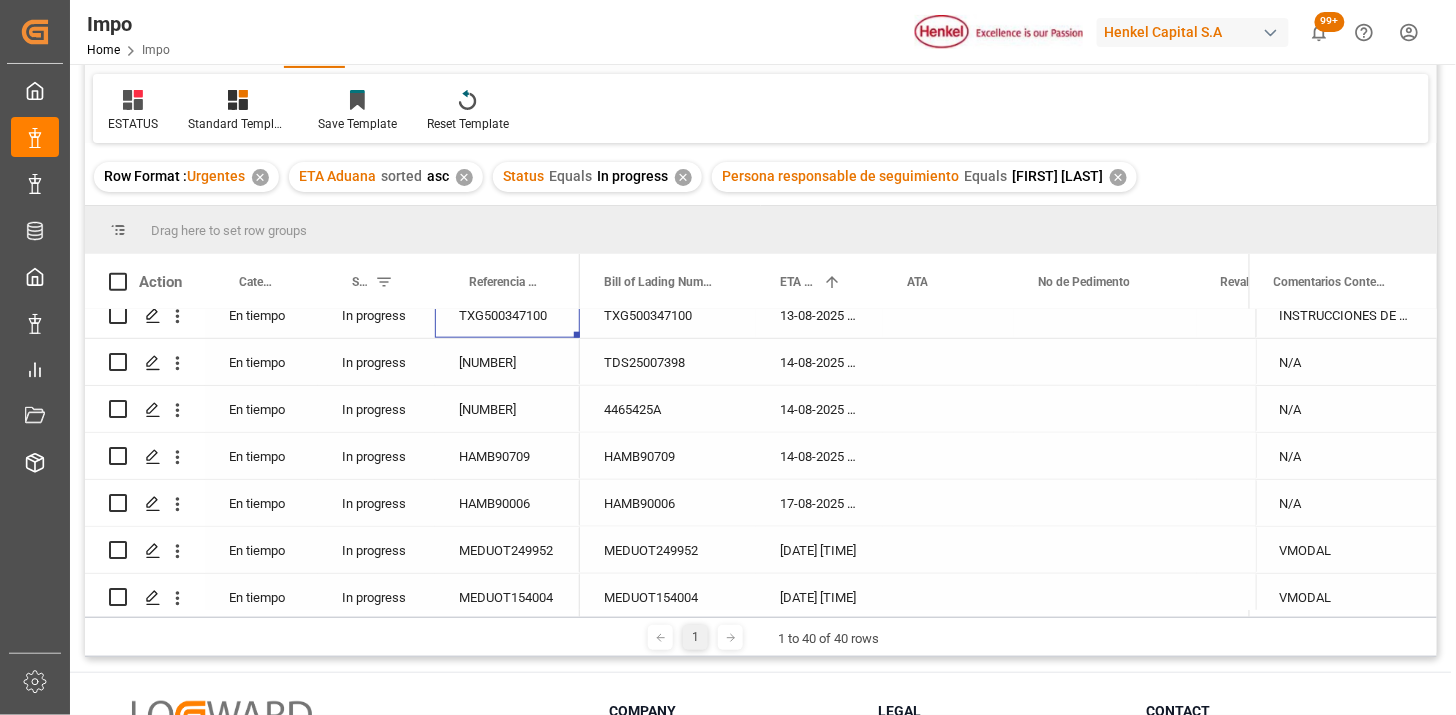 scroll, scrollTop: 773, scrollLeft: 0, axis: vertical 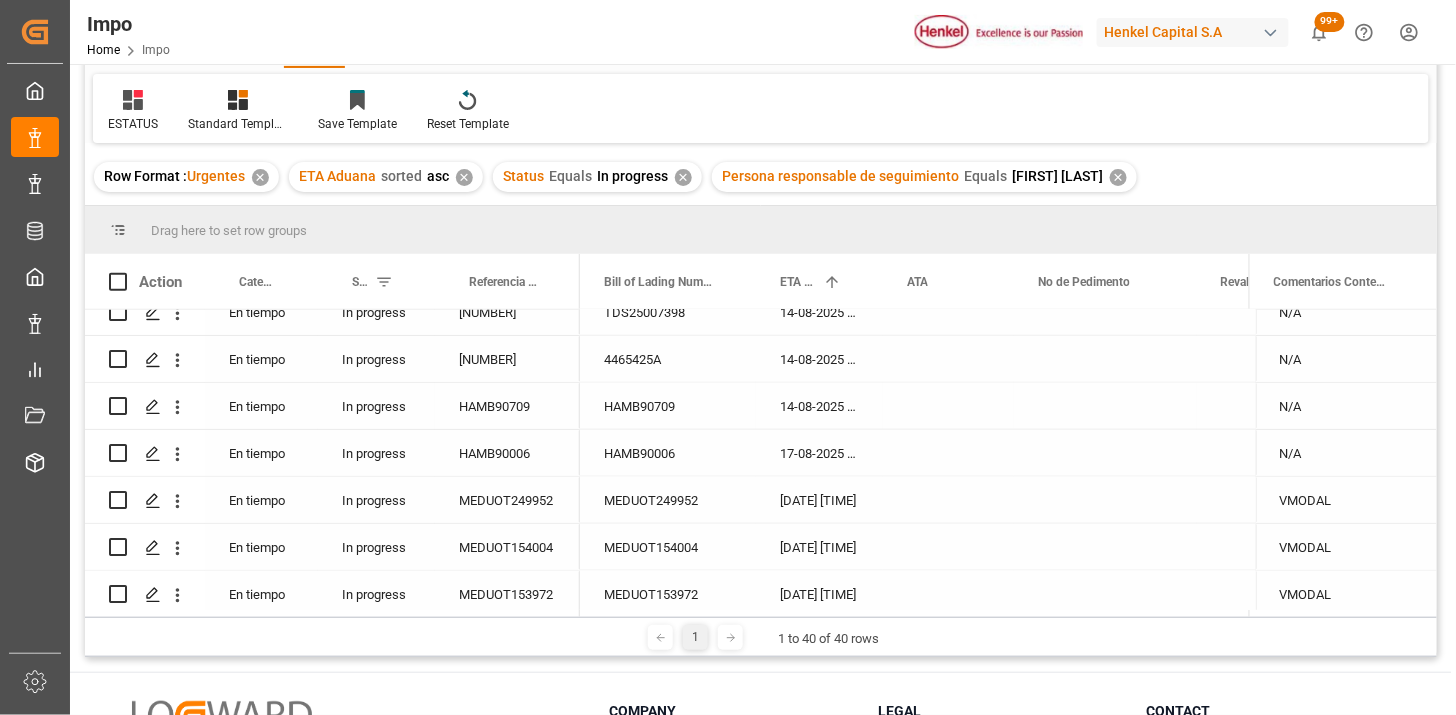 click on "HAMB90709" at bounding box center [507, 406] 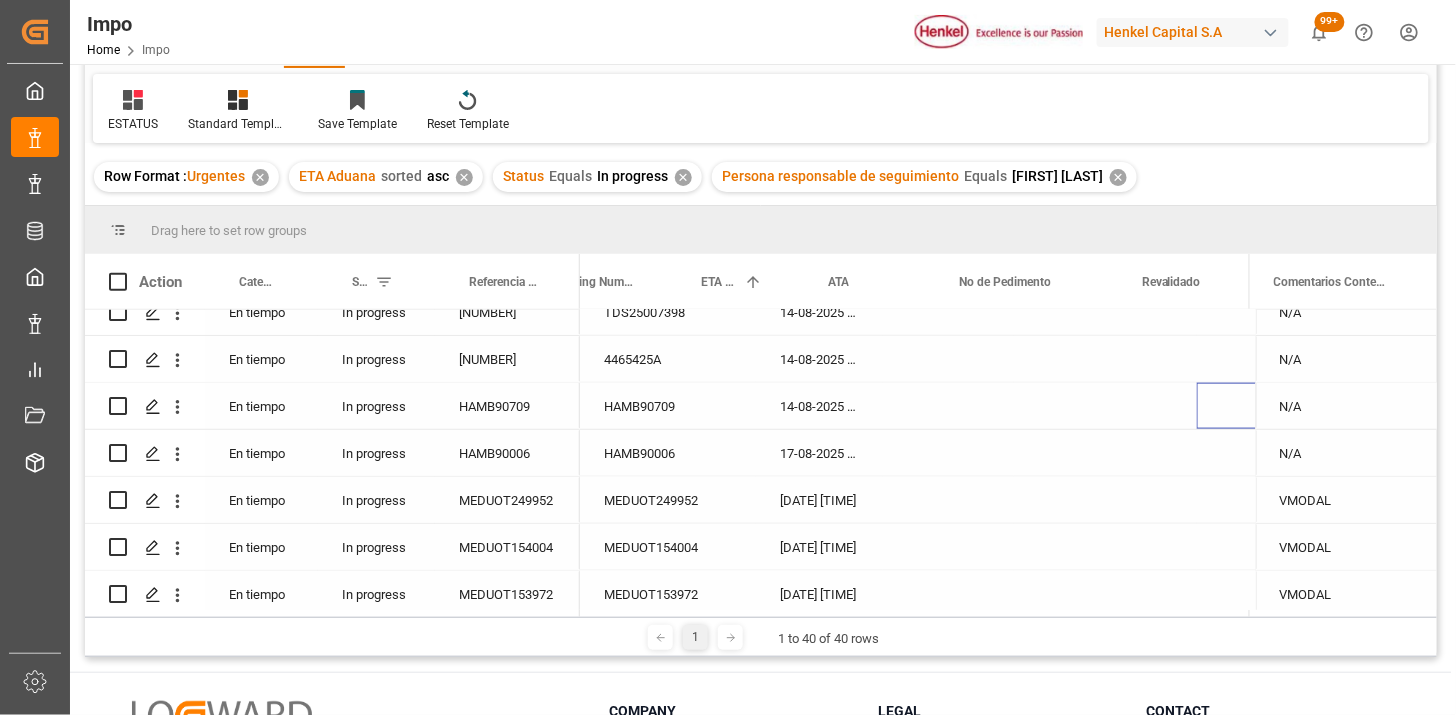 scroll, scrollTop: 0, scrollLeft: 78, axis: horizontal 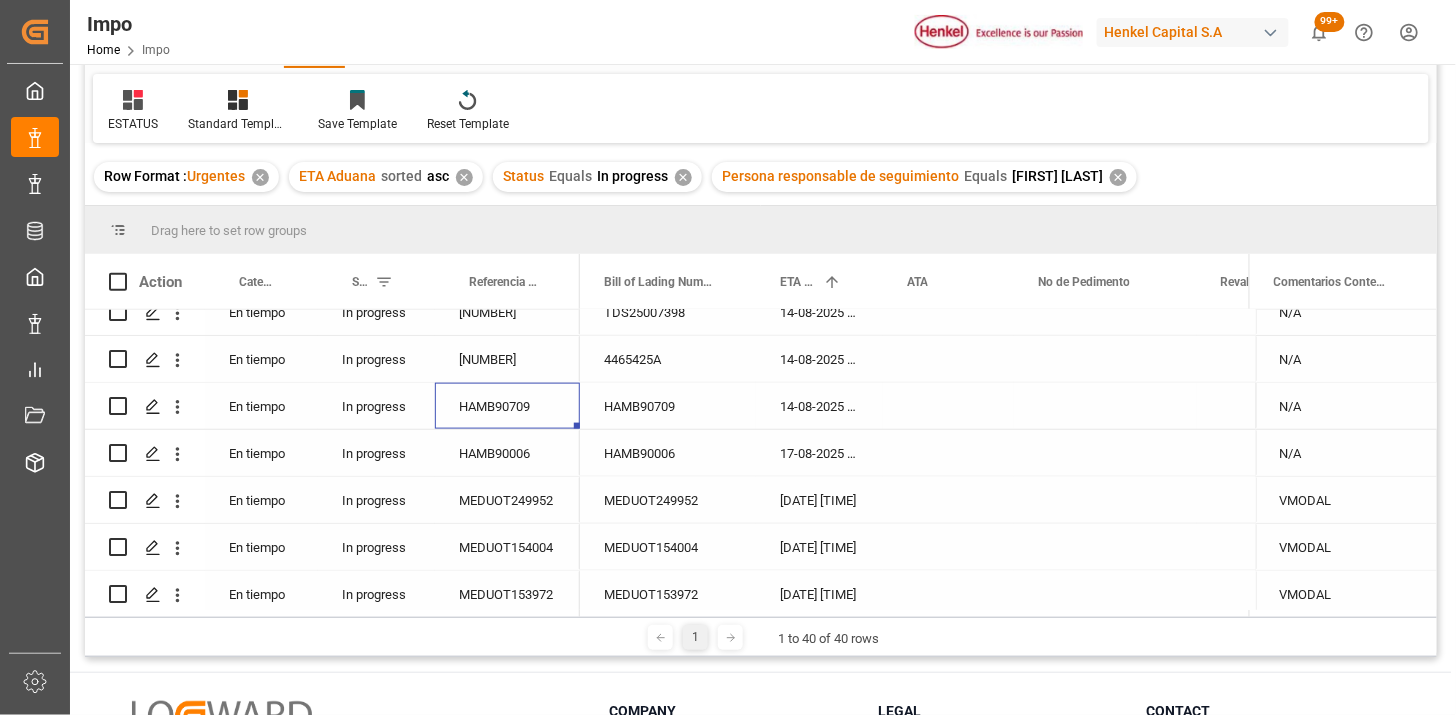 click on "HAMB90709" at bounding box center (507, 406) 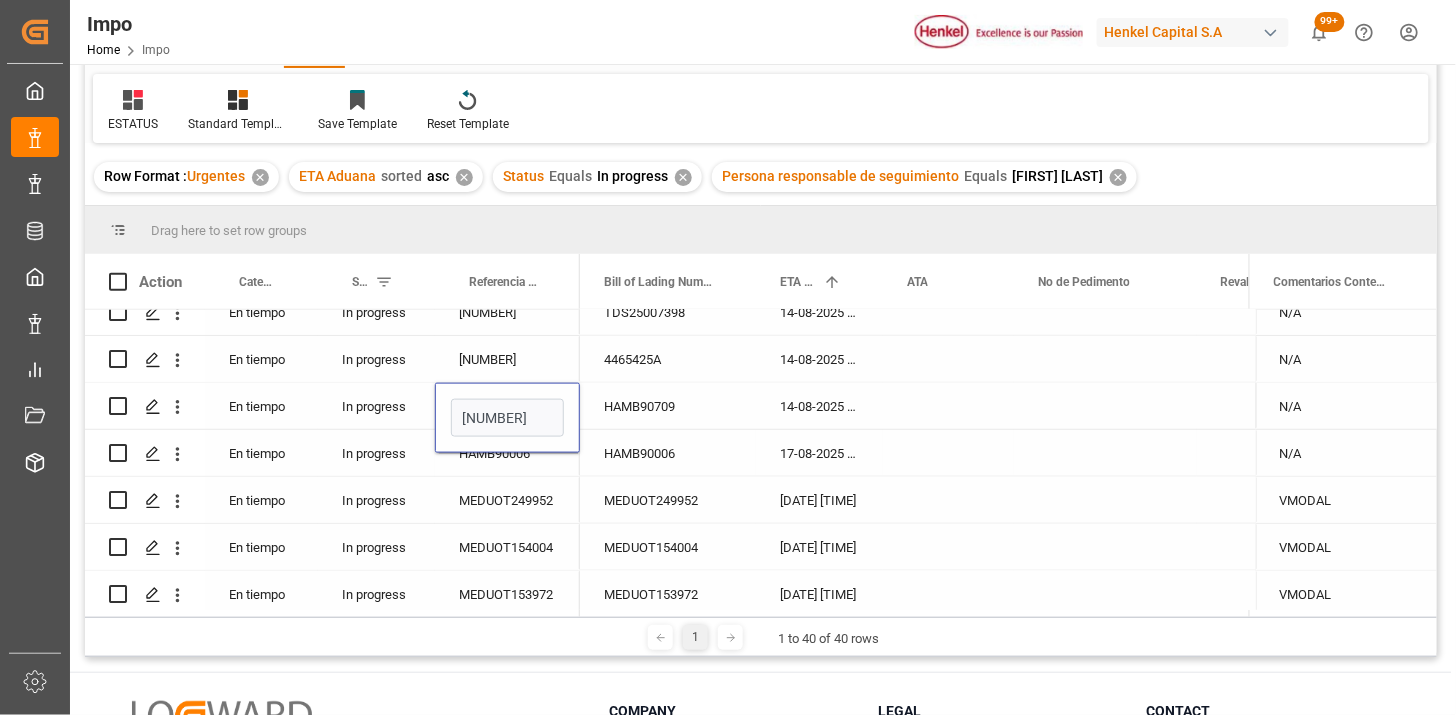 type on "[NUMBER]" 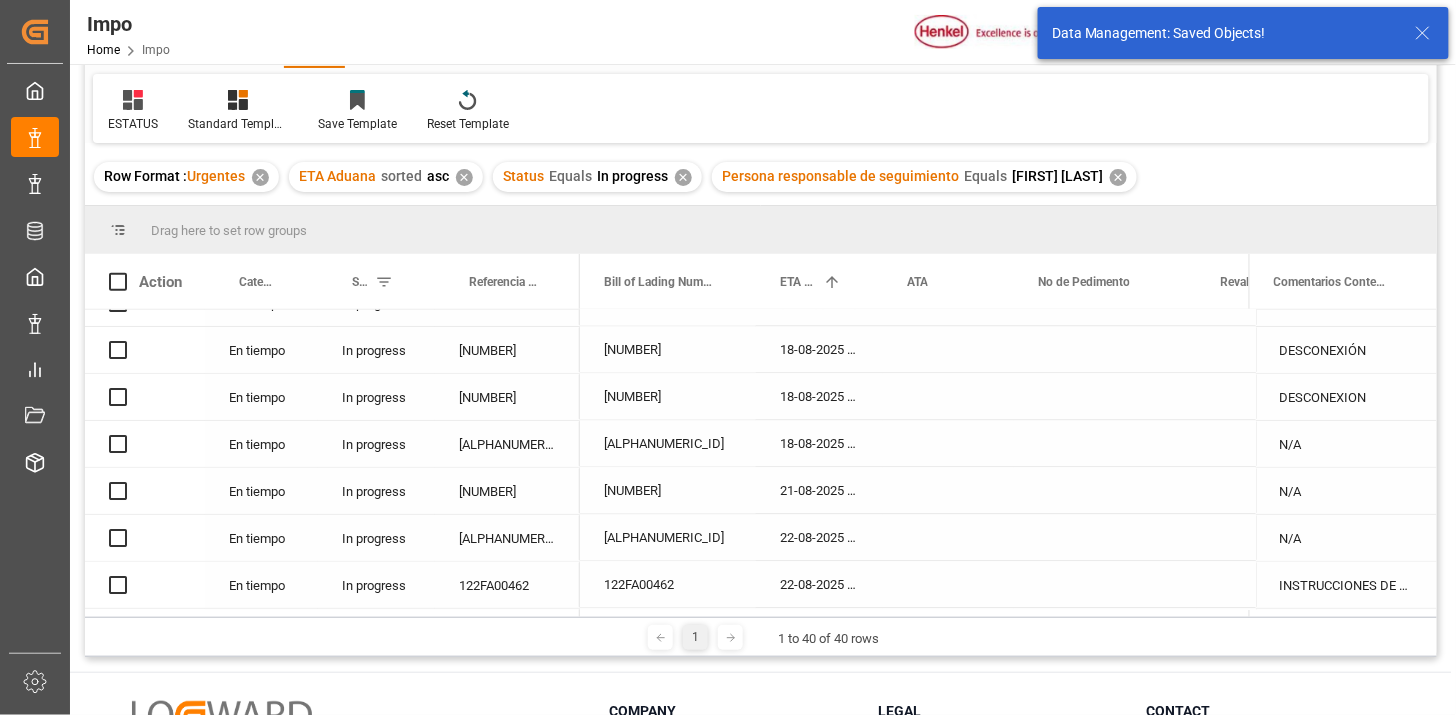 scroll, scrollTop: 768, scrollLeft: 0, axis: vertical 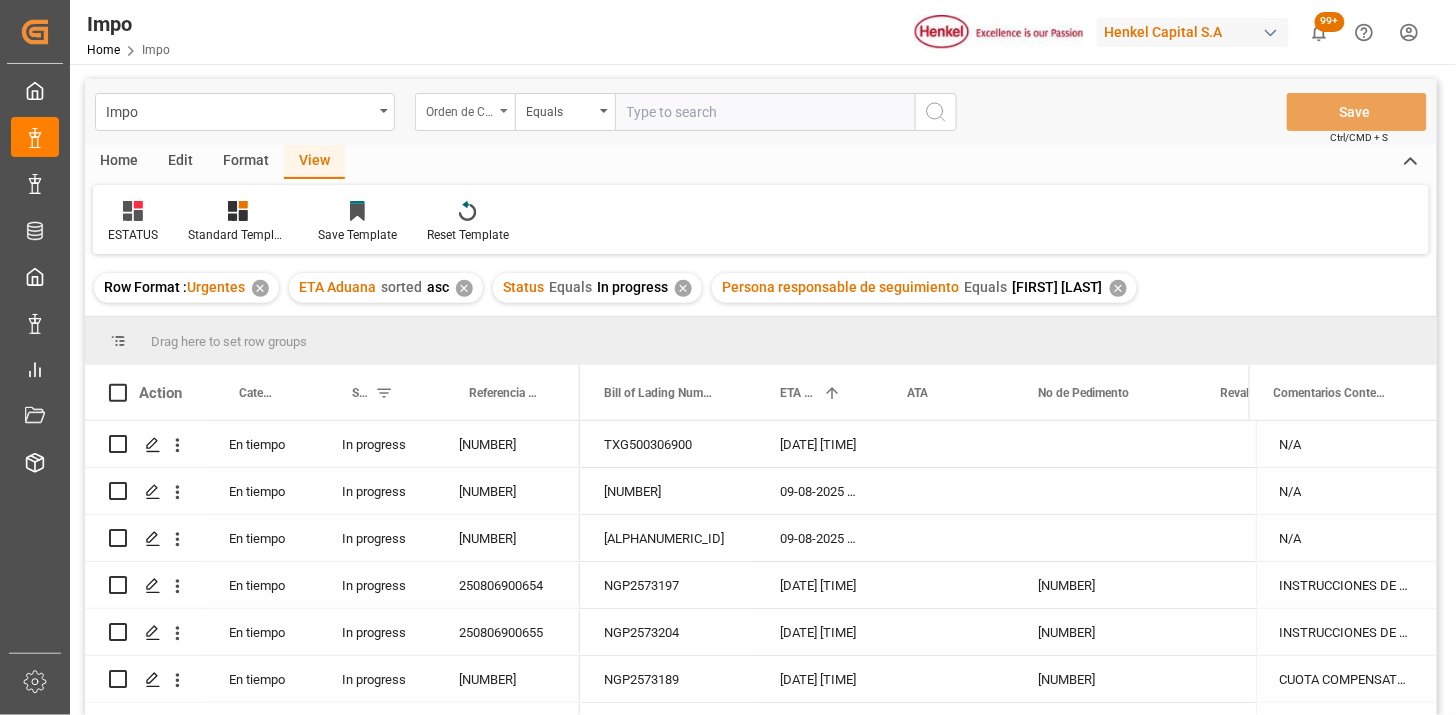 click on "Orden de Compra drv" at bounding box center (460, 109) 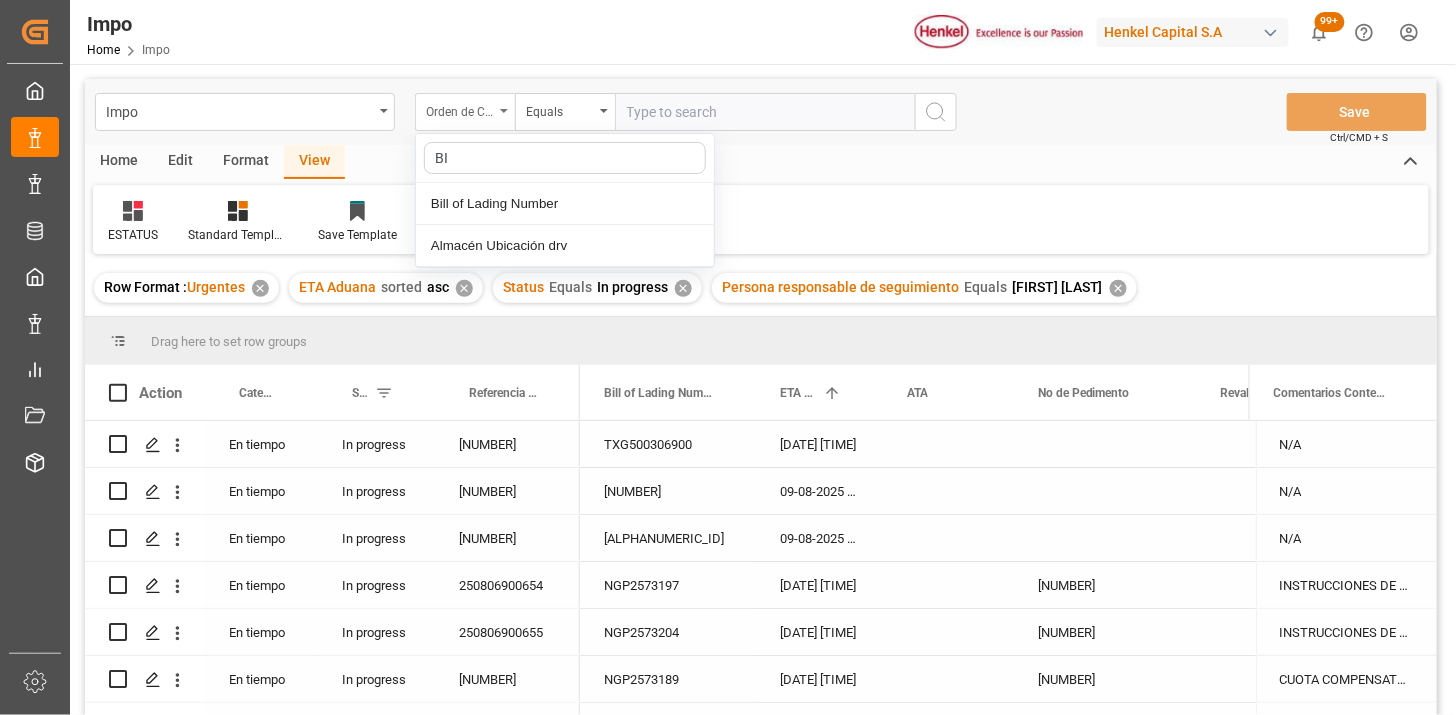 type on "BIL" 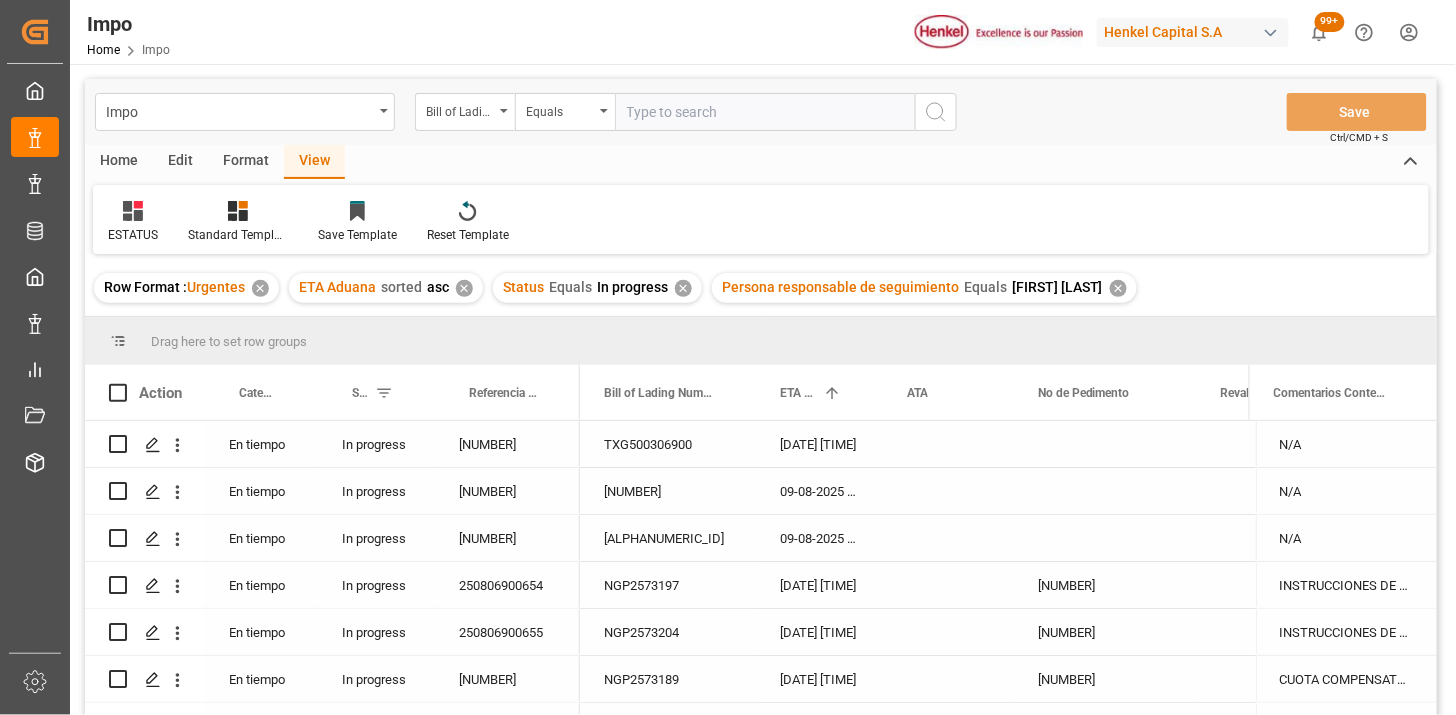 drag, startPoint x: 740, startPoint y: 97, endPoint x: 762, endPoint y: 115, distance: 28.42534 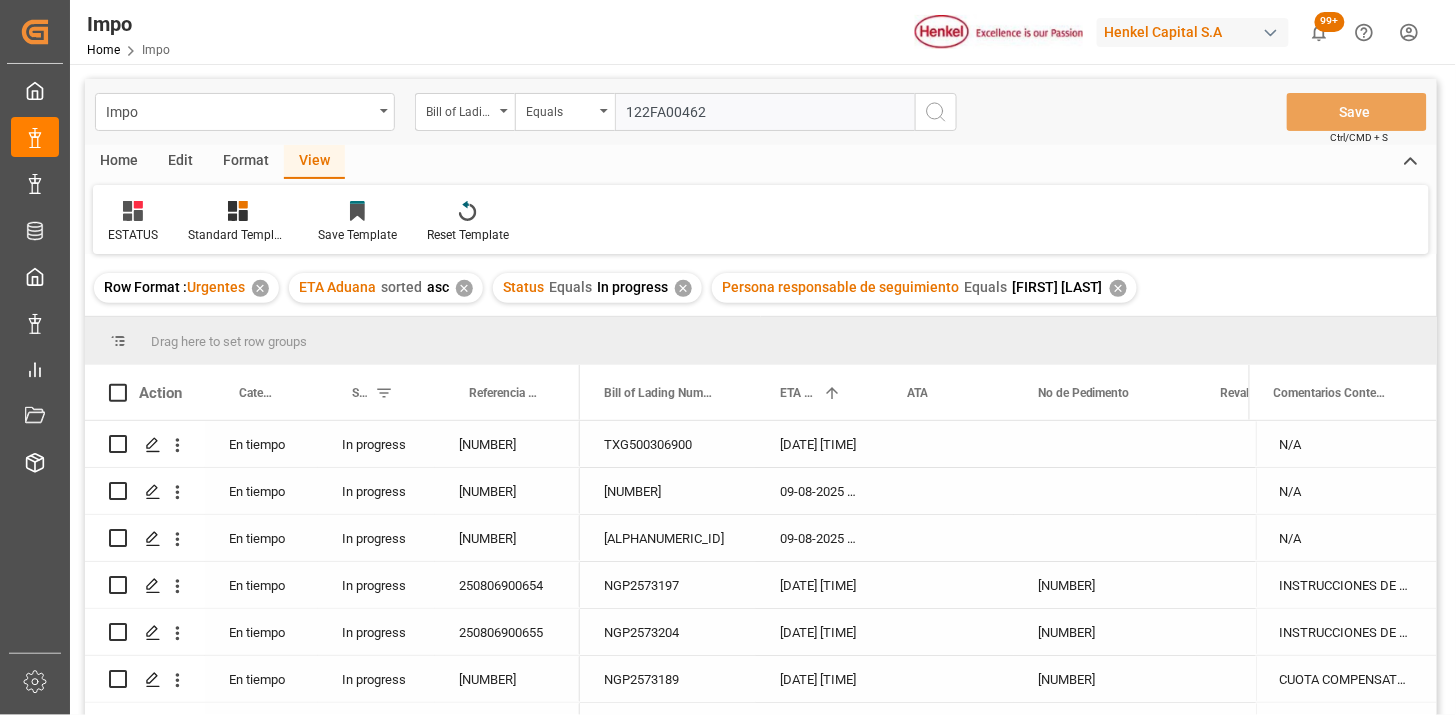 type on "122FA00462" 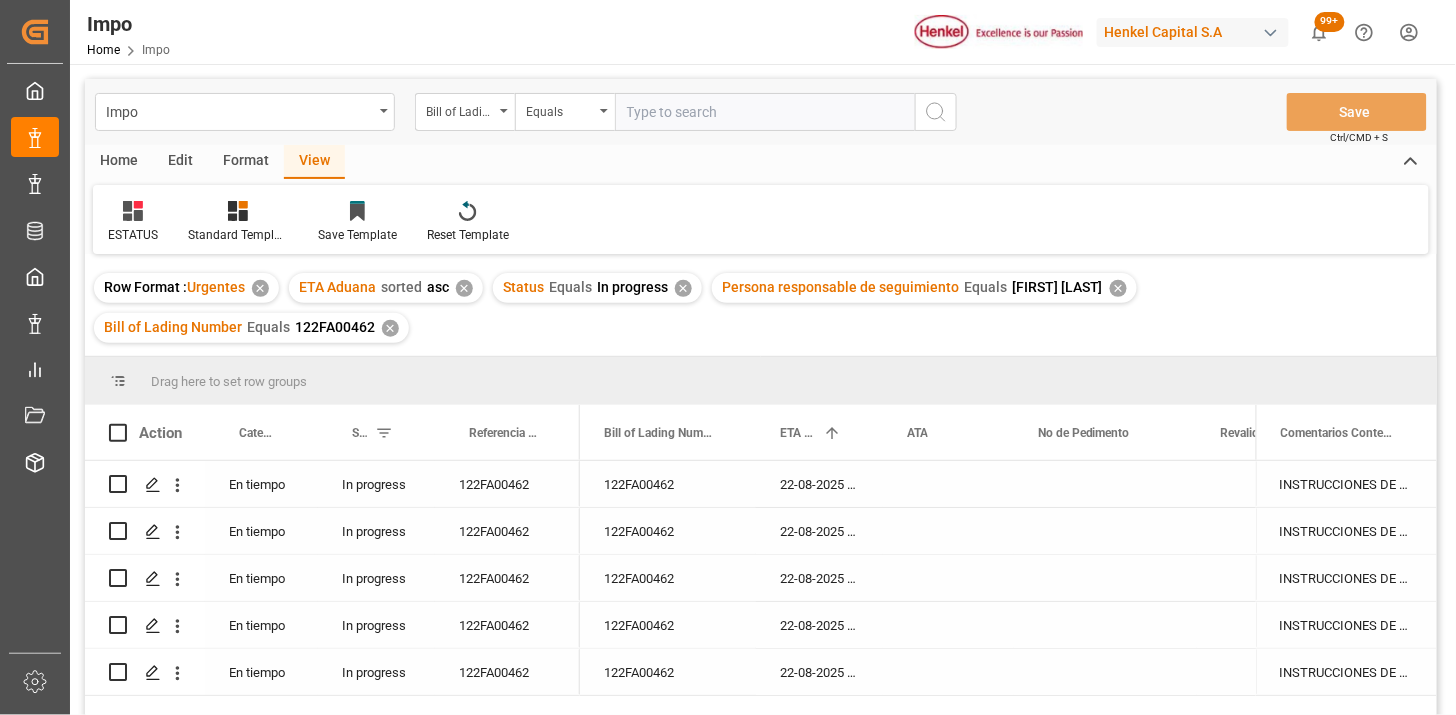 click on "✕" at bounding box center (1118, 288) 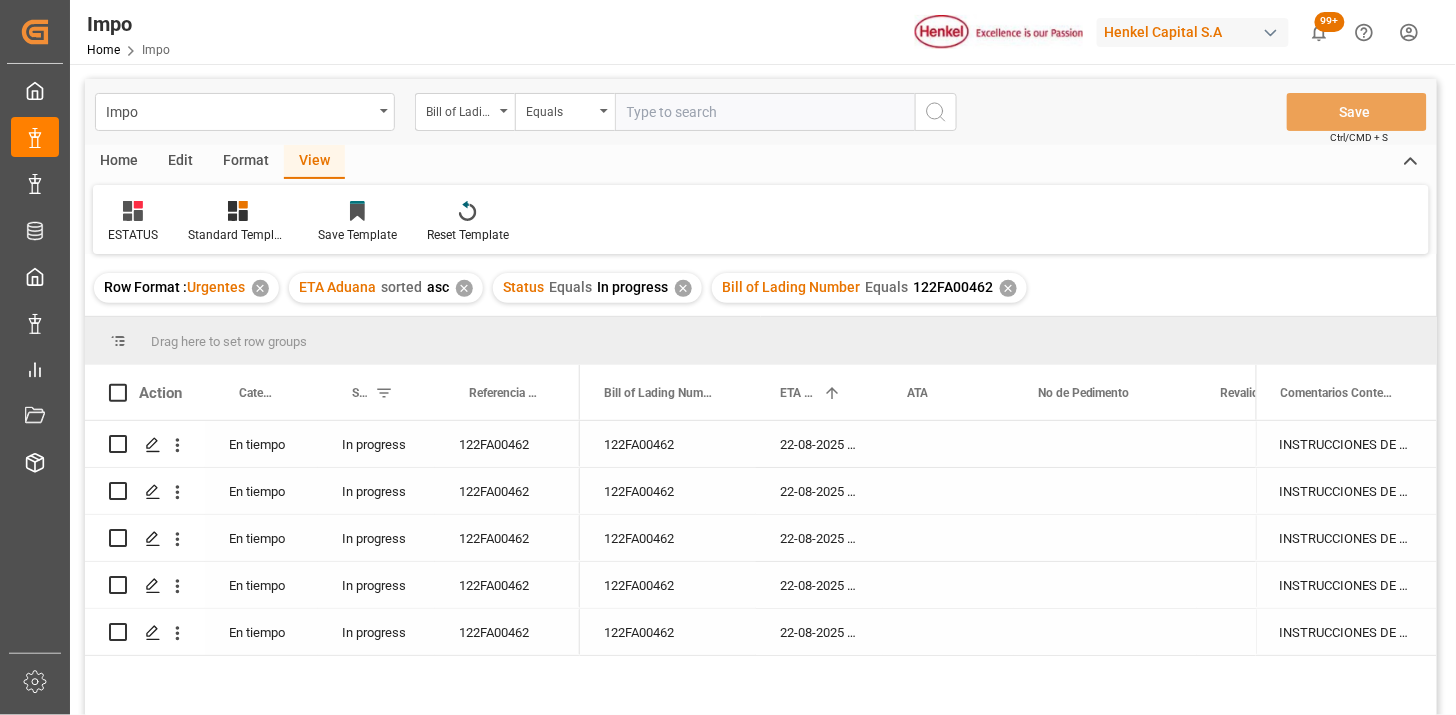 click on "✕" at bounding box center [683, 288] 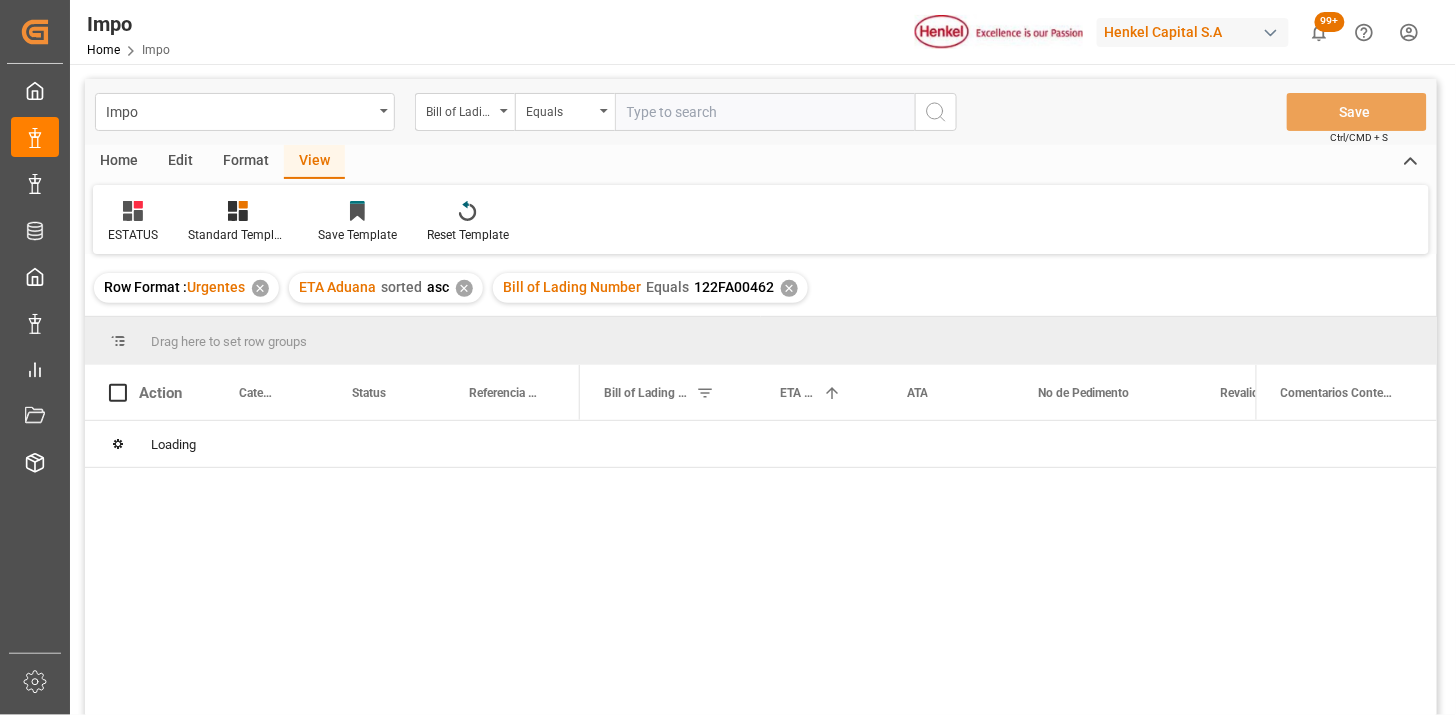 drag, startPoint x: 465, startPoint y: 290, endPoint x: 475, endPoint y: 285, distance: 11.18034 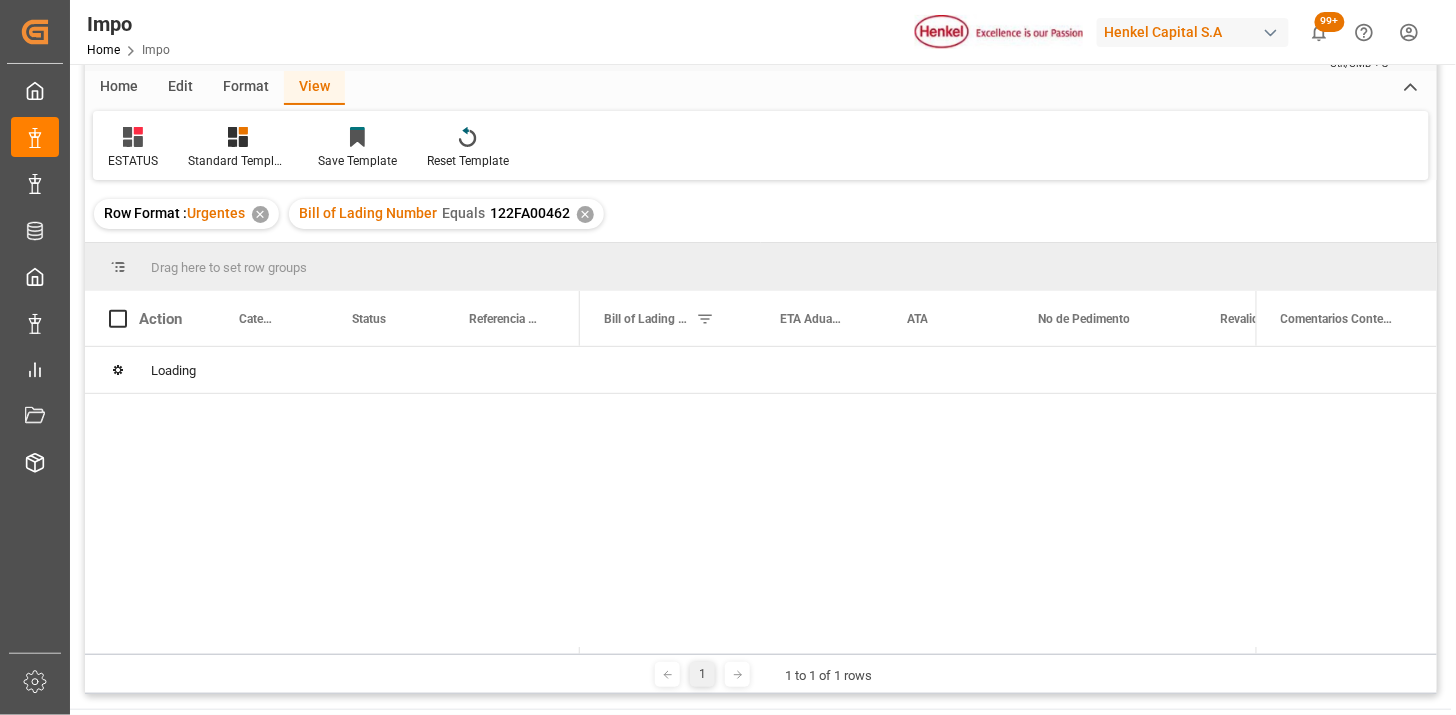 scroll, scrollTop: 111, scrollLeft: 0, axis: vertical 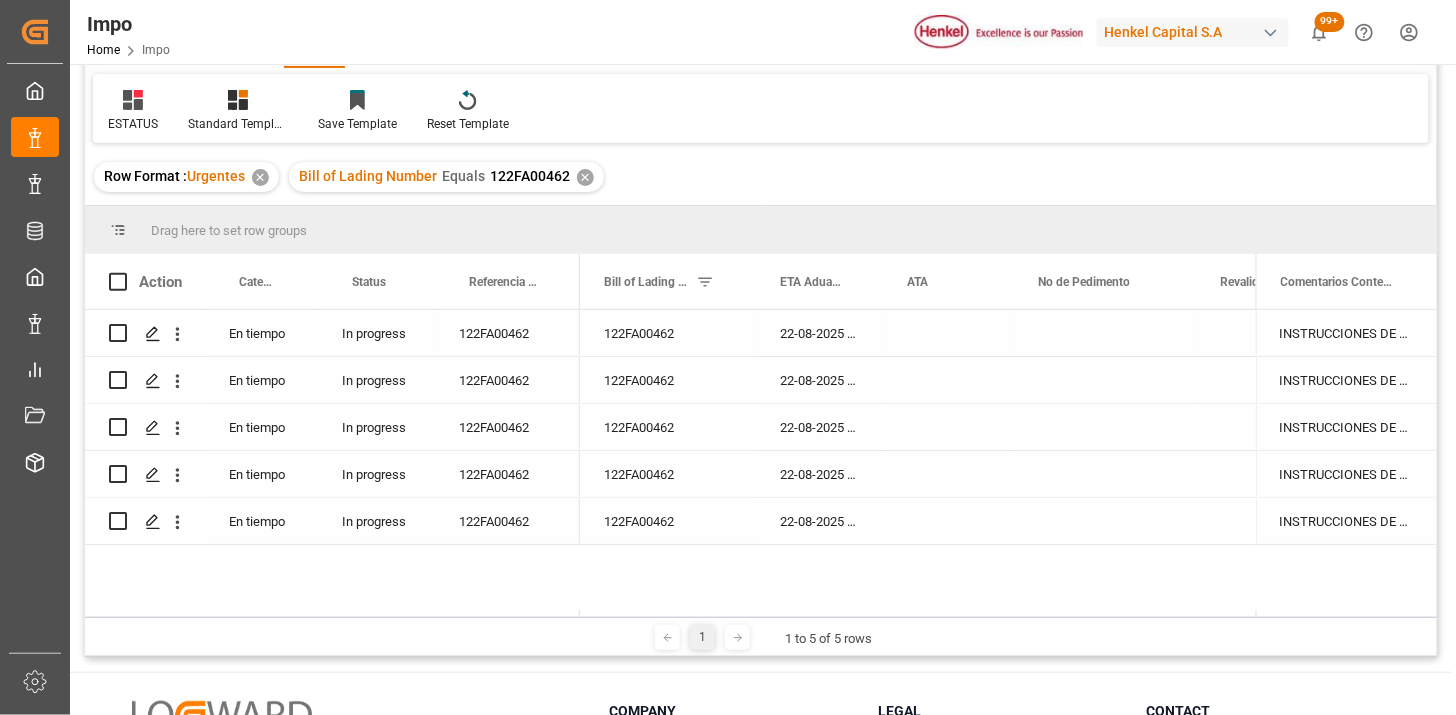 click on "122FA00462" at bounding box center (507, 333) 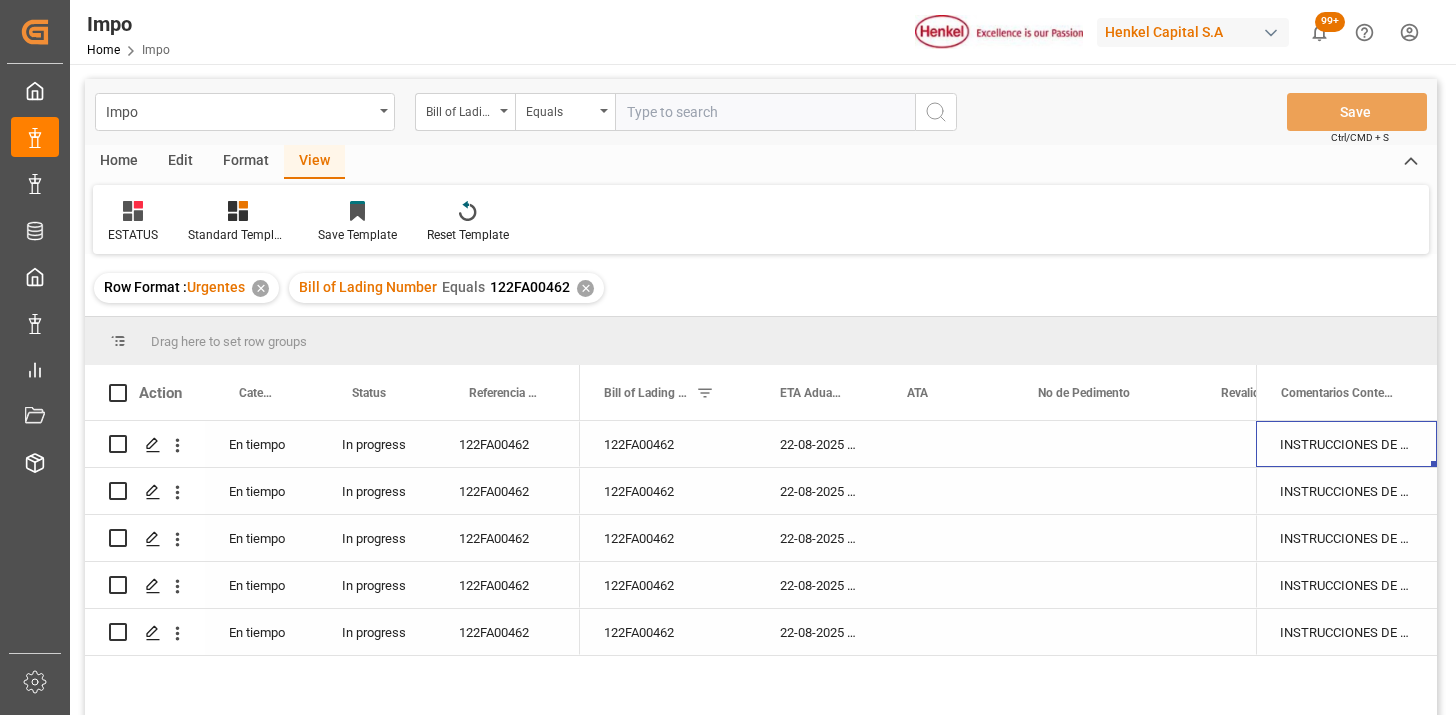scroll, scrollTop: 0, scrollLeft: 0, axis: both 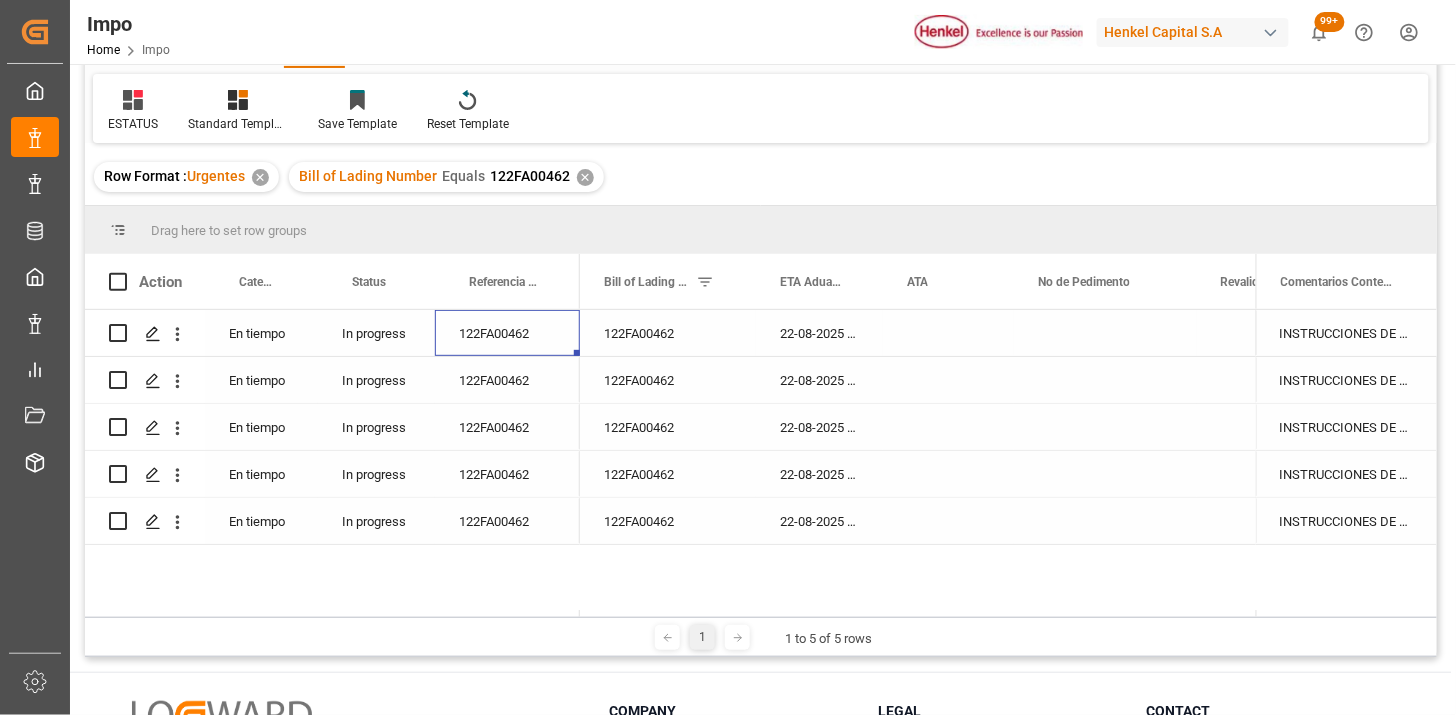 click on "122FA00462" at bounding box center (507, 333) 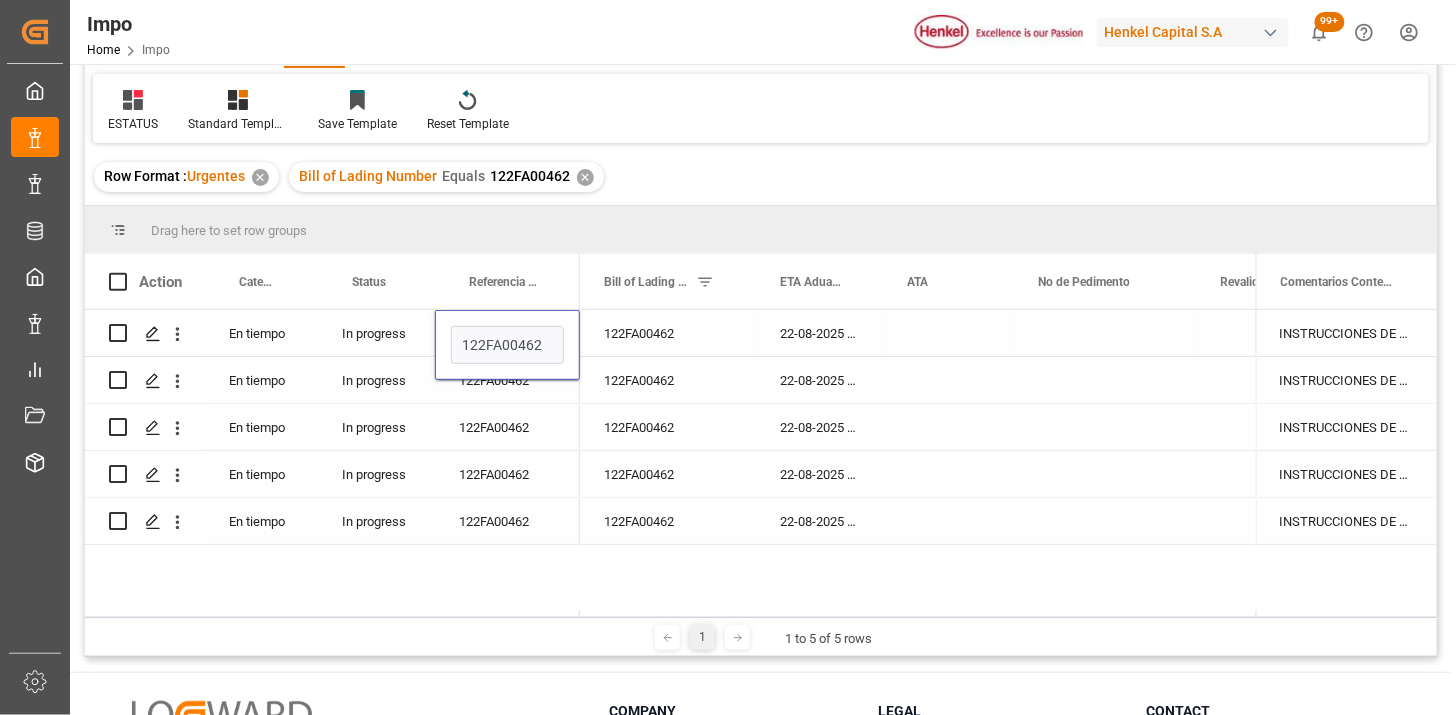 click on "122FA00462" at bounding box center [507, 345] 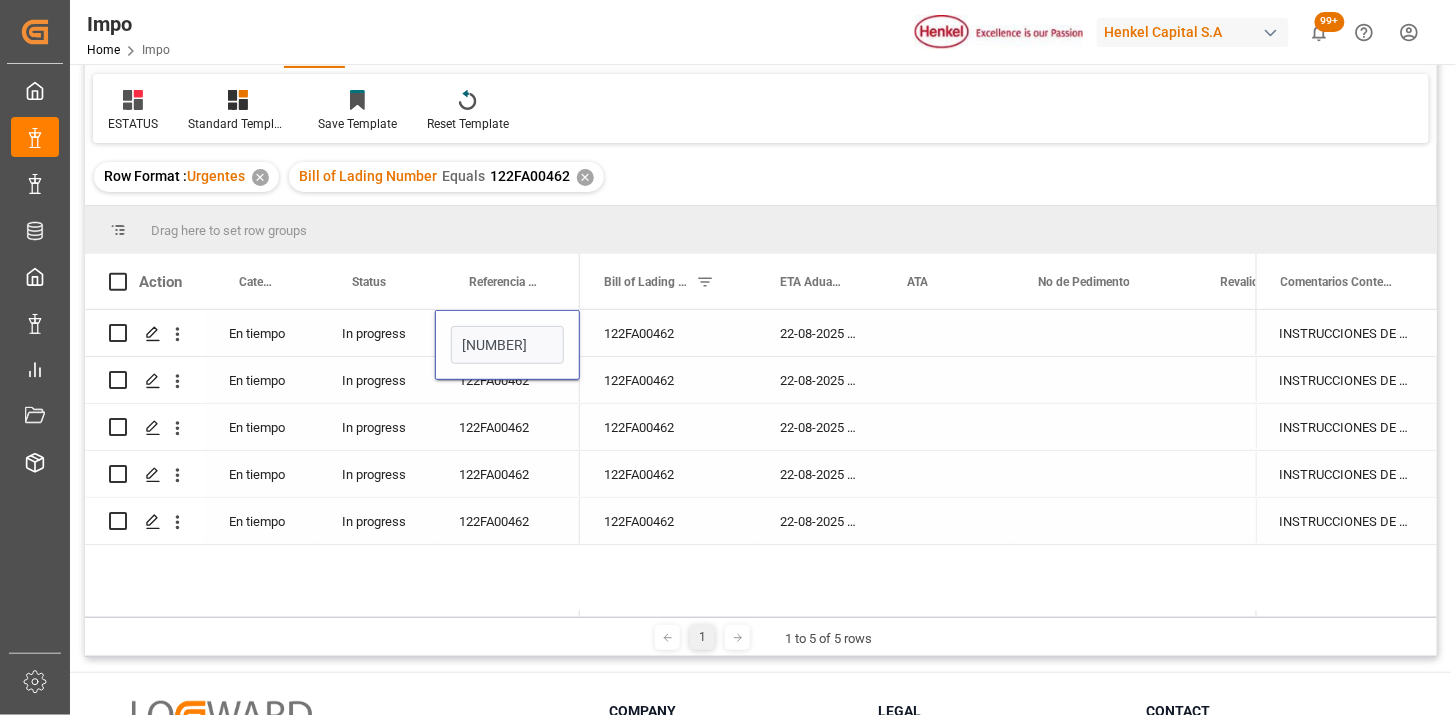 type on "[NUMBER]" 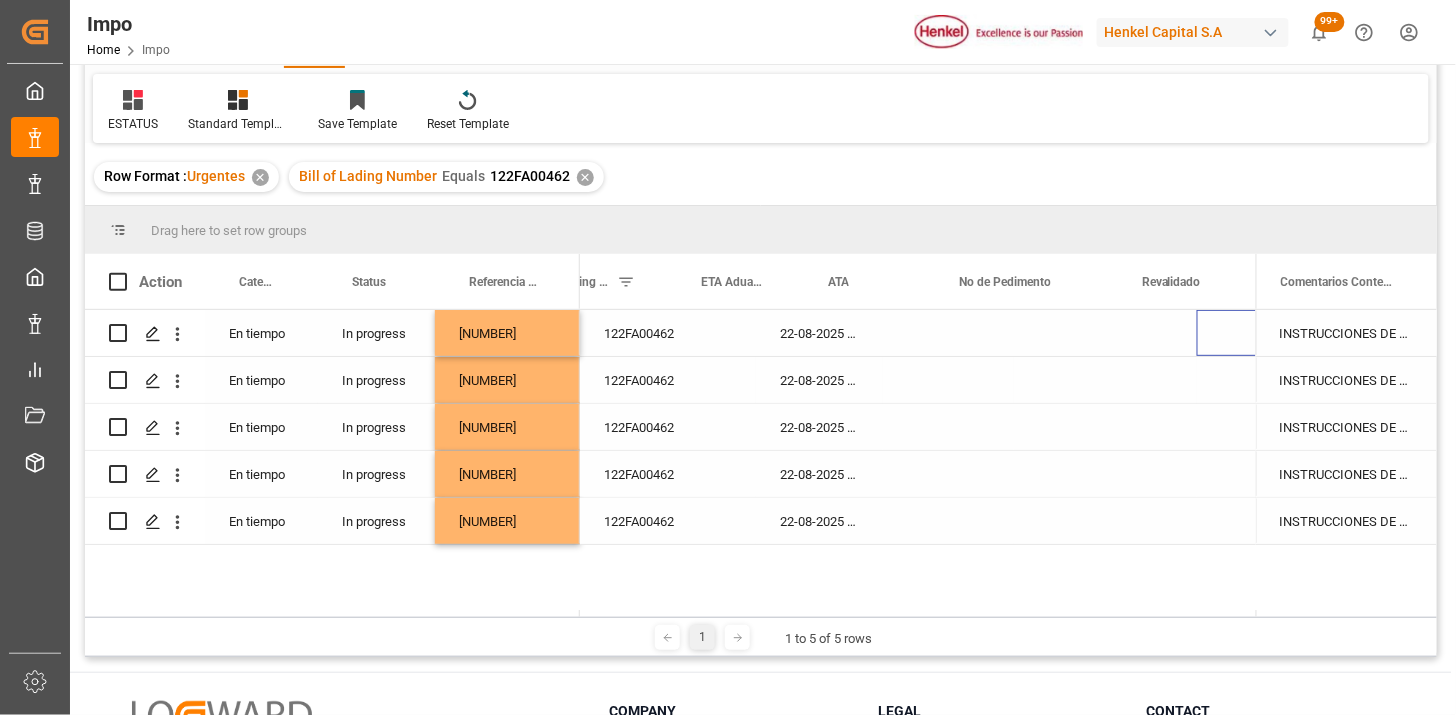 scroll, scrollTop: 0, scrollLeft: 78, axis: horizontal 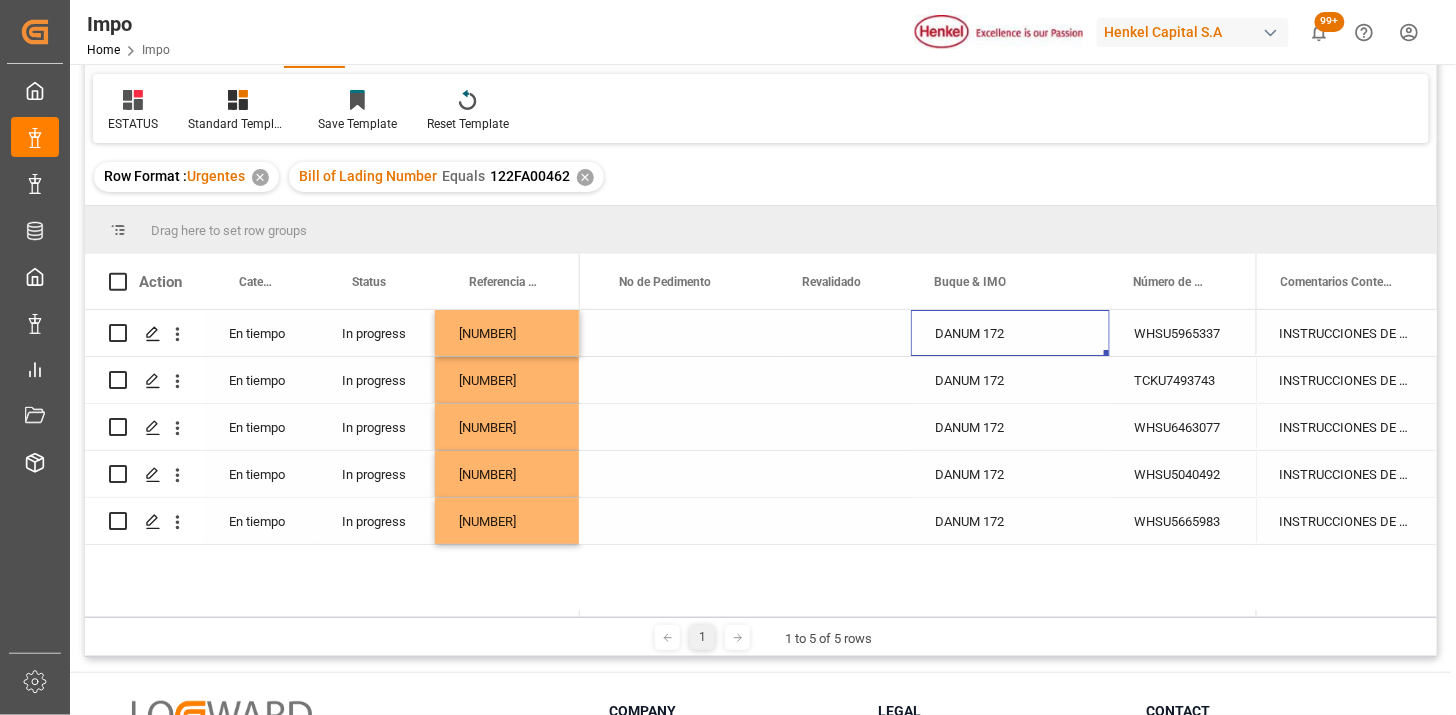 click on "[NUMBER]" at bounding box center (507, 333) 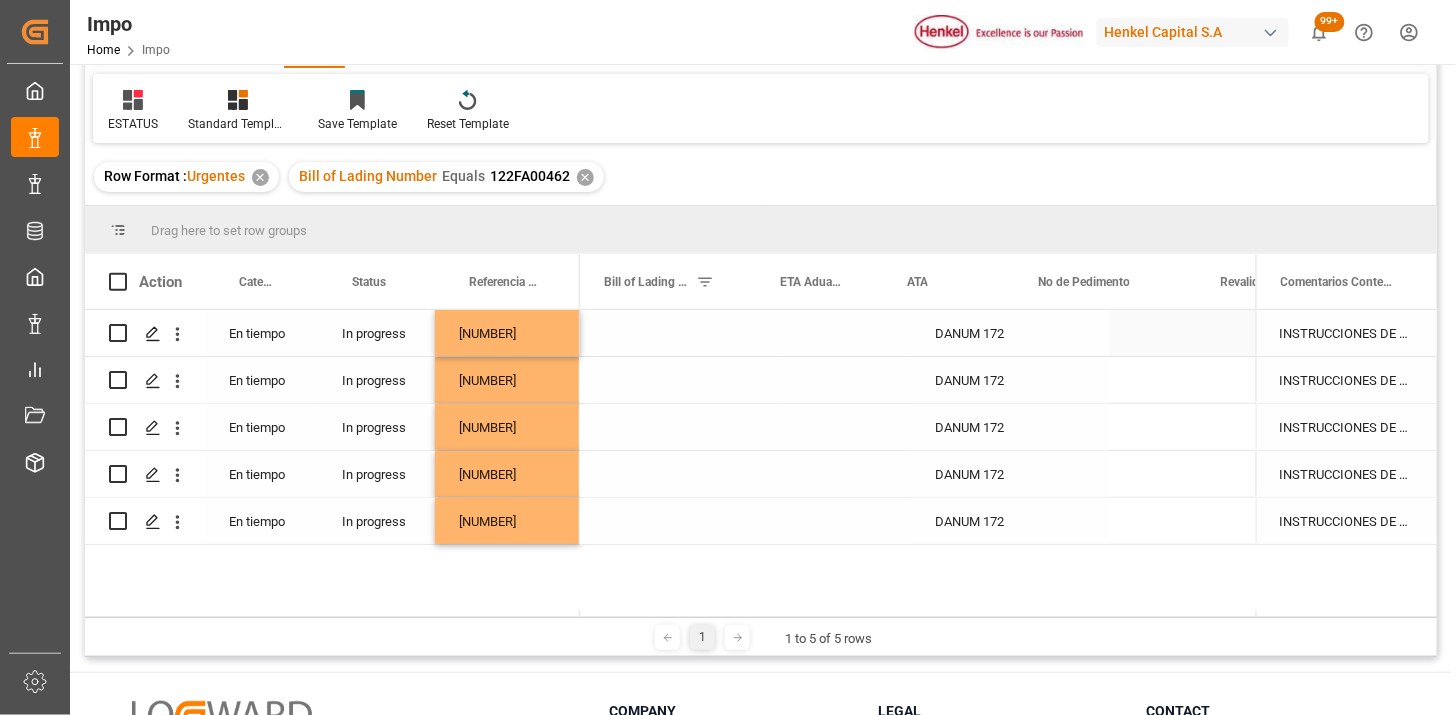scroll, scrollTop: 0, scrollLeft: 0, axis: both 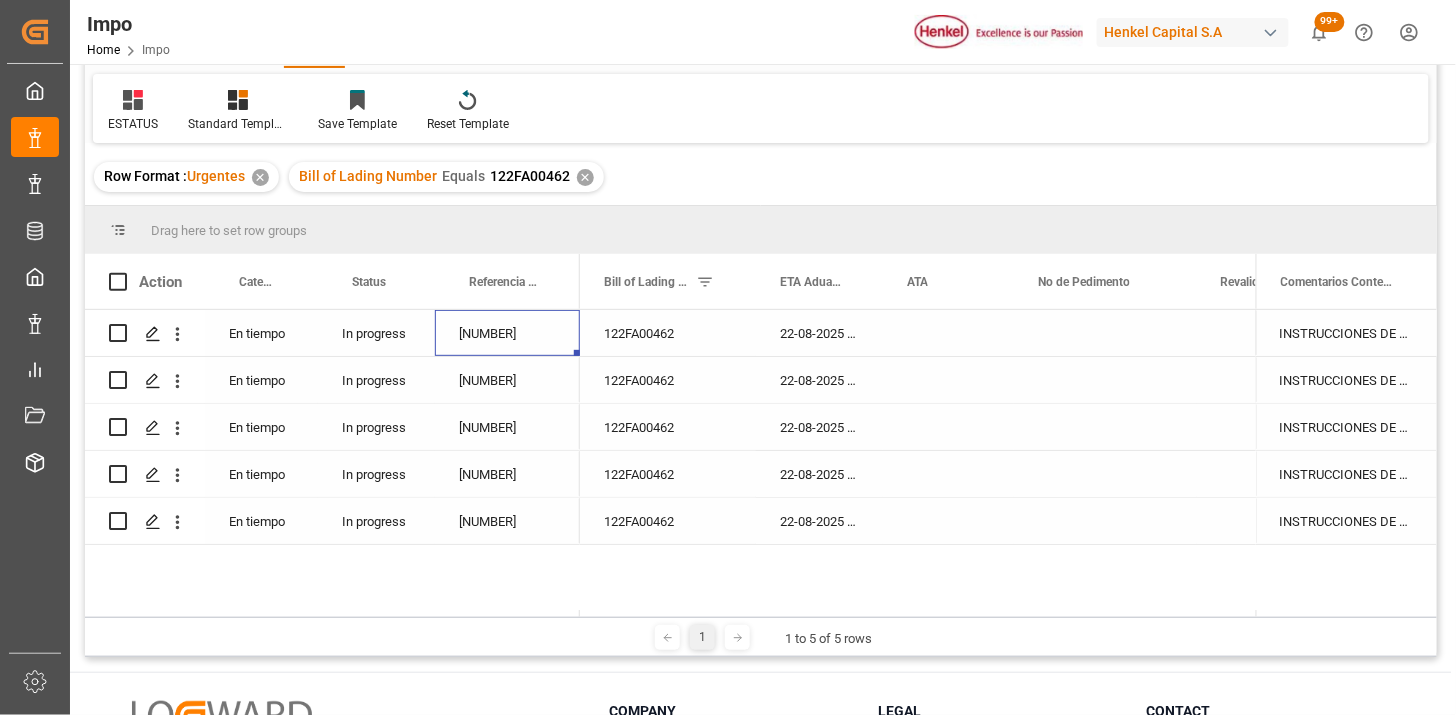 click on "Row Format :  Urgentes ✕ Bill of Lading Number Equals [ALPHANUMERIC] ✕" at bounding box center [761, 177] 